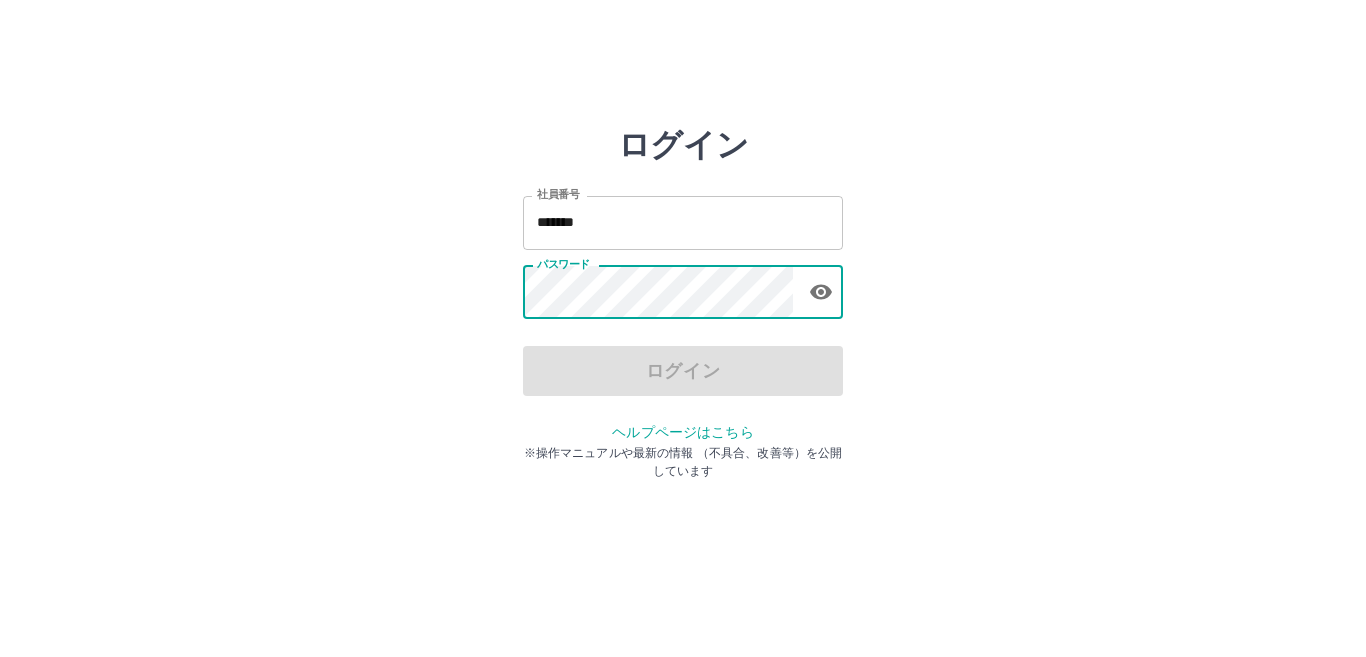 scroll, scrollTop: 0, scrollLeft: 0, axis: both 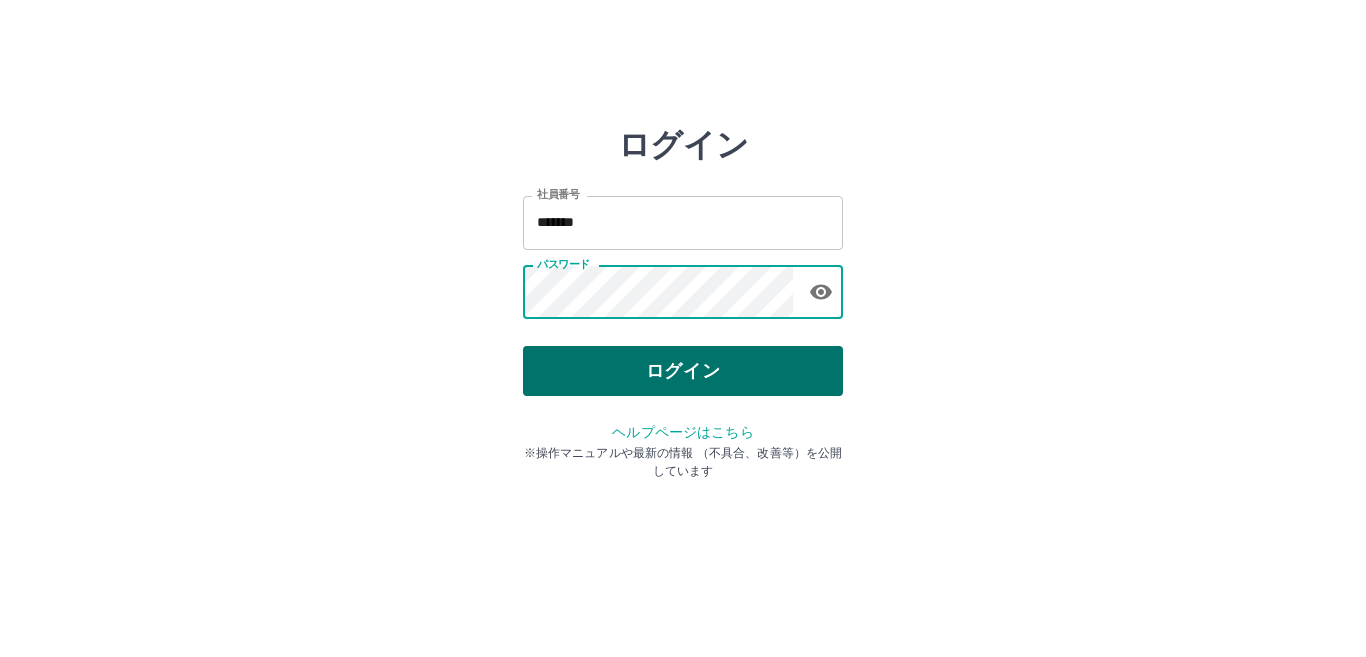 click on "ログイン" at bounding box center [683, 371] 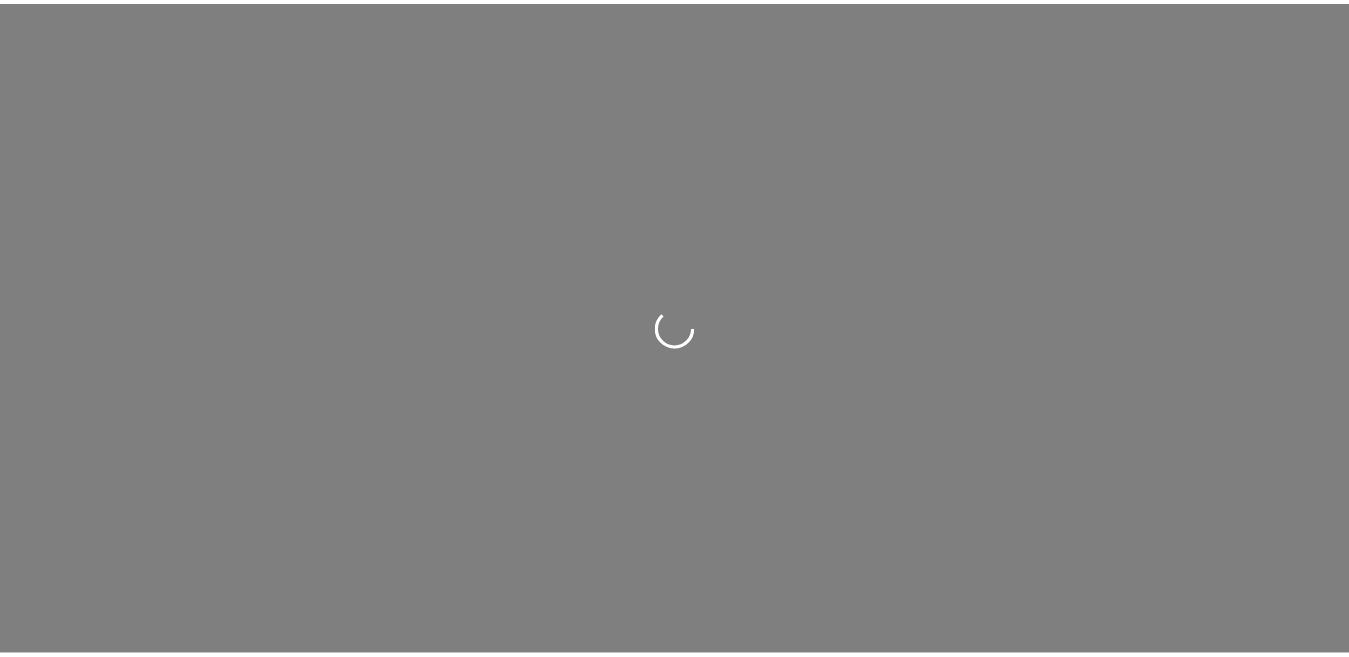 scroll, scrollTop: 0, scrollLeft: 0, axis: both 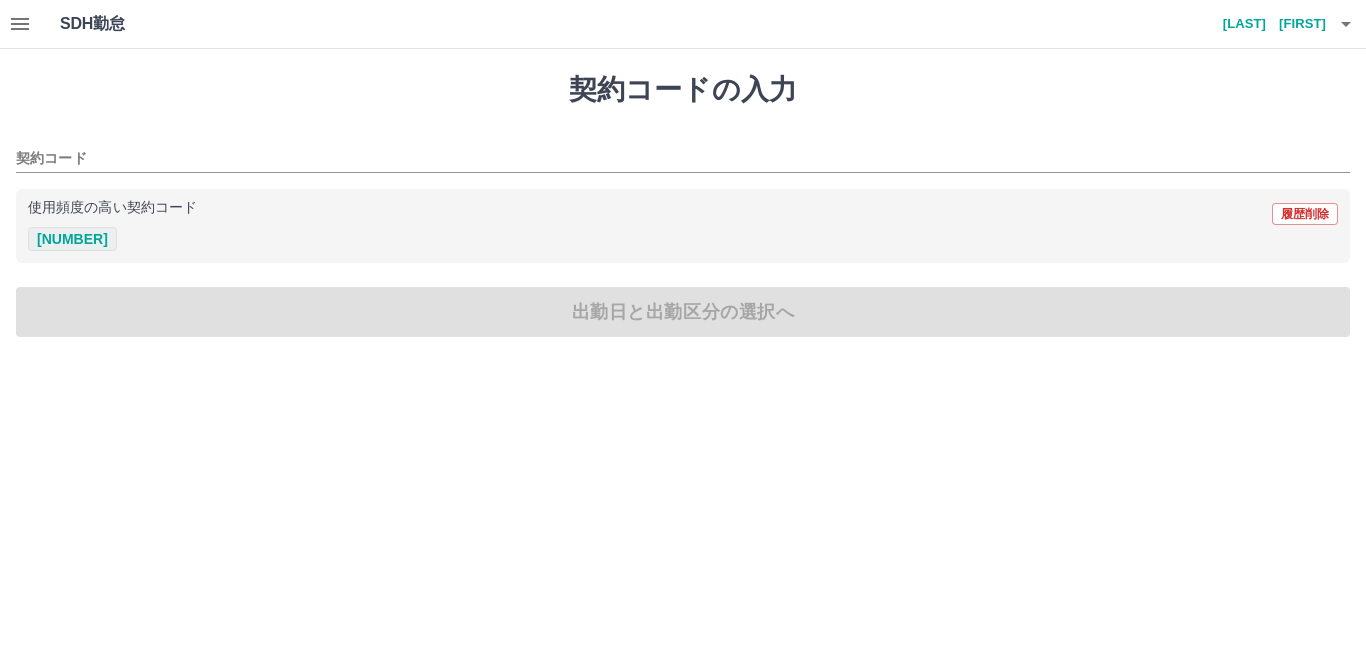 click on "[NUMBER]" at bounding box center [72, 239] 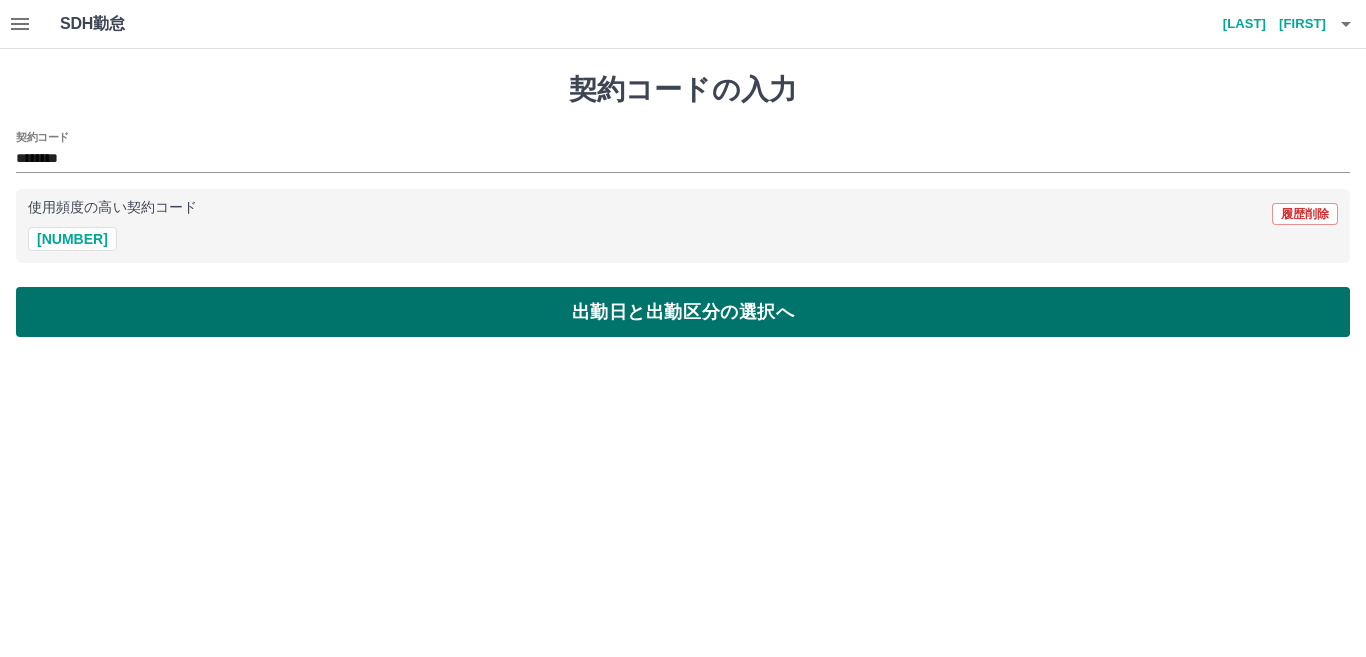 click on "出勤日と出勤区分の選択へ" at bounding box center [683, 312] 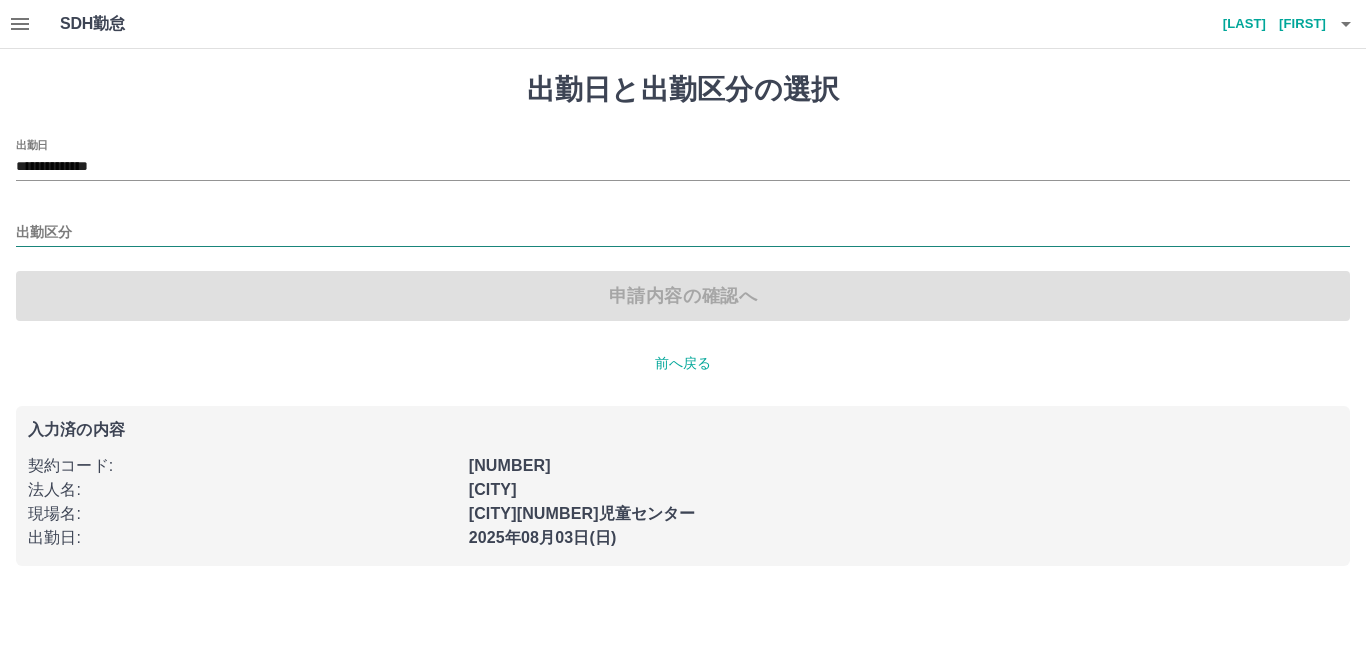 click on "出勤区分" at bounding box center (683, 233) 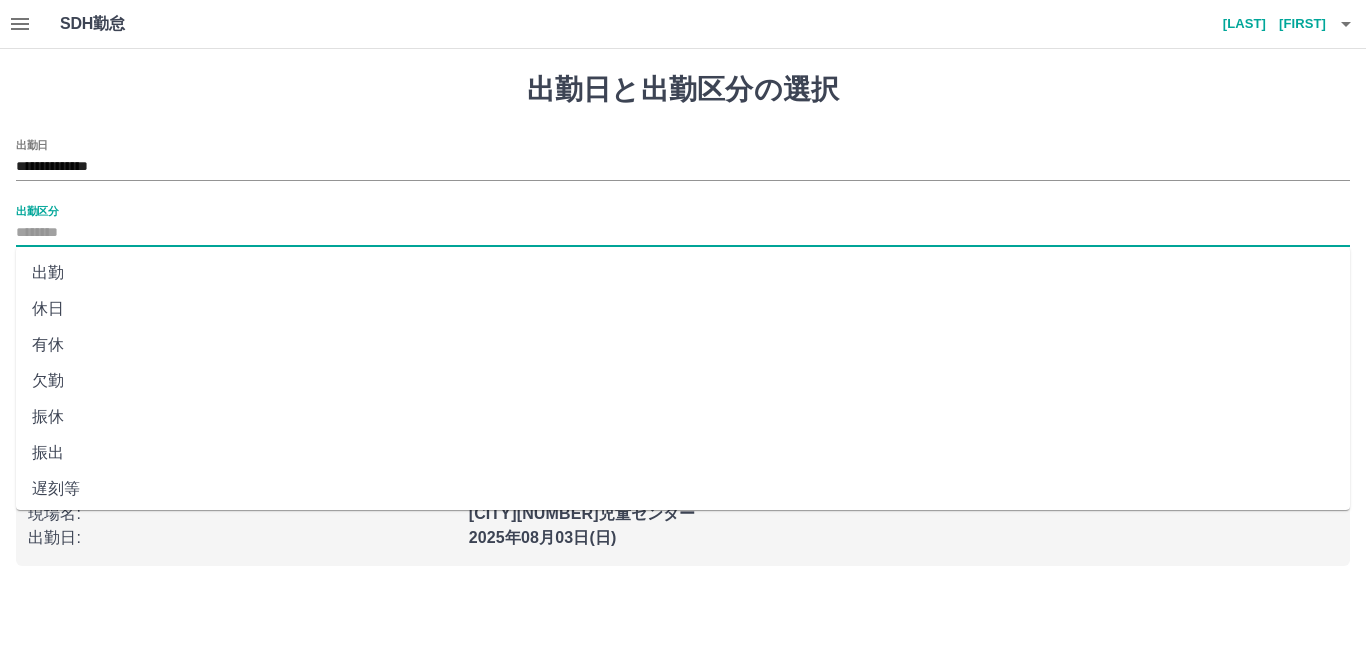 click on "出勤" at bounding box center [683, 273] 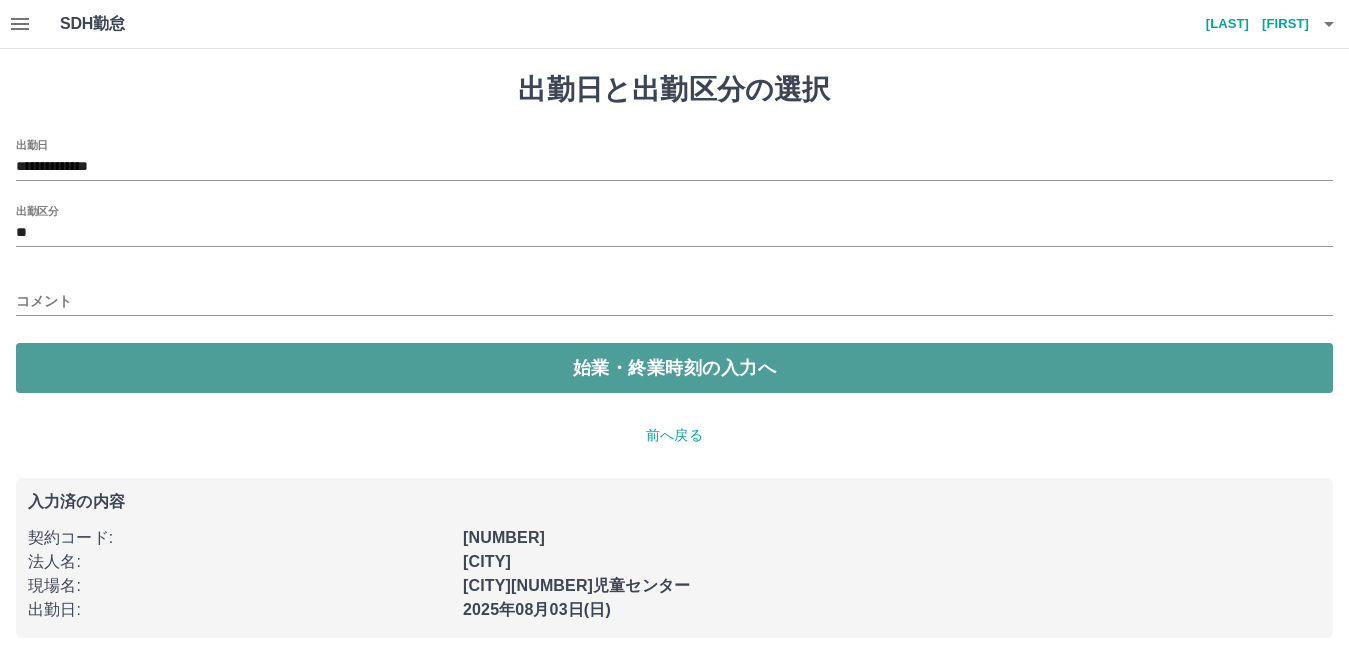 click on "始業・終業時刻の入力へ" at bounding box center [674, 368] 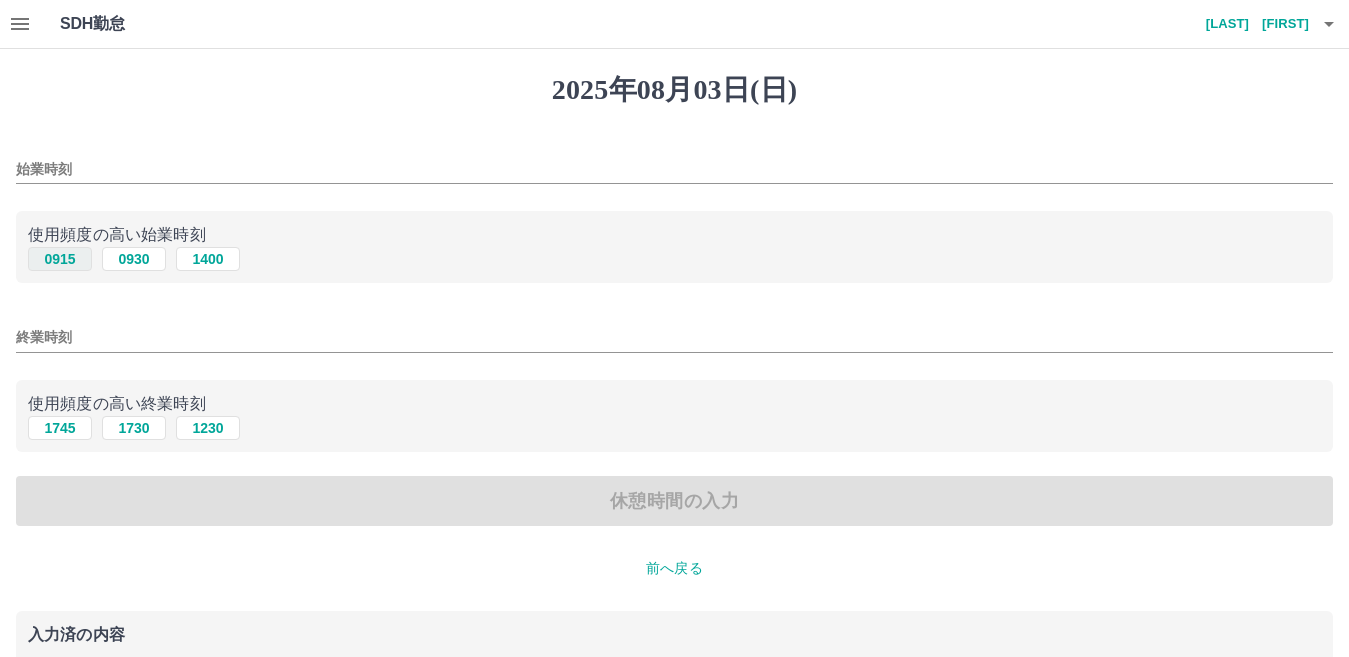 click on "0915" at bounding box center (60, 259) 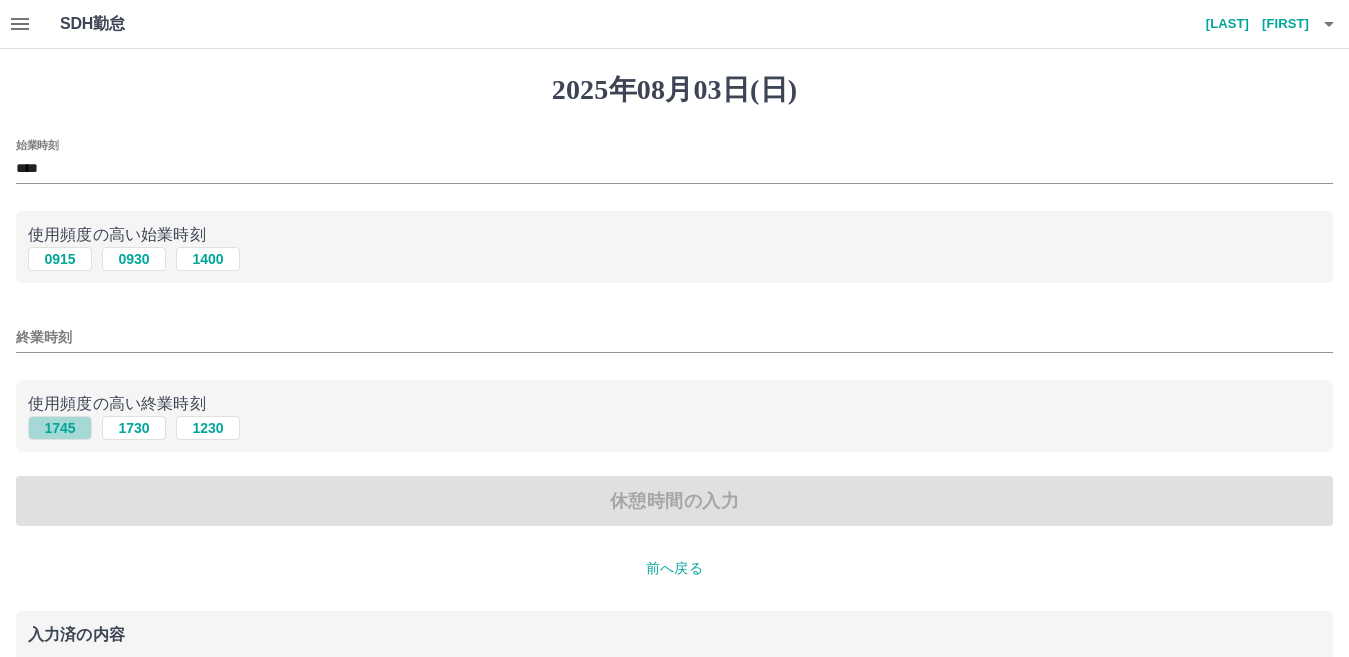 click on "1745" at bounding box center (60, 428) 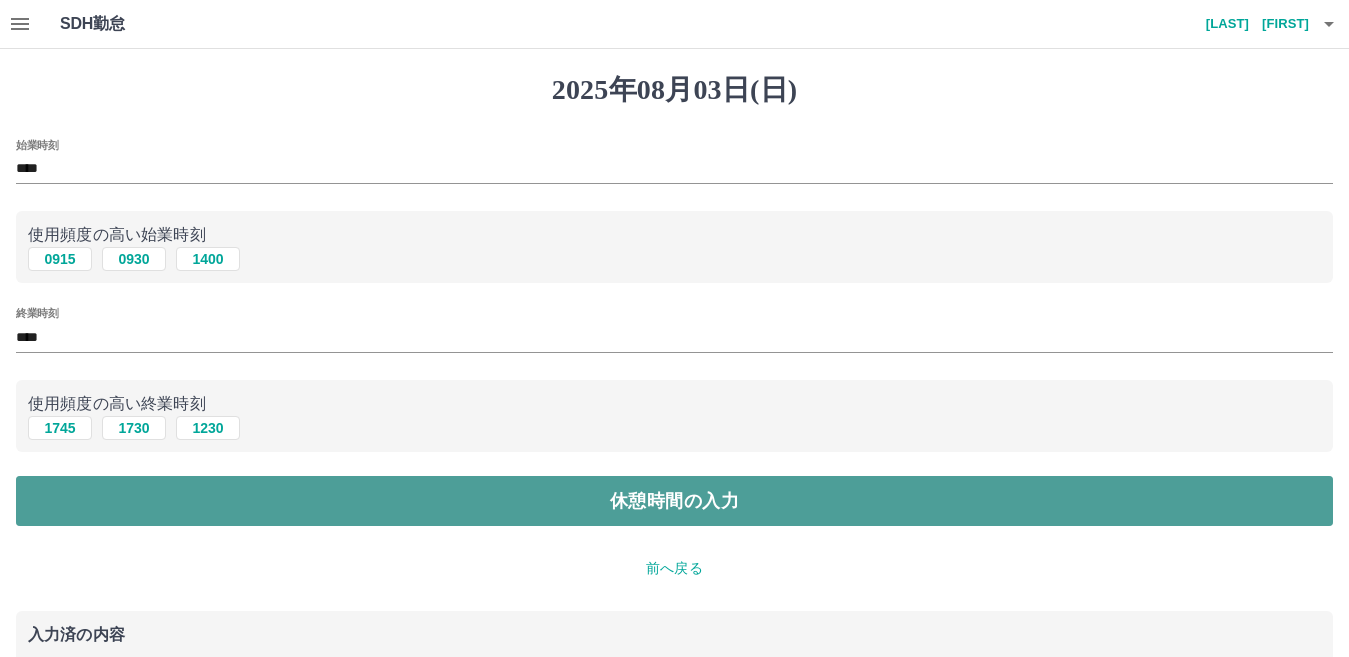 click on "休憩時間の入力" at bounding box center [674, 501] 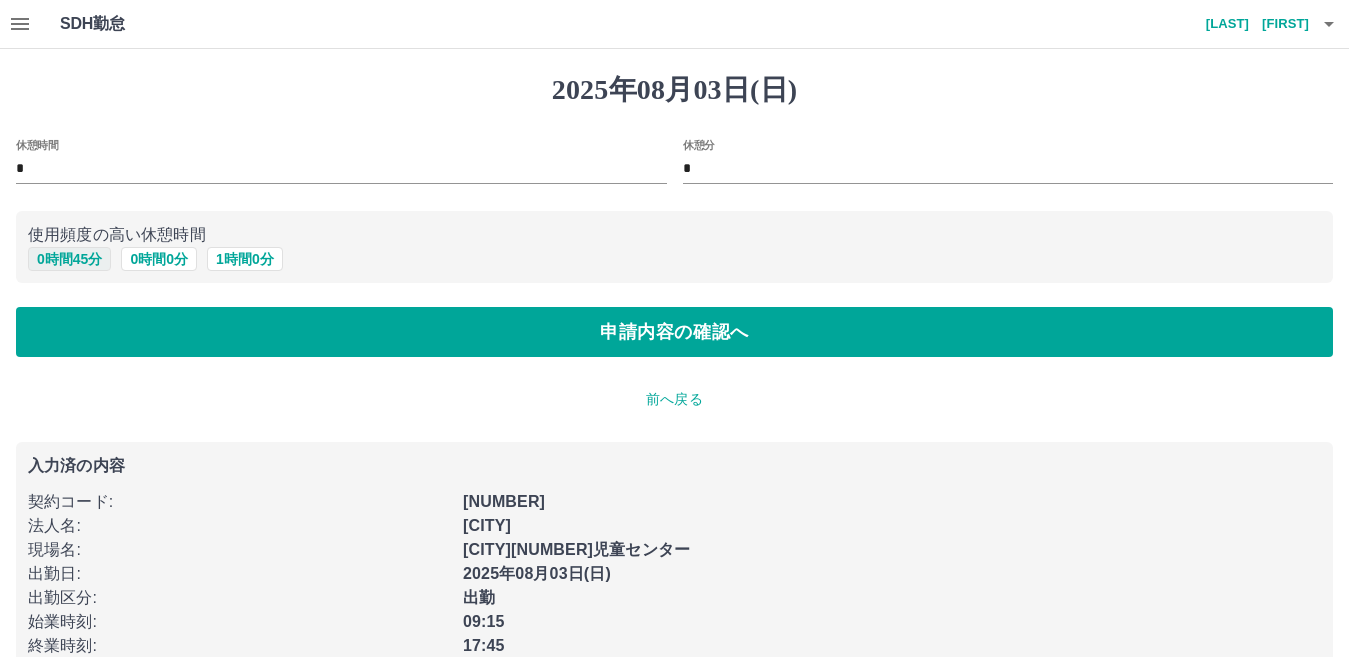 click on "0 時間 45 分" at bounding box center (69, 259) 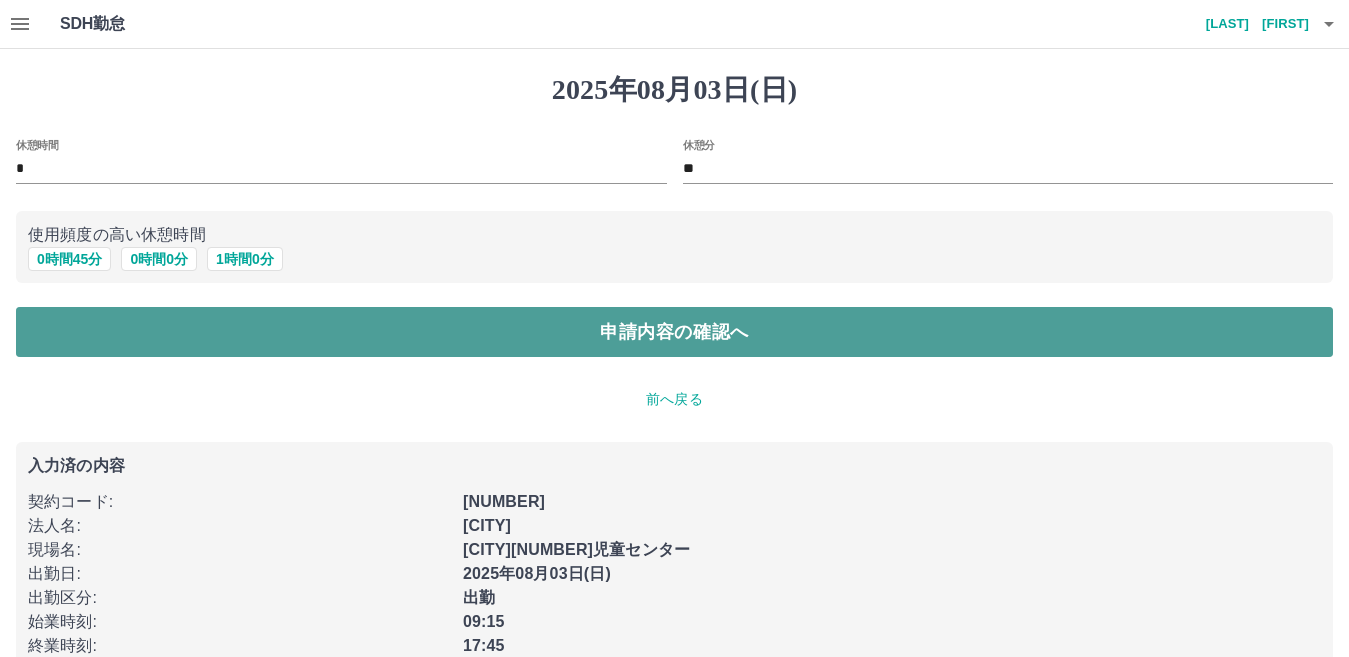 click on "申請内容の確認へ" at bounding box center (674, 332) 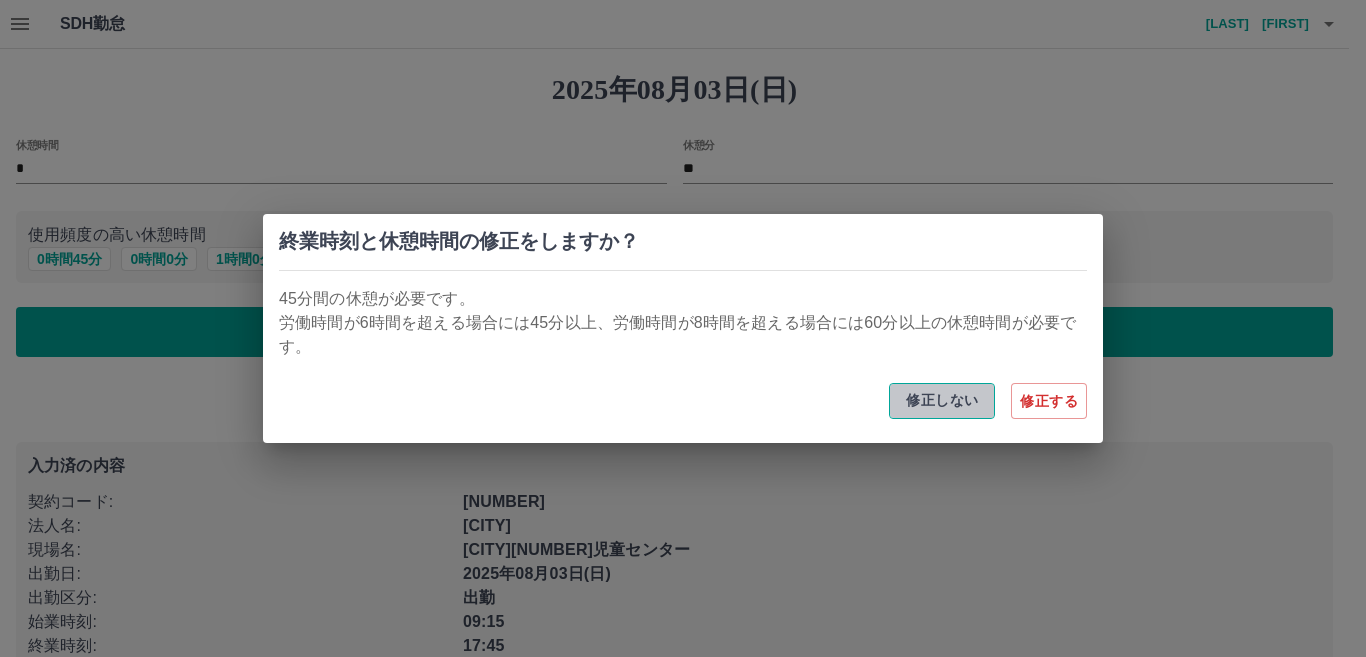 click on "修正しない" at bounding box center (942, 401) 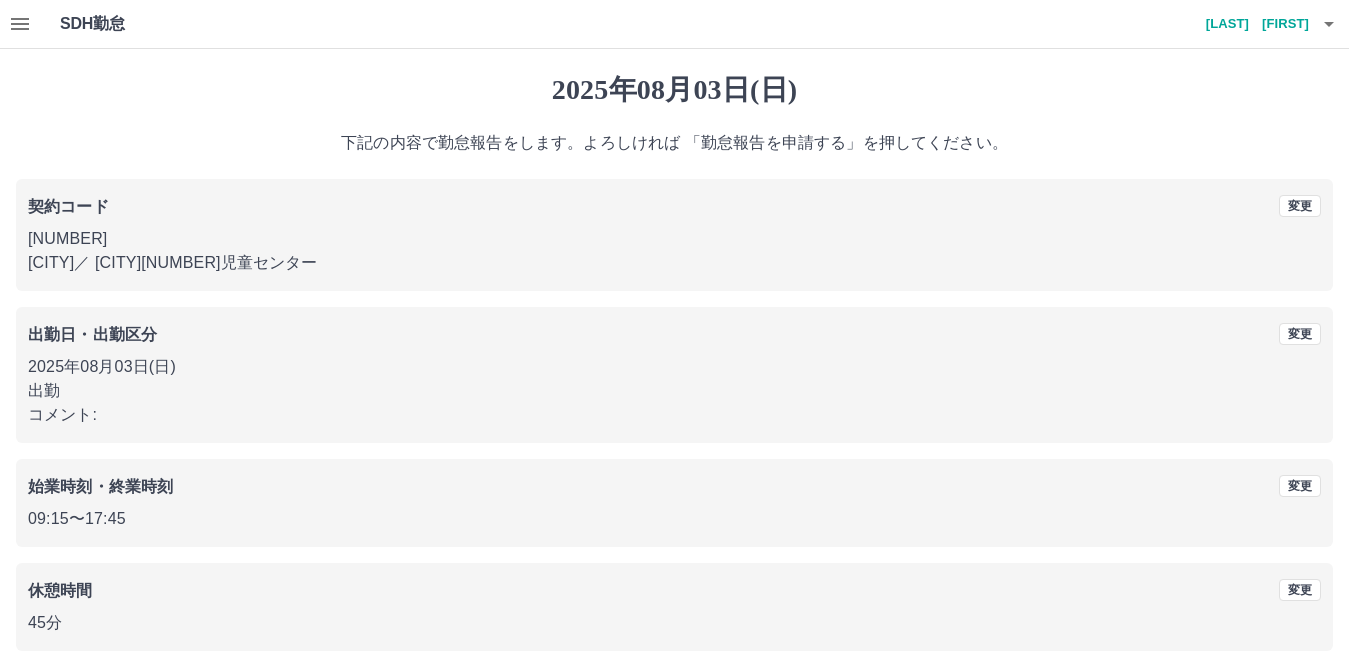 scroll, scrollTop: 92, scrollLeft: 0, axis: vertical 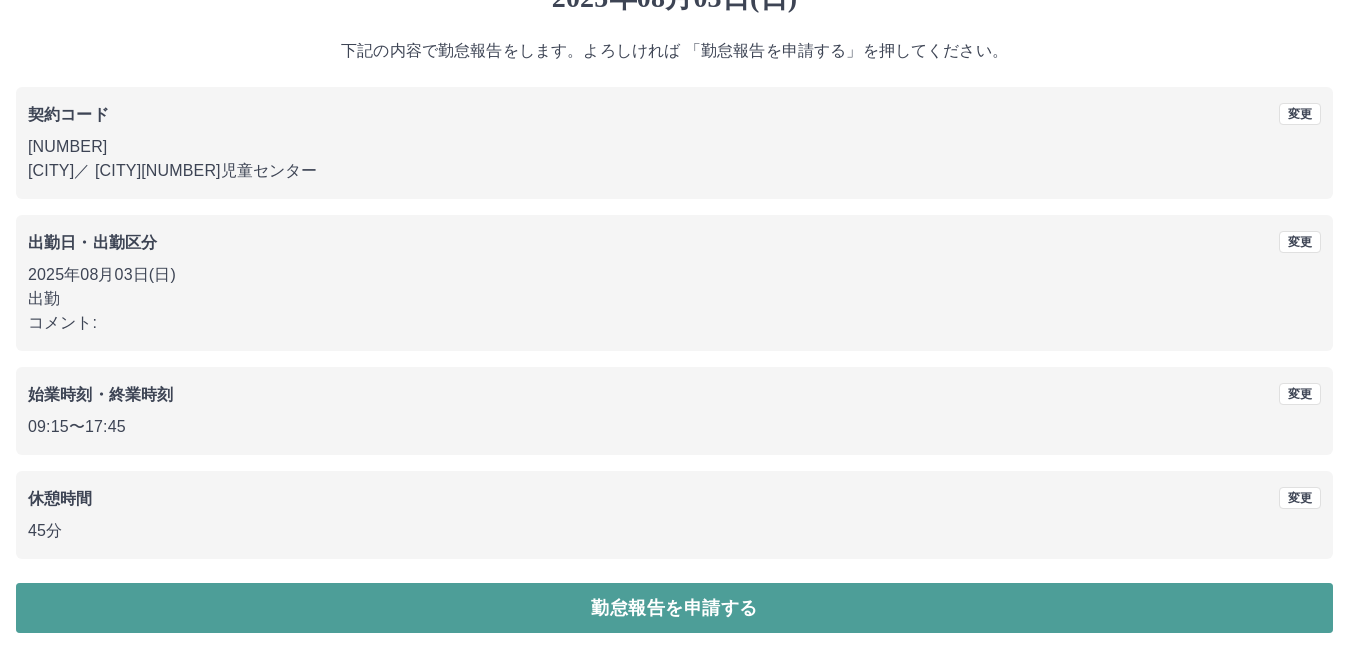 click on "勤怠報告を申請する" at bounding box center (674, 608) 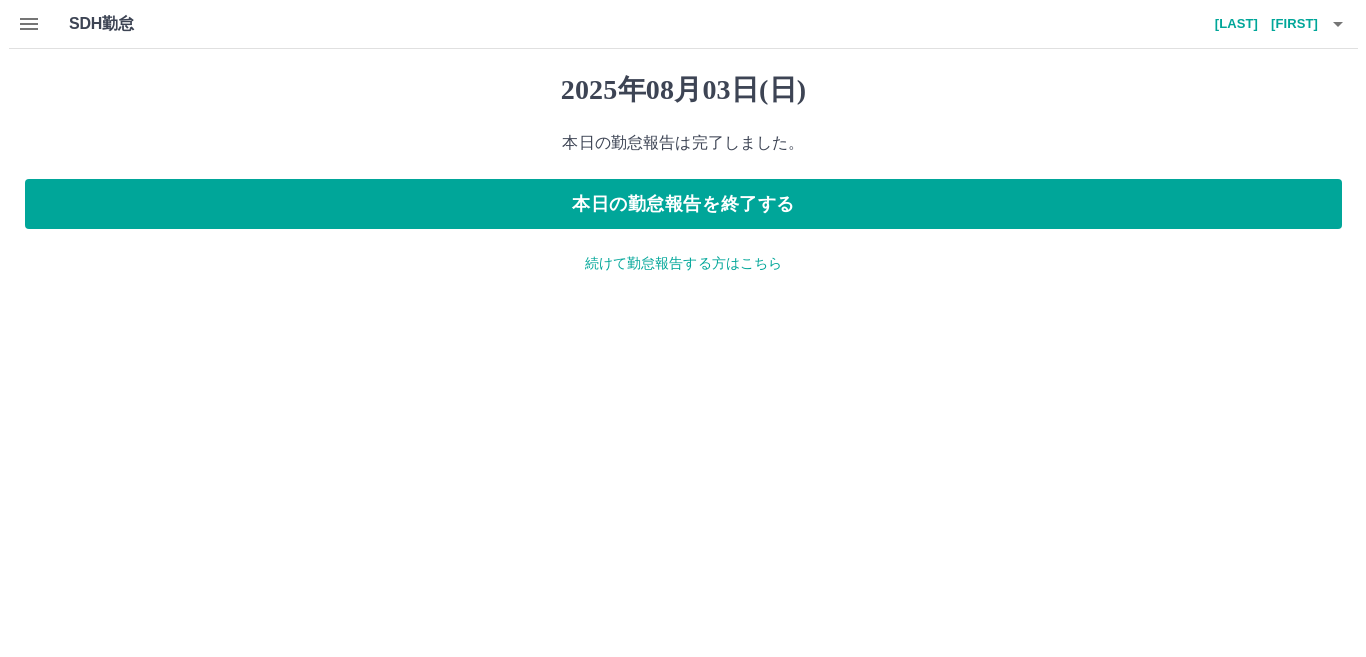 scroll, scrollTop: 0, scrollLeft: 0, axis: both 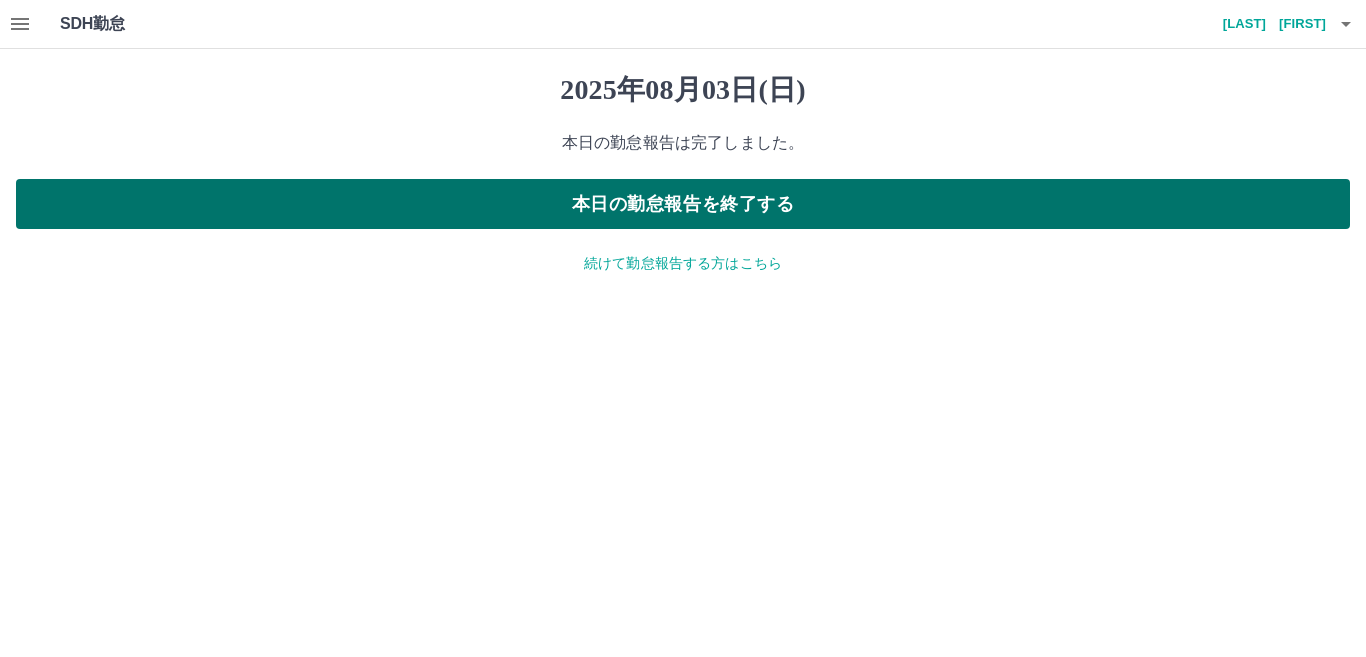 click on "本日の勤怠報告を終了する" at bounding box center (683, 204) 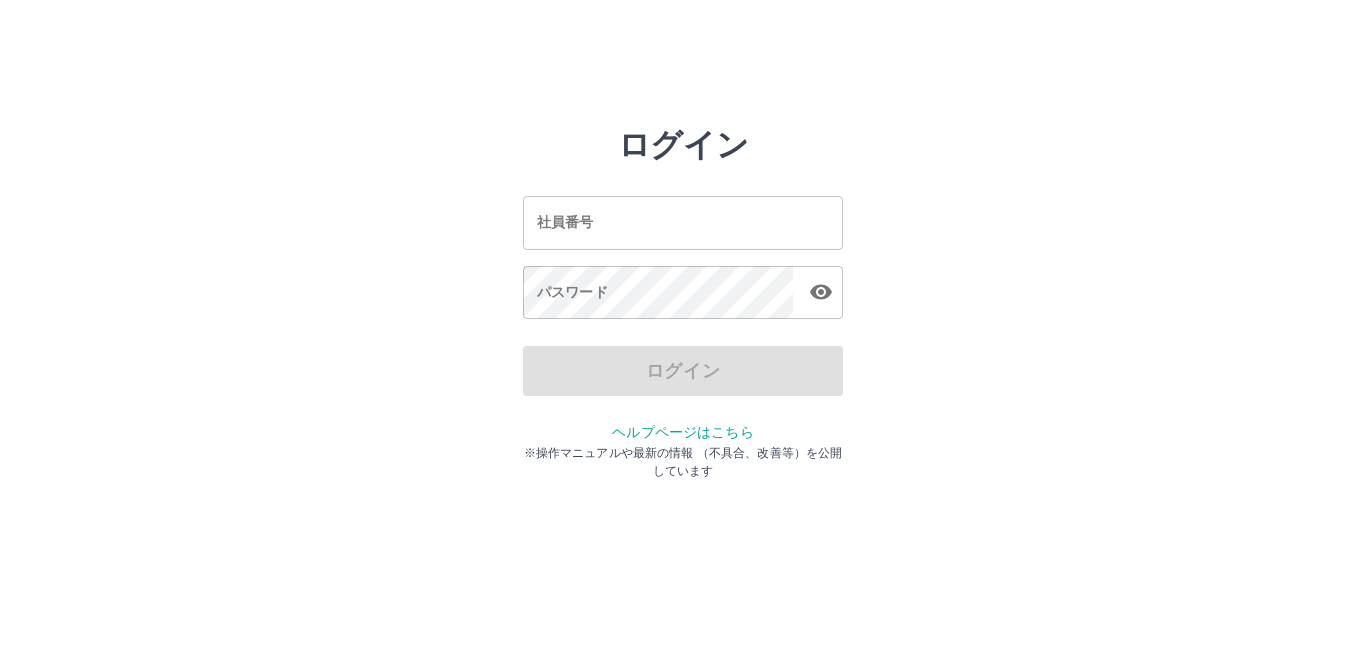 scroll, scrollTop: 0, scrollLeft: 0, axis: both 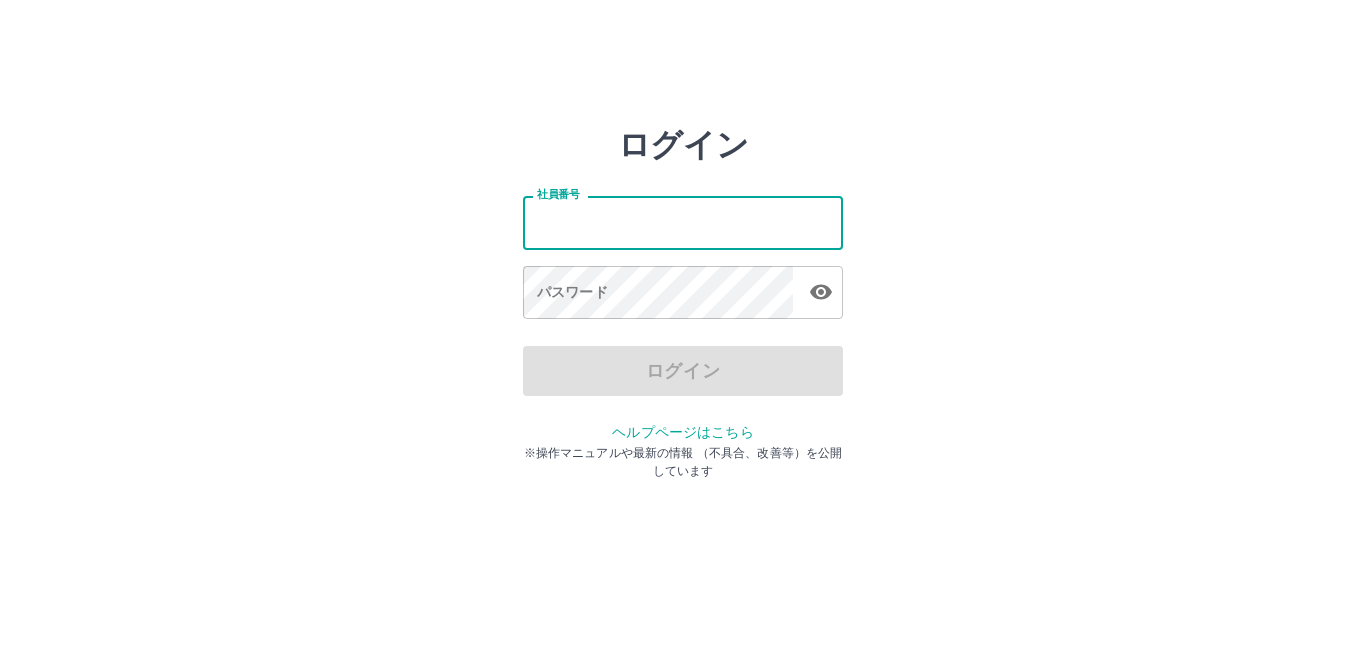 click on "社員番号" at bounding box center [683, 222] 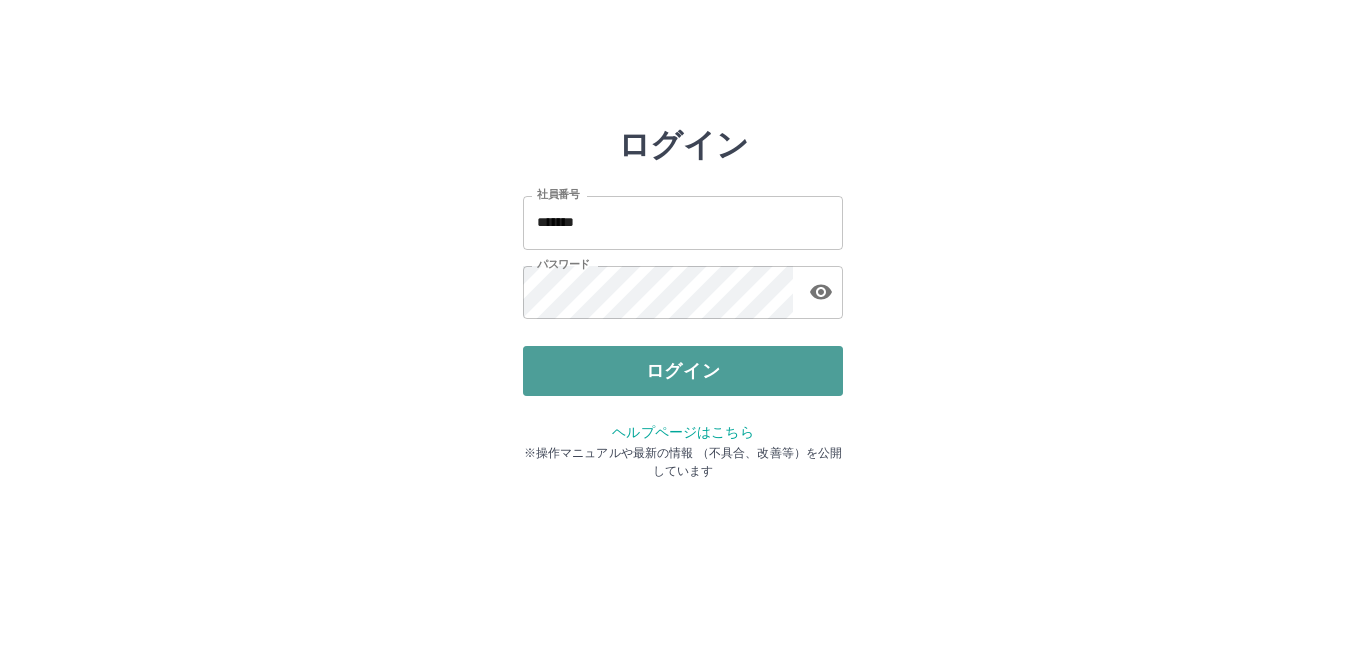 click on "ログイン" at bounding box center [683, 371] 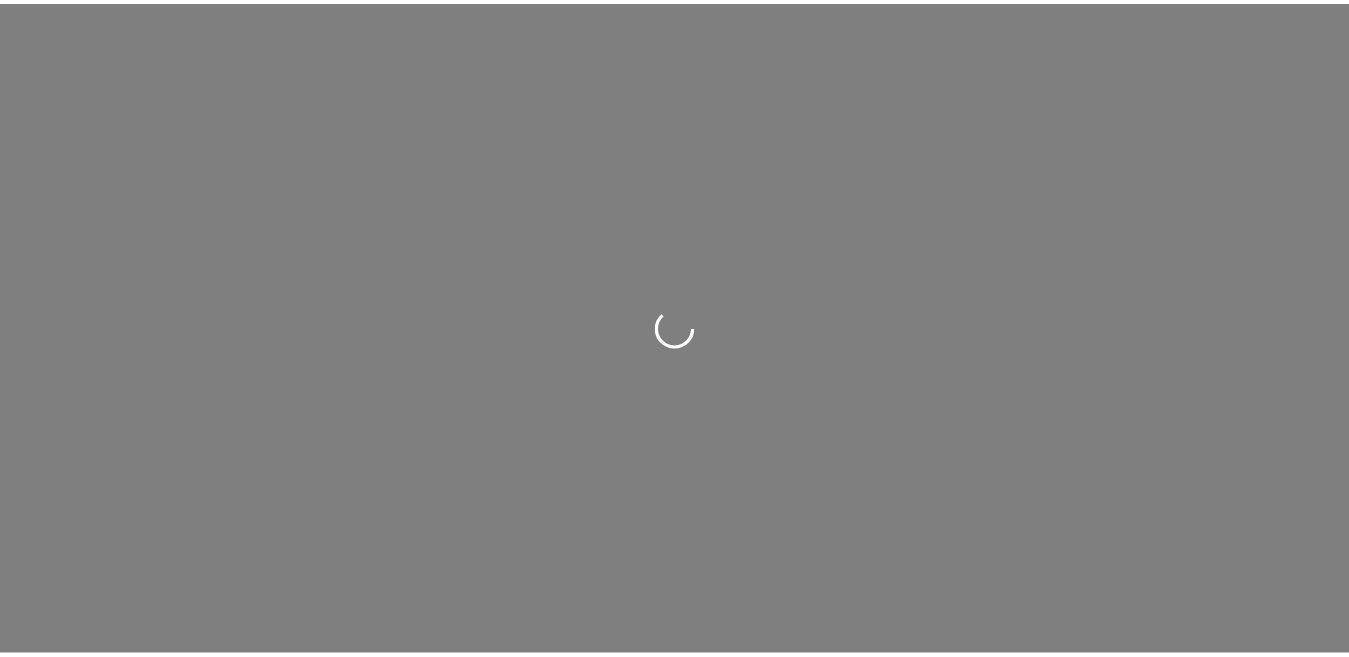 scroll, scrollTop: 0, scrollLeft: 0, axis: both 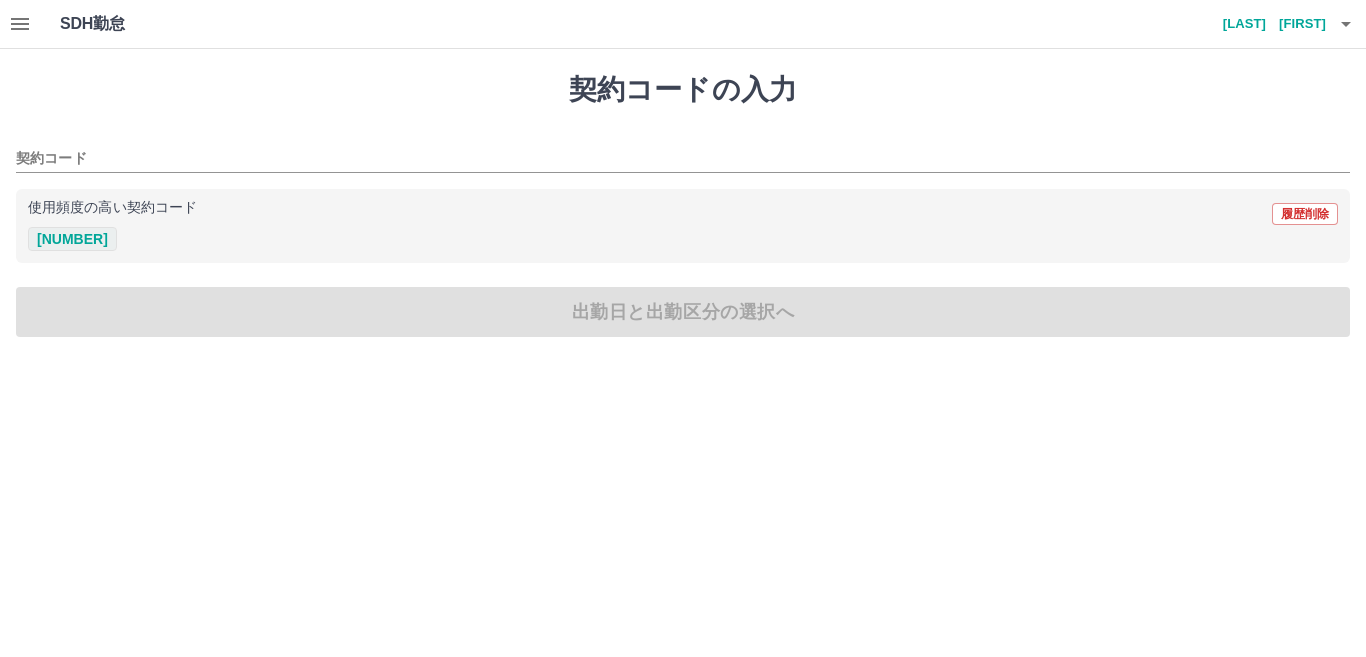 click on "[NUMBER]" at bounding box center [72, 239] 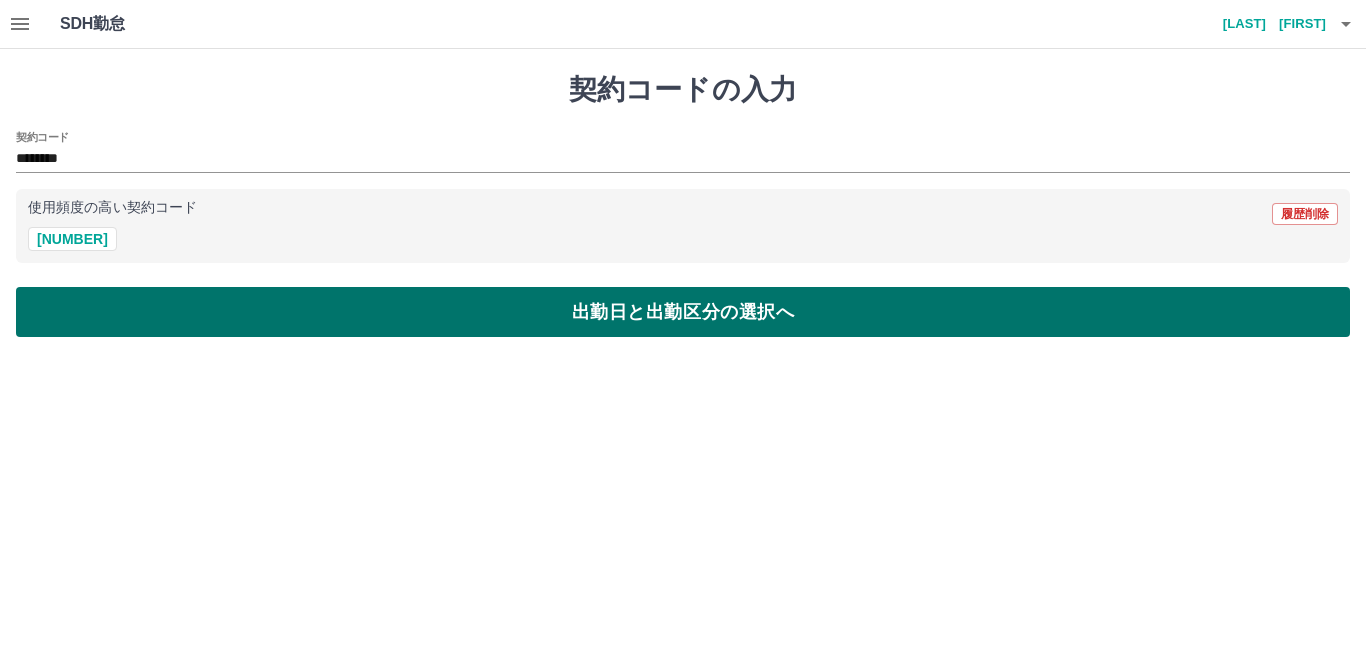 click on "出勤日と出勤区分の選択へ" at bounding box center (683, 312) 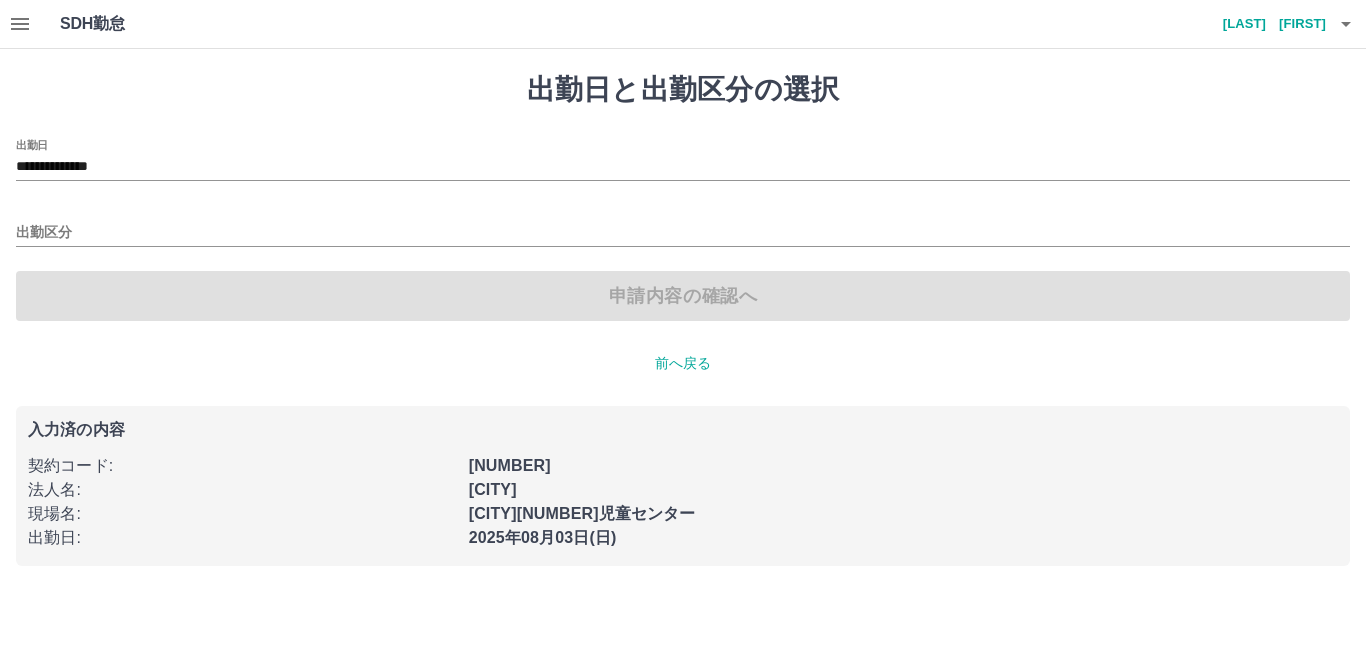 click on "出勤区分" at bounding box center [683, 226] 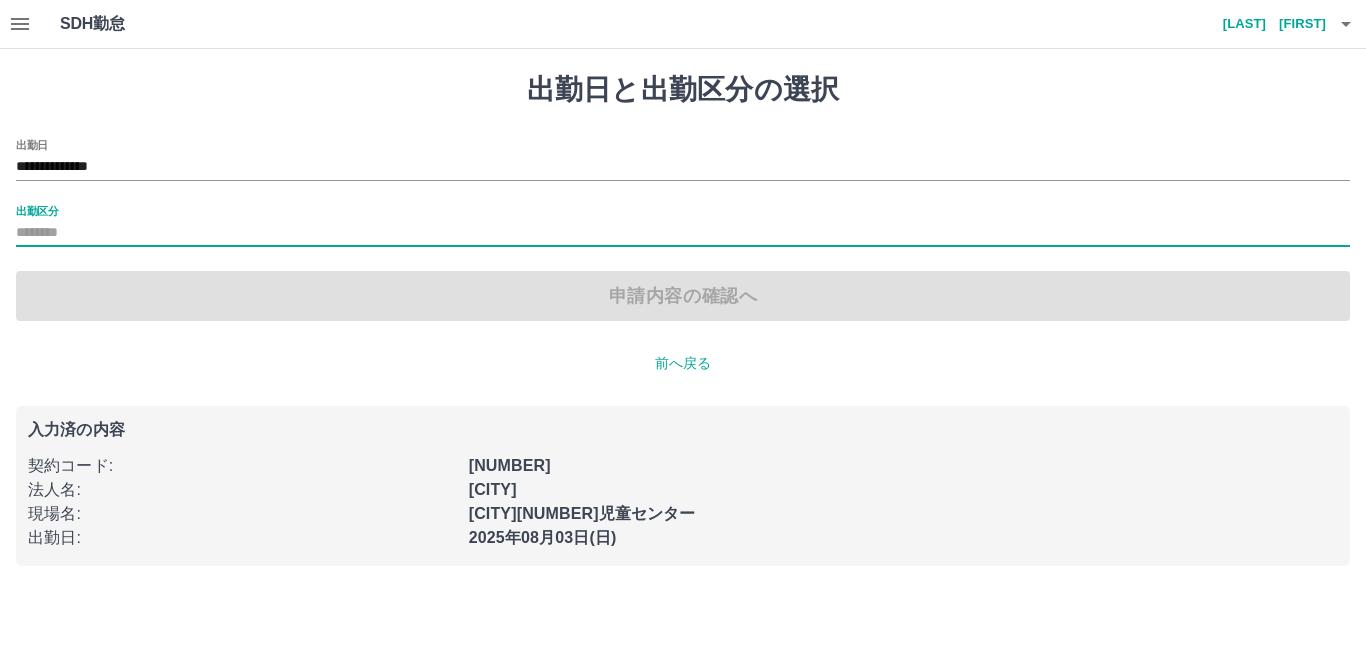click on "出勤区分" at bounding box center (683, 233) 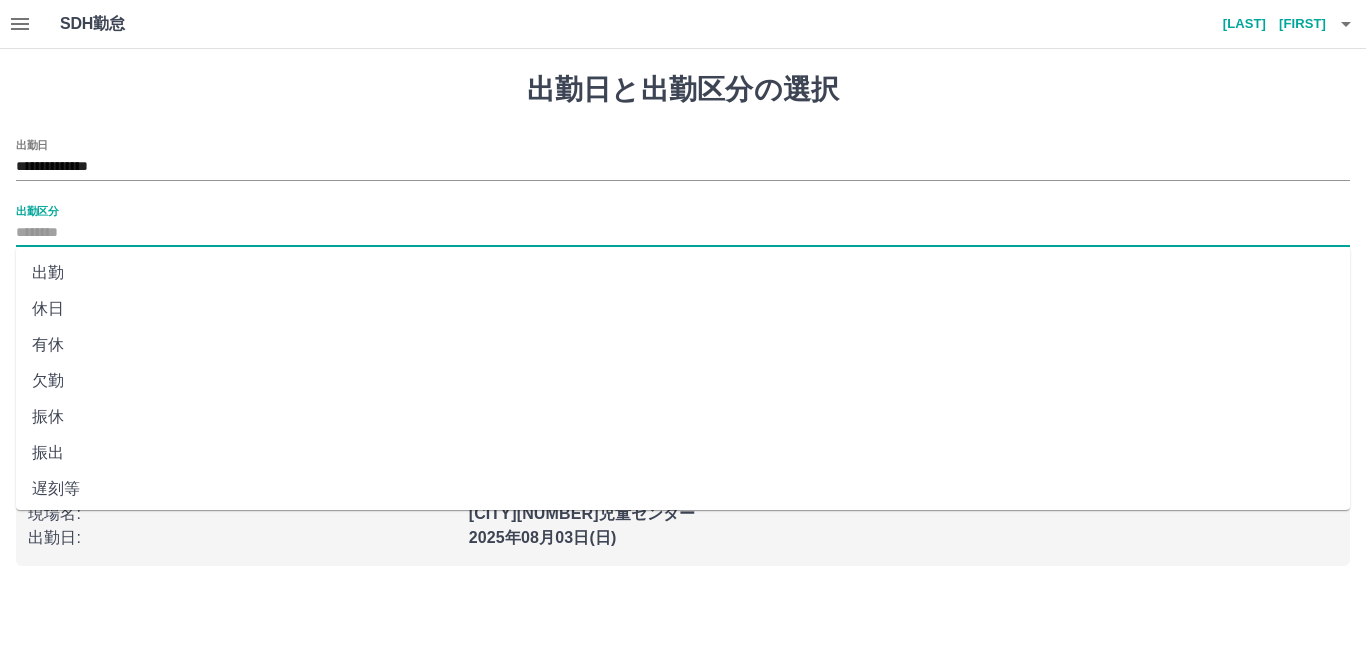 click on "出勤" at bounding box center (683, 273) 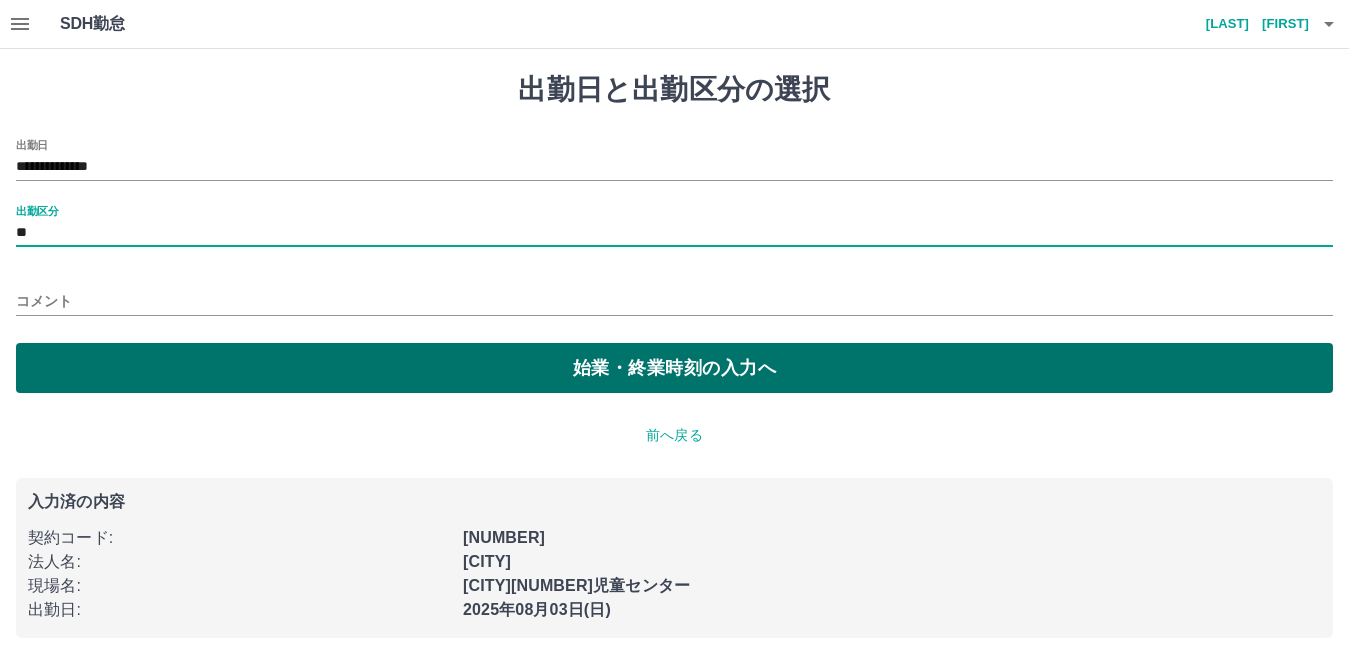 click on "始業・終業時刻の入力へ" at bounding box center [674, 368] 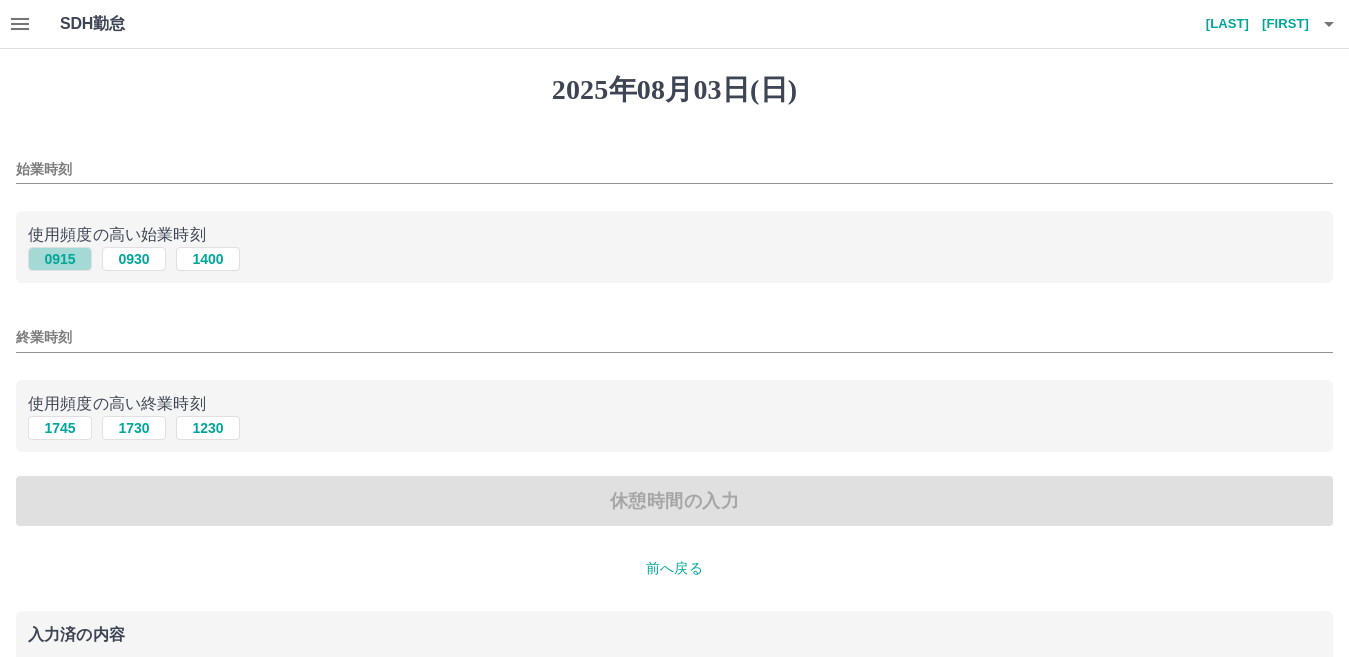 click on "0915" at bounding box center [60, 259] 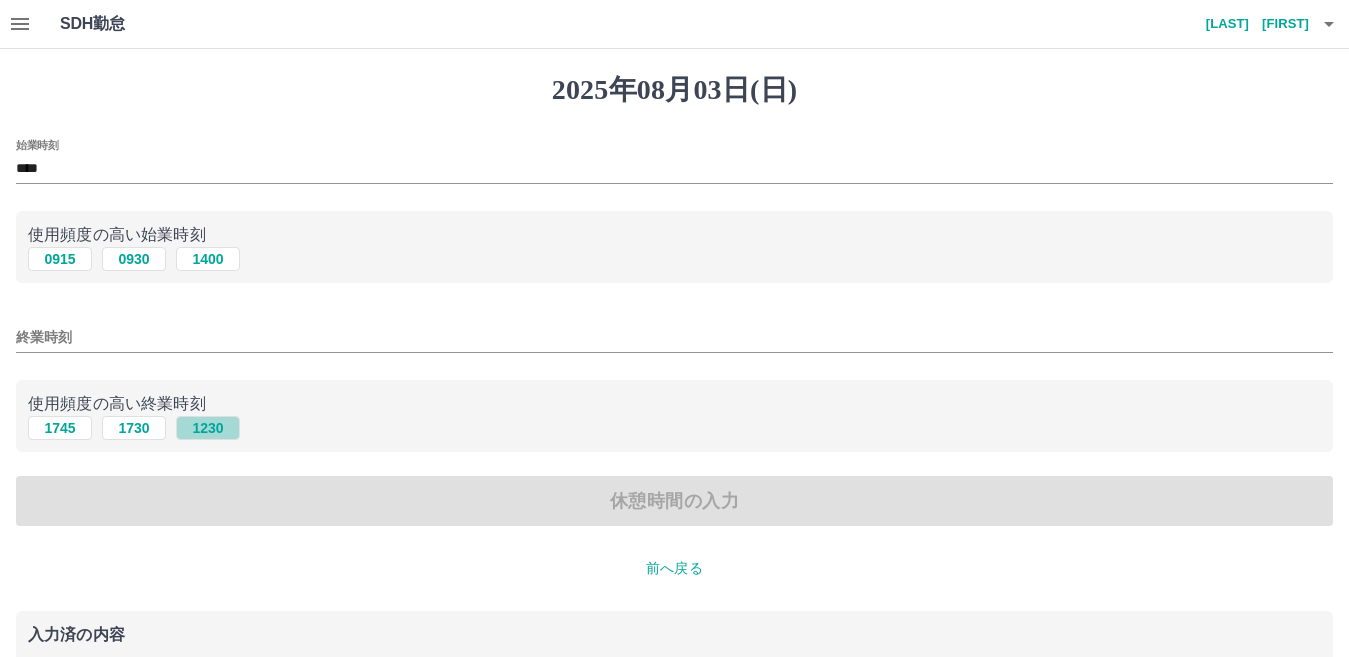 click on "1230" at bounding box center (208, 428) 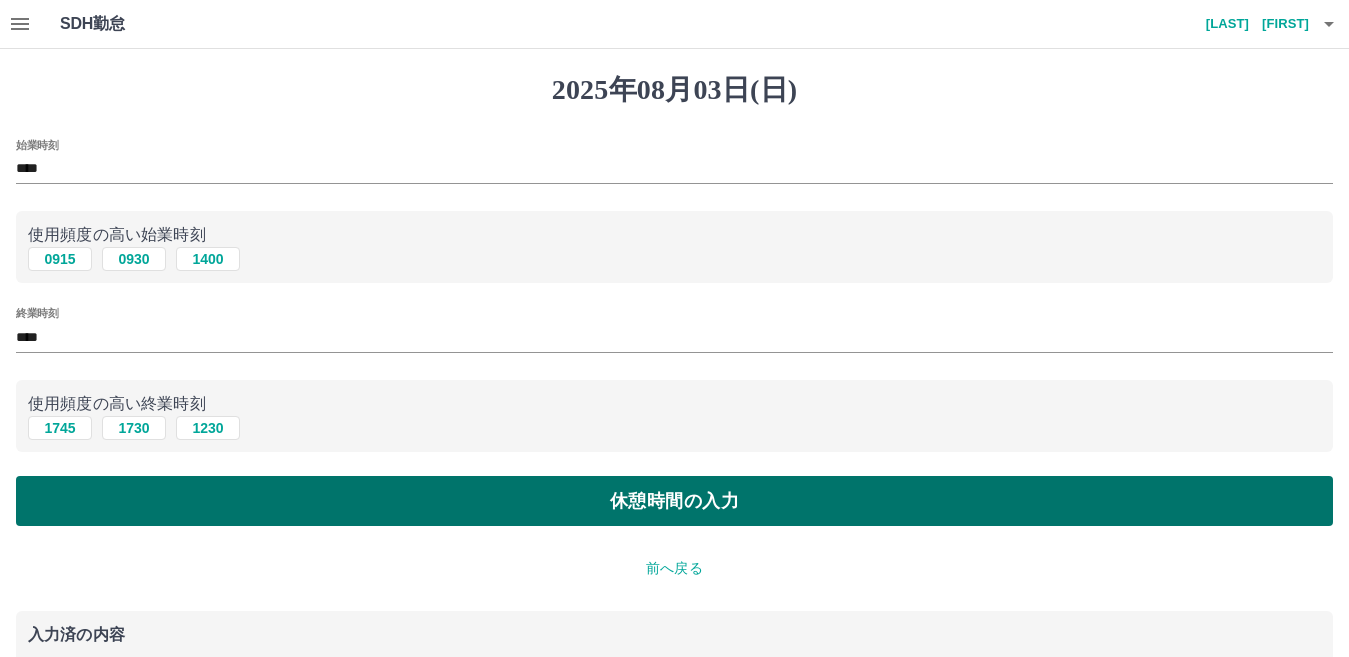 click on "休憩時間の入力" at bounding box center [674, 501] 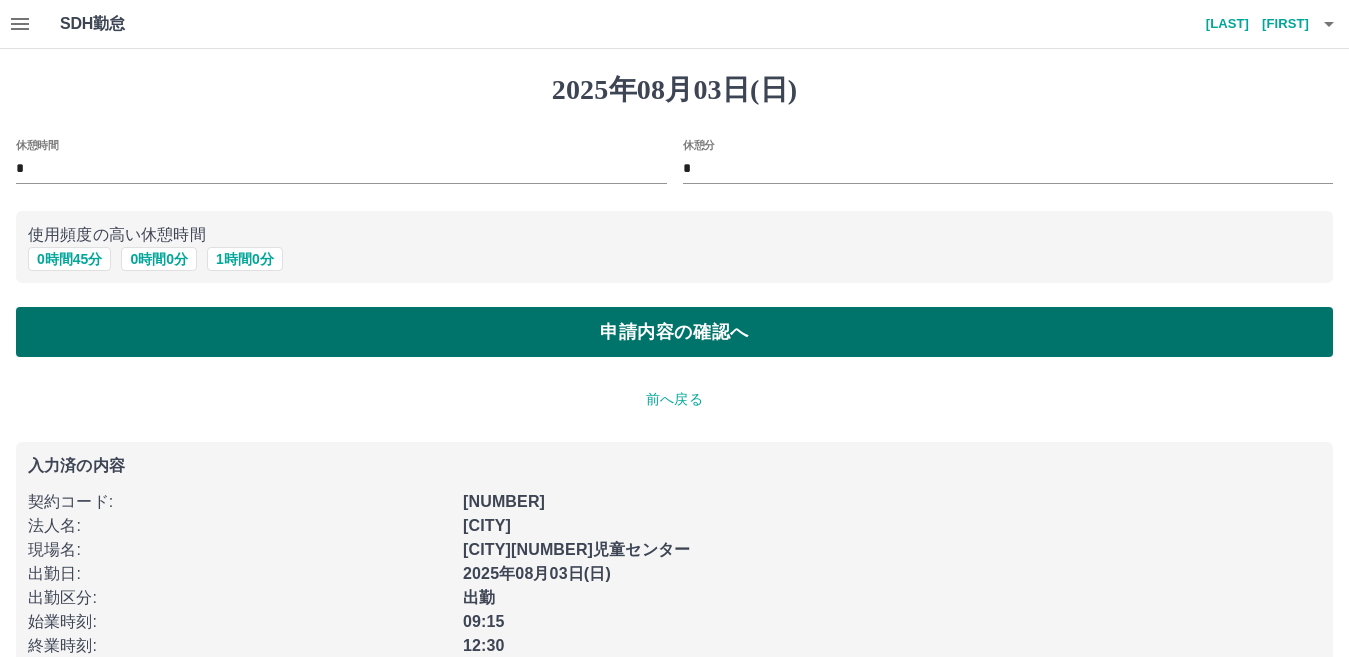 click on "申請内容の確認へ" at bounding box center [674, 332] 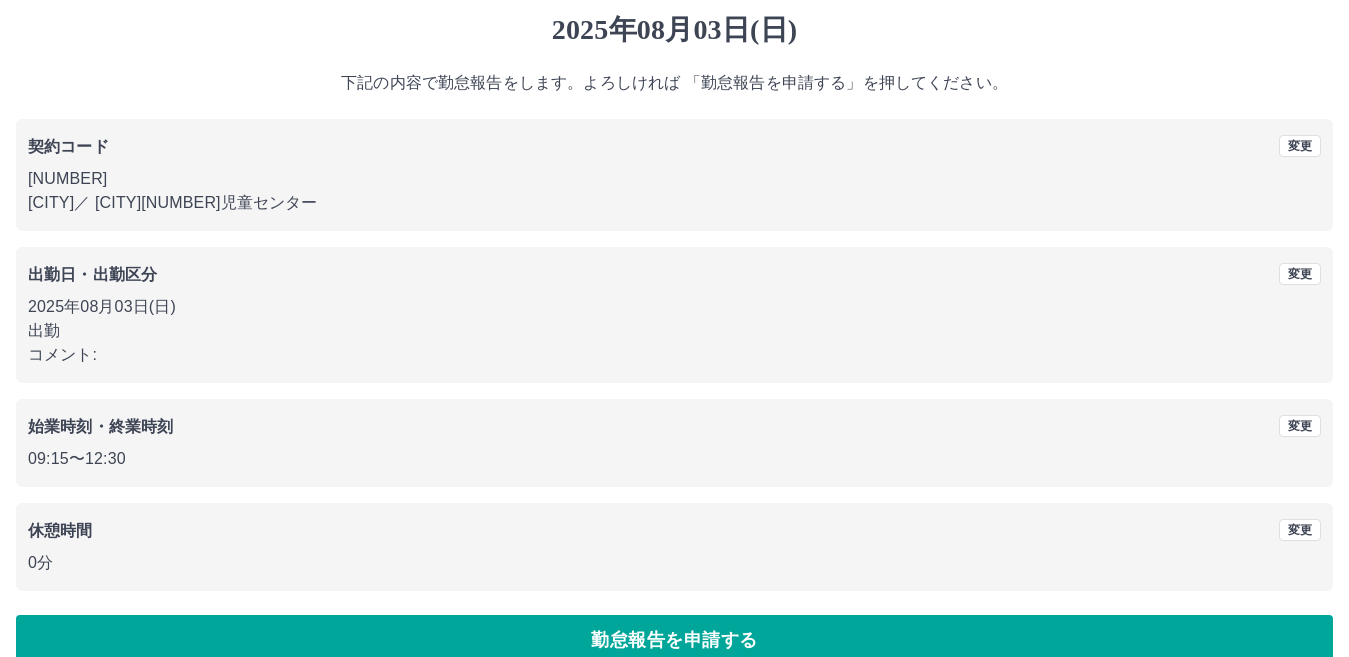 scroll, scrollTop: 92, scrollLeft: 0, axis: vertical 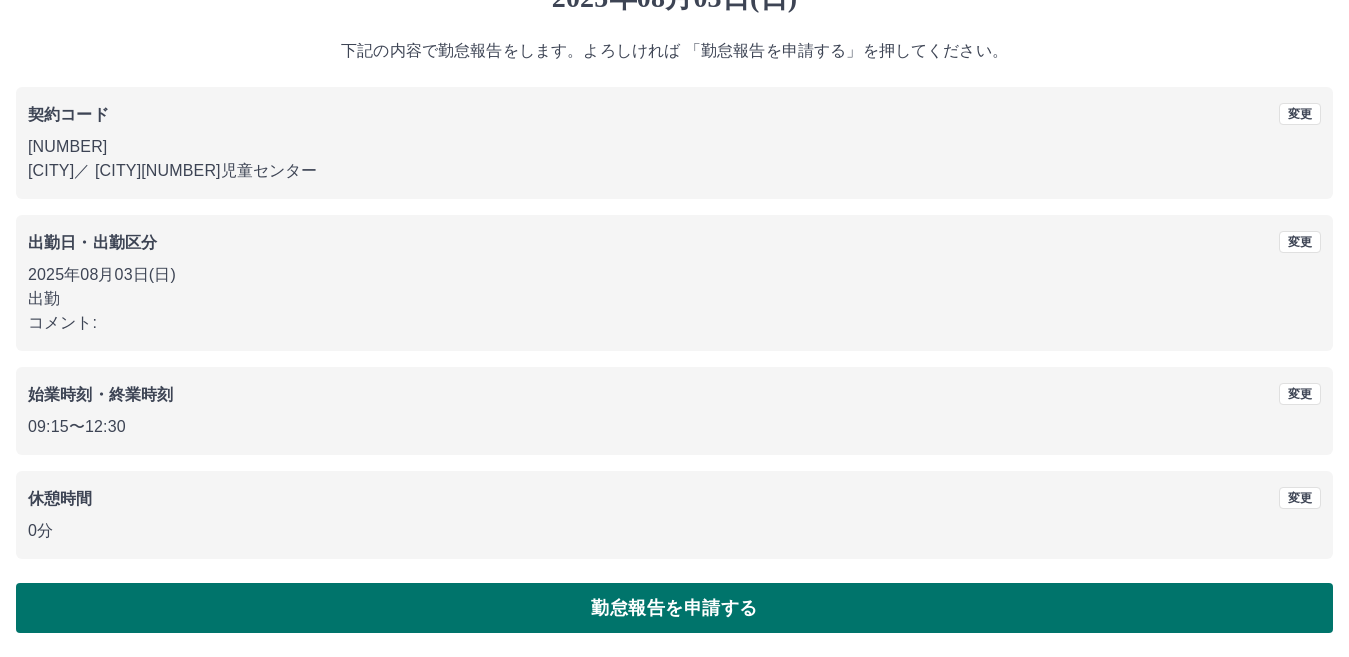 click on "勤怠報告を申請する" at bounding box center [674, 608] 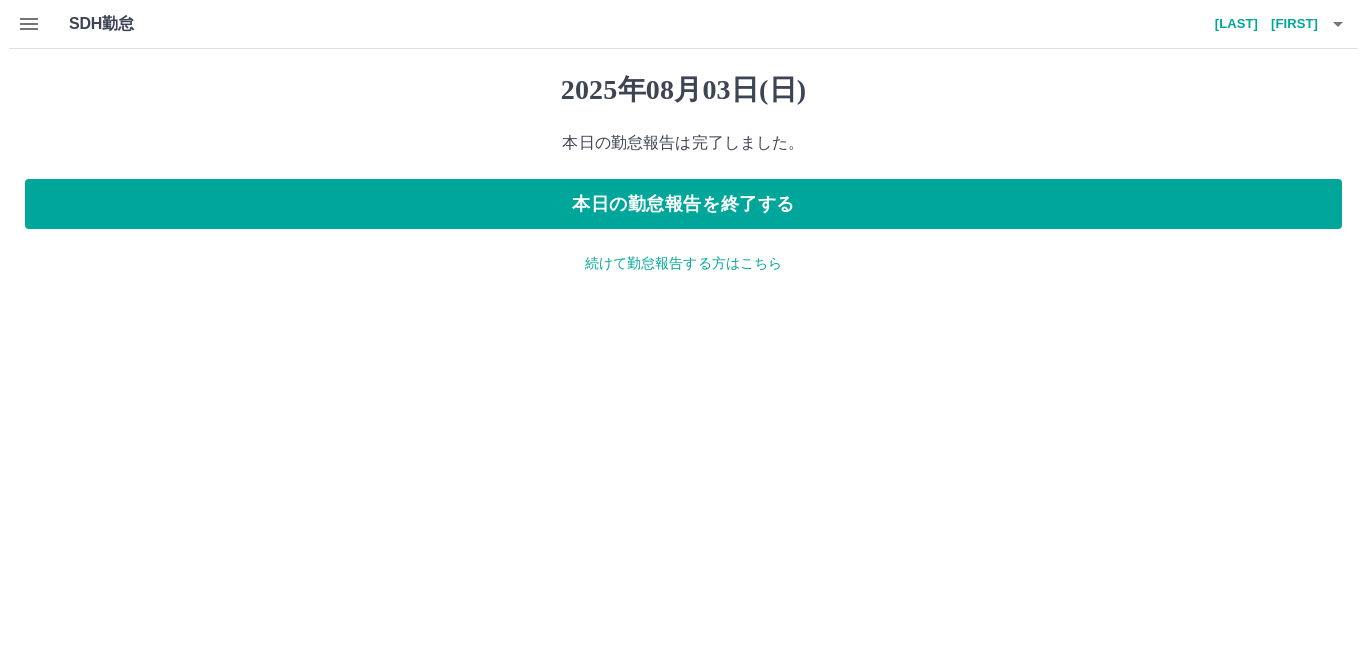 scroll, scrollTop: 0, scrollLeft: 0, axis: both 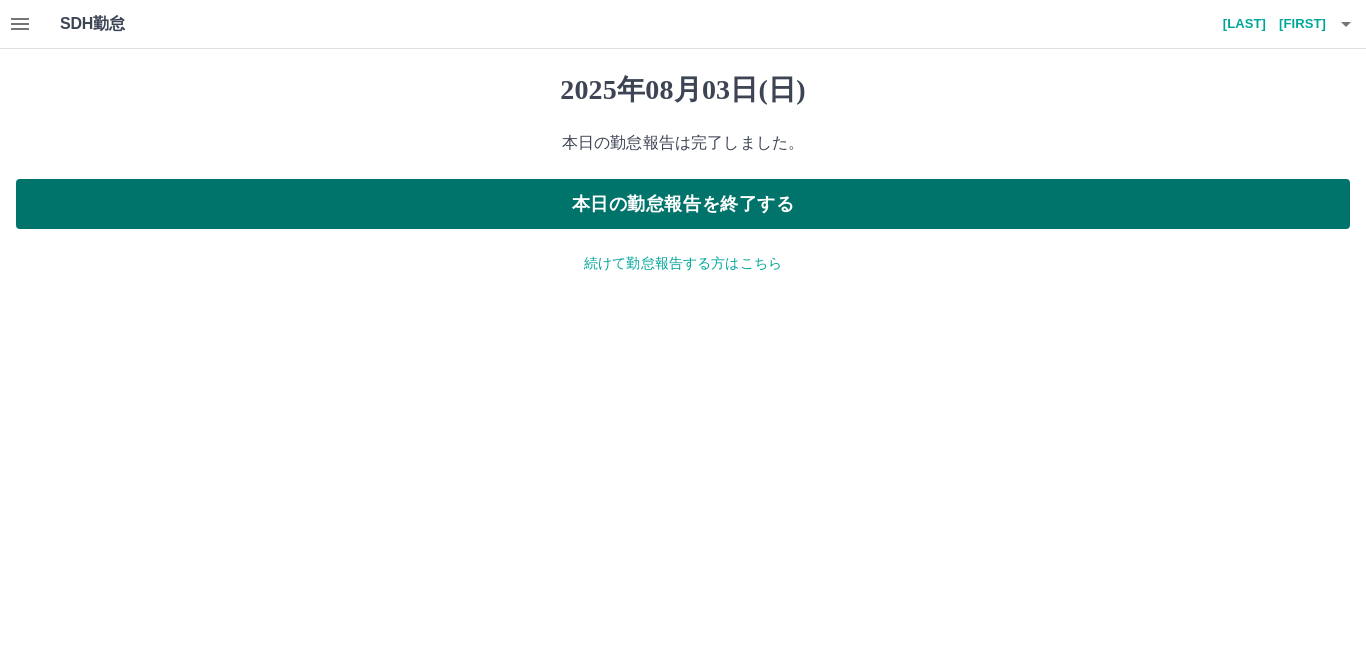 click on "本日の勤怠報告を終了する" at bounding box center [683, 204] 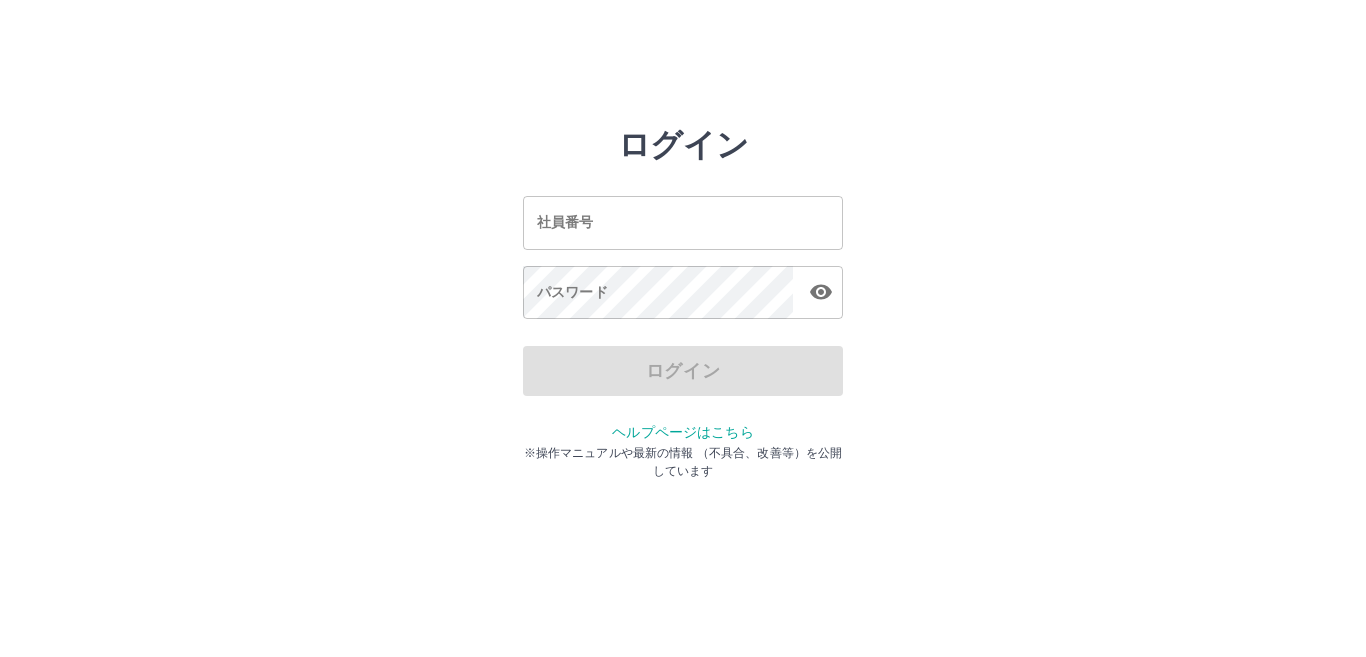 scroll, scrollTop: 0, scrollLeft: 0, axis: both 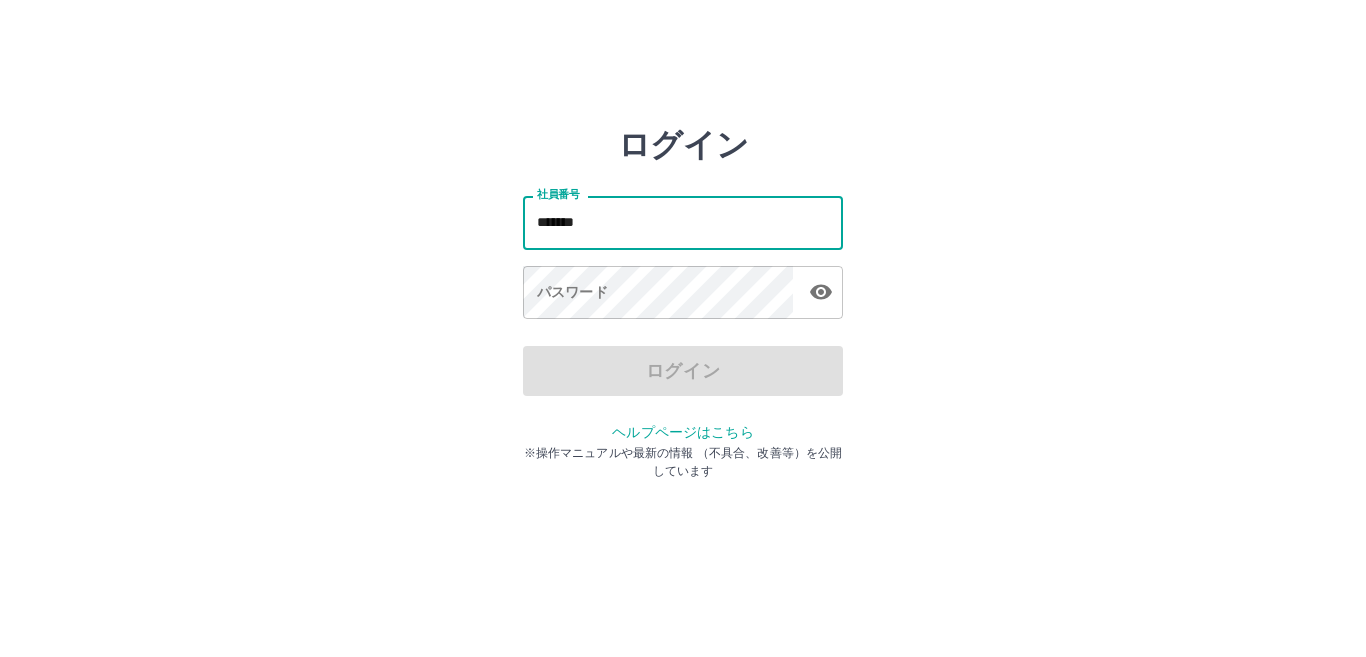 type on "*******" 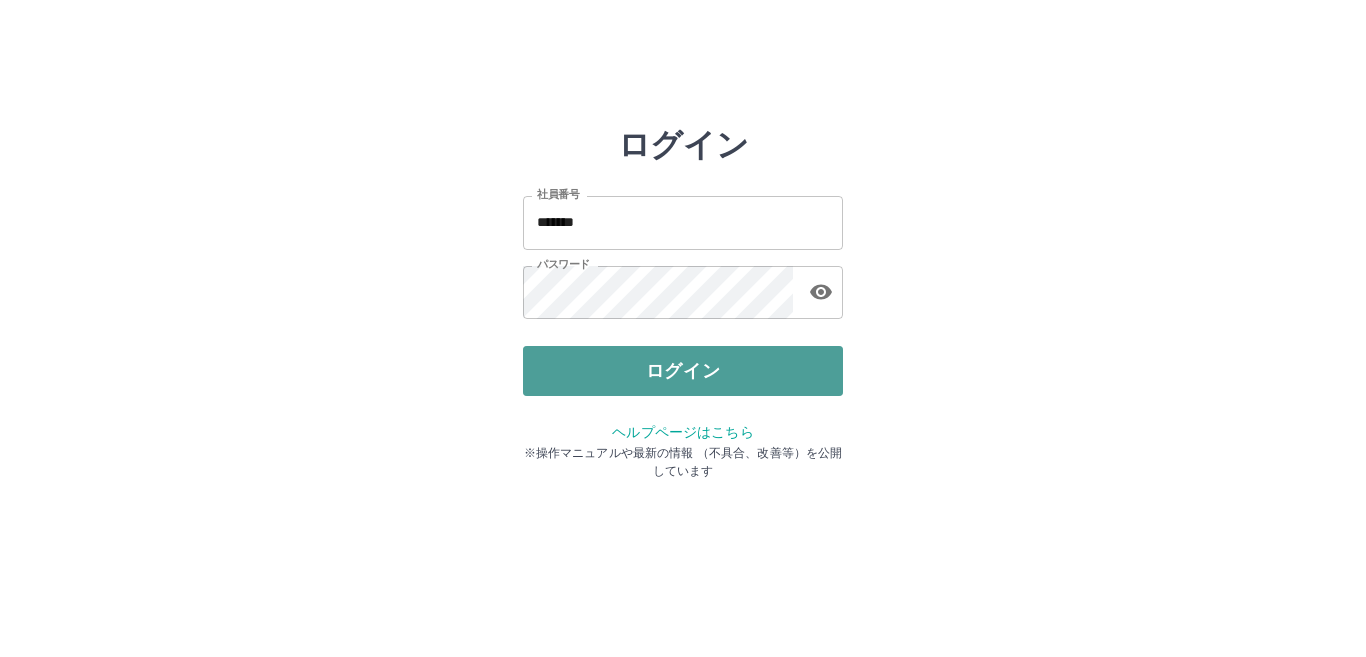 click on "ログイン" at bounding box center [683, 371] 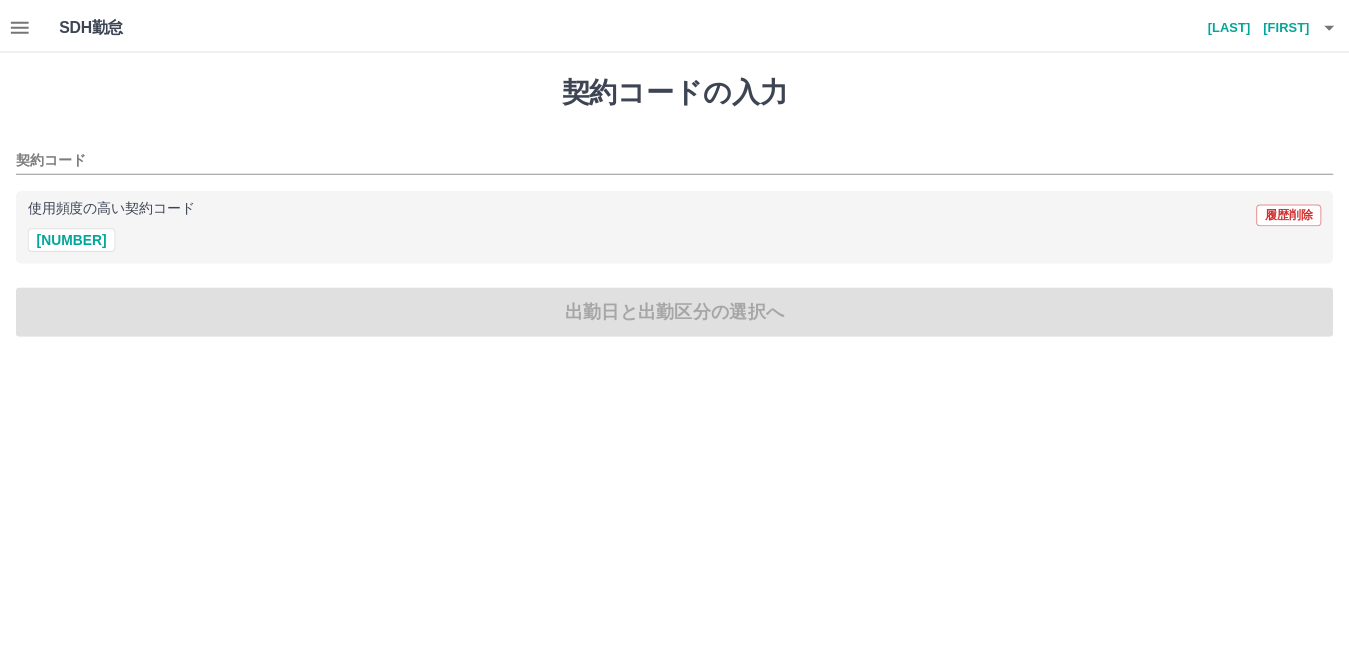 scroll, scrollTop: 0, scrollLeft: 0, axis: both 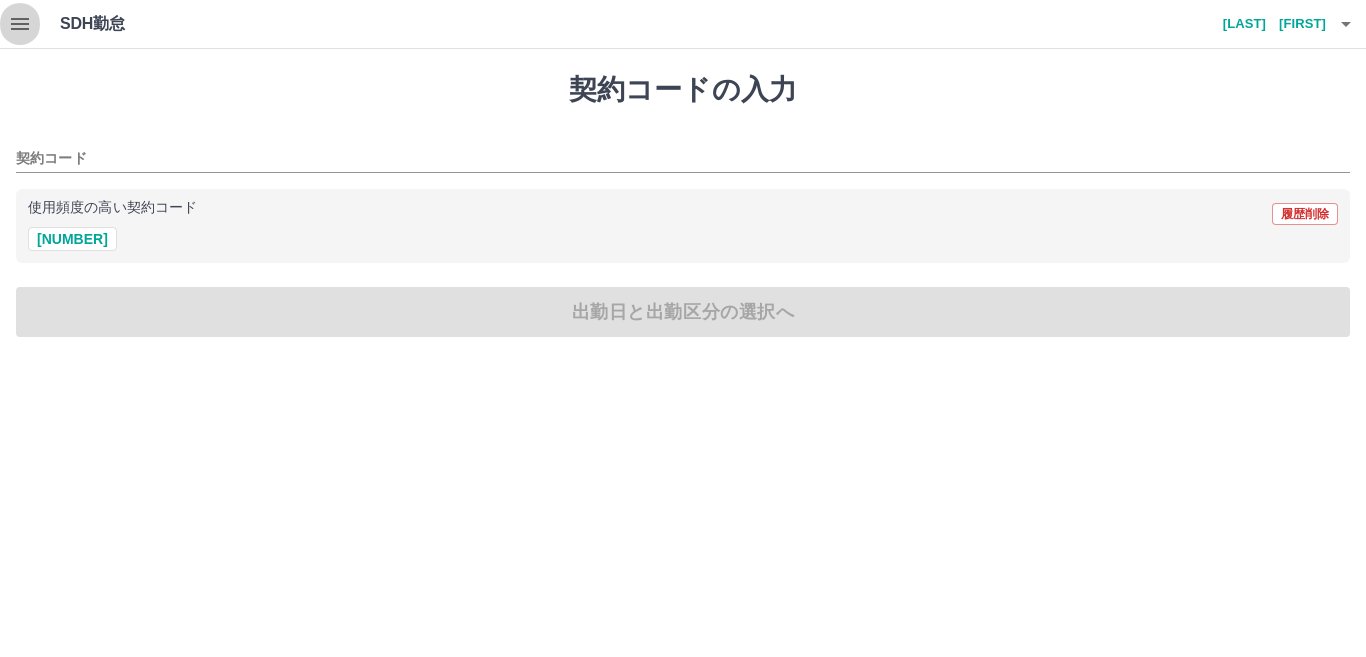 click 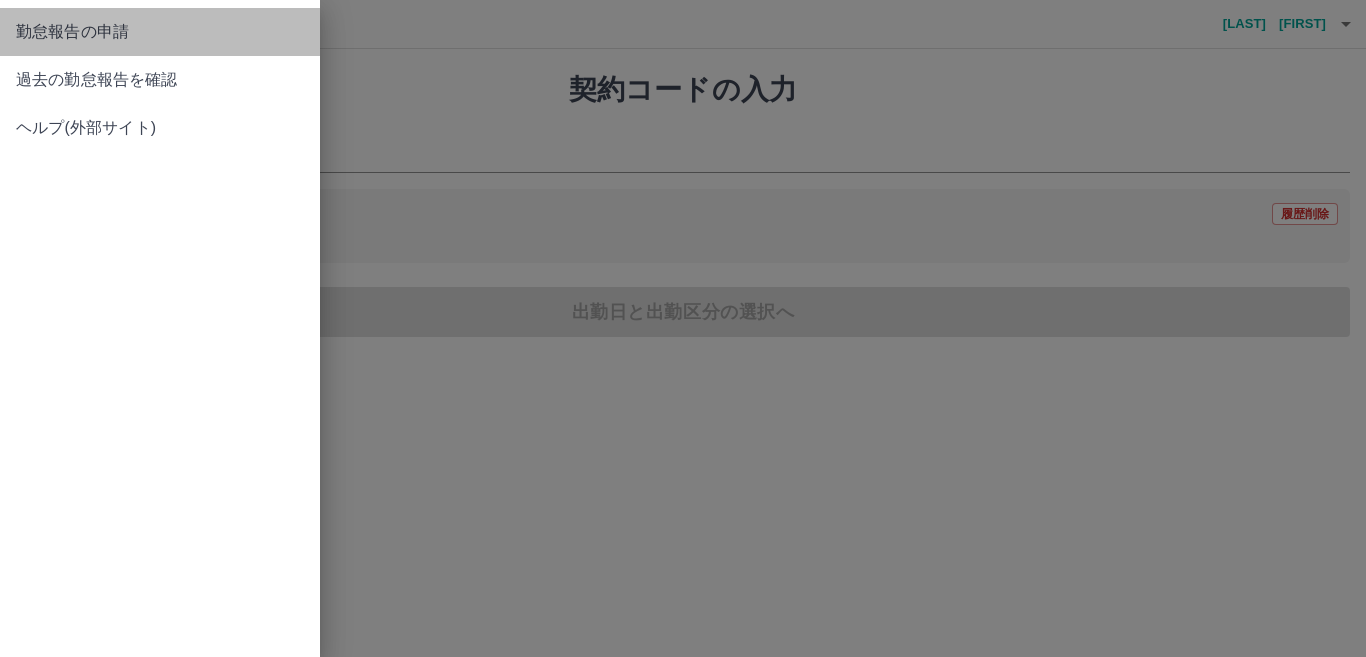 click on "勤怠報告の申請" at bounding box center [160, 32] 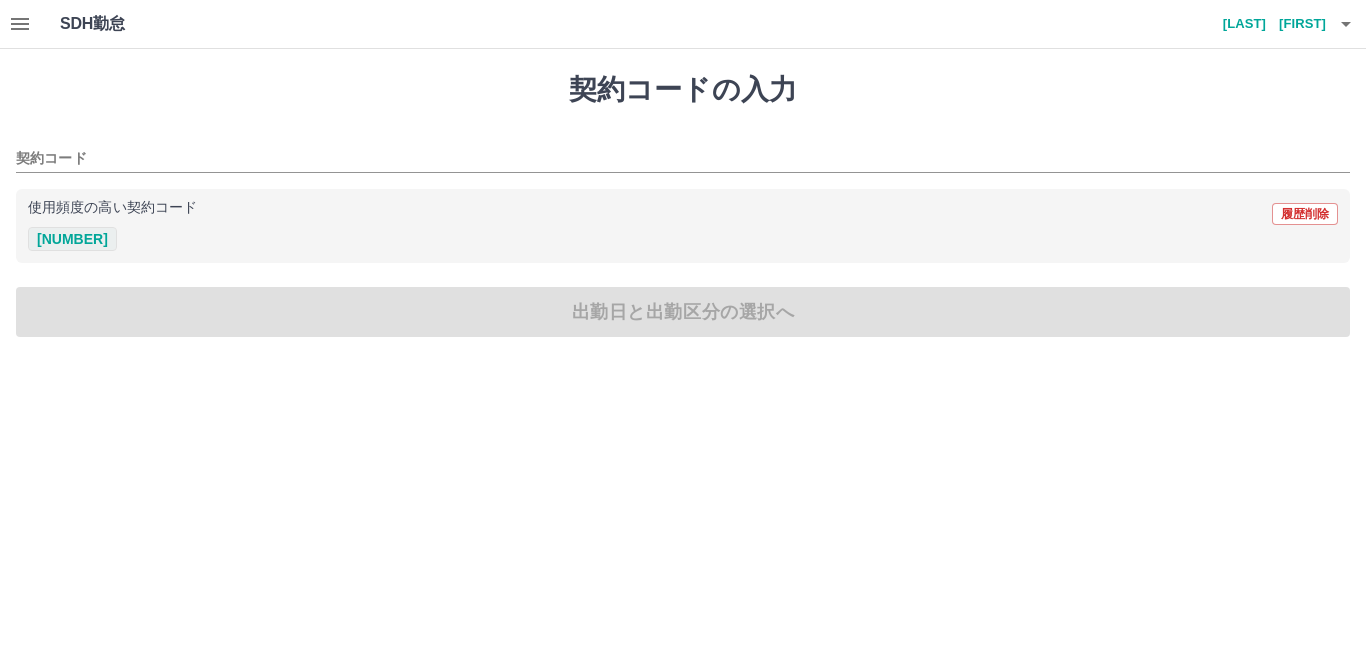 click on "[NUMBER]" at bounding box center [72, 239] 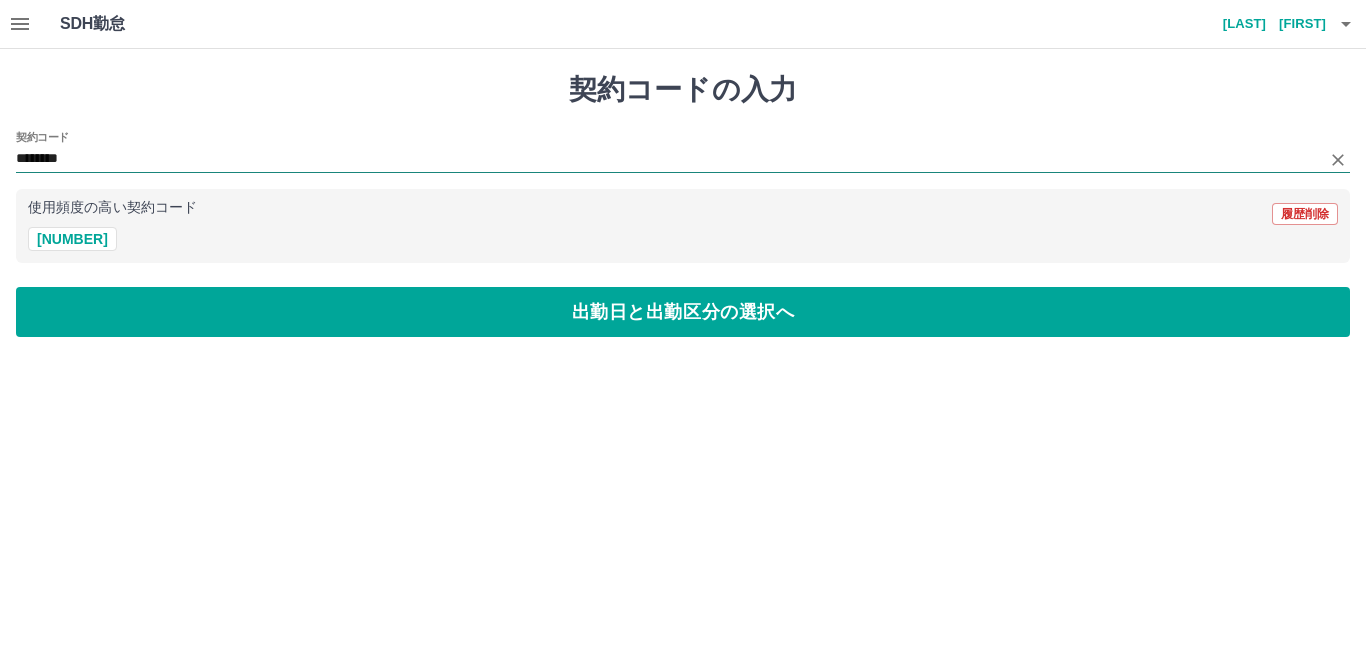 click on "********" at bounding box center (668, 159) 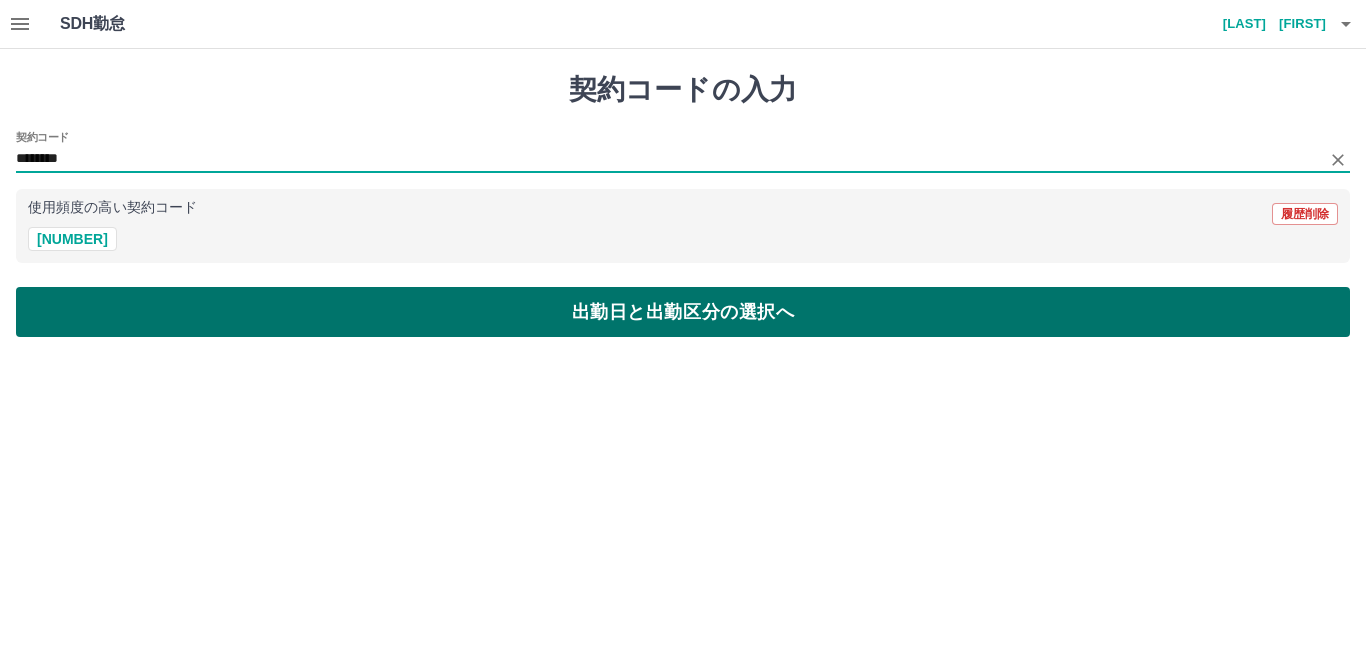 click on "出勤日と出勤区分の選択へ" at bounding box center [683, 312] 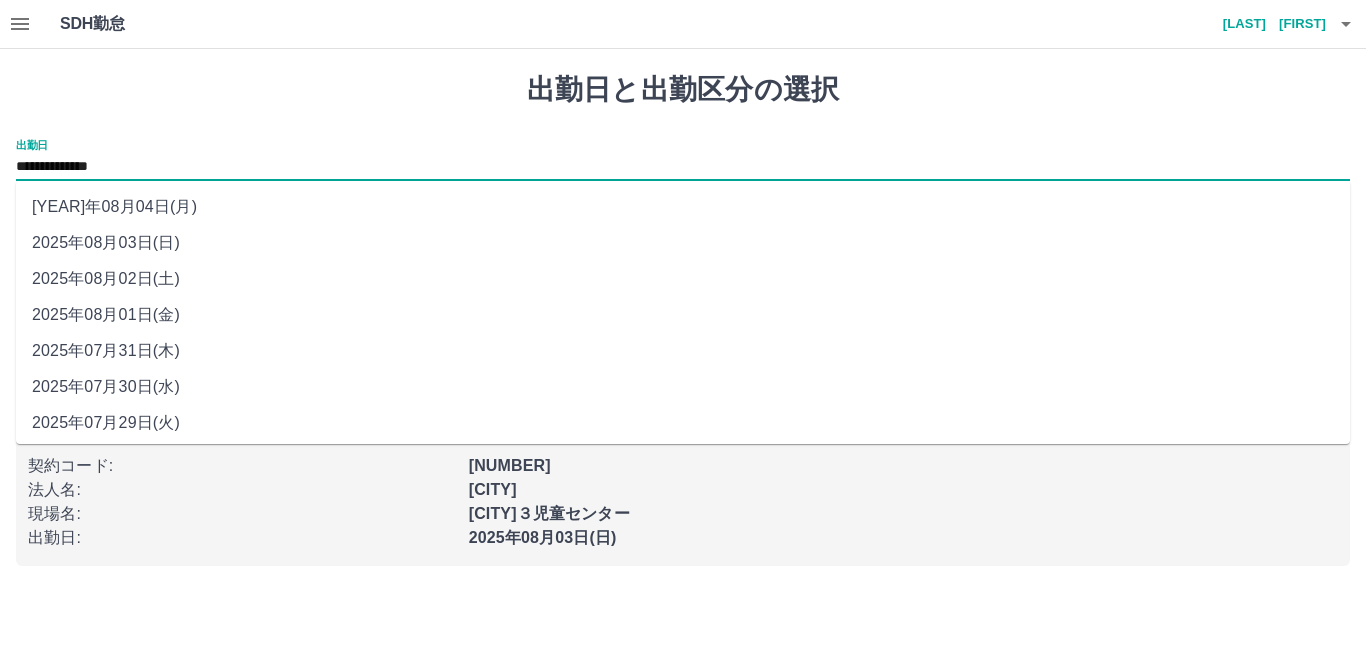 drag, startPoint x: 176, startPoint y: 167, endPoint x: 195, endPoint y: 173, distance: 19.924858 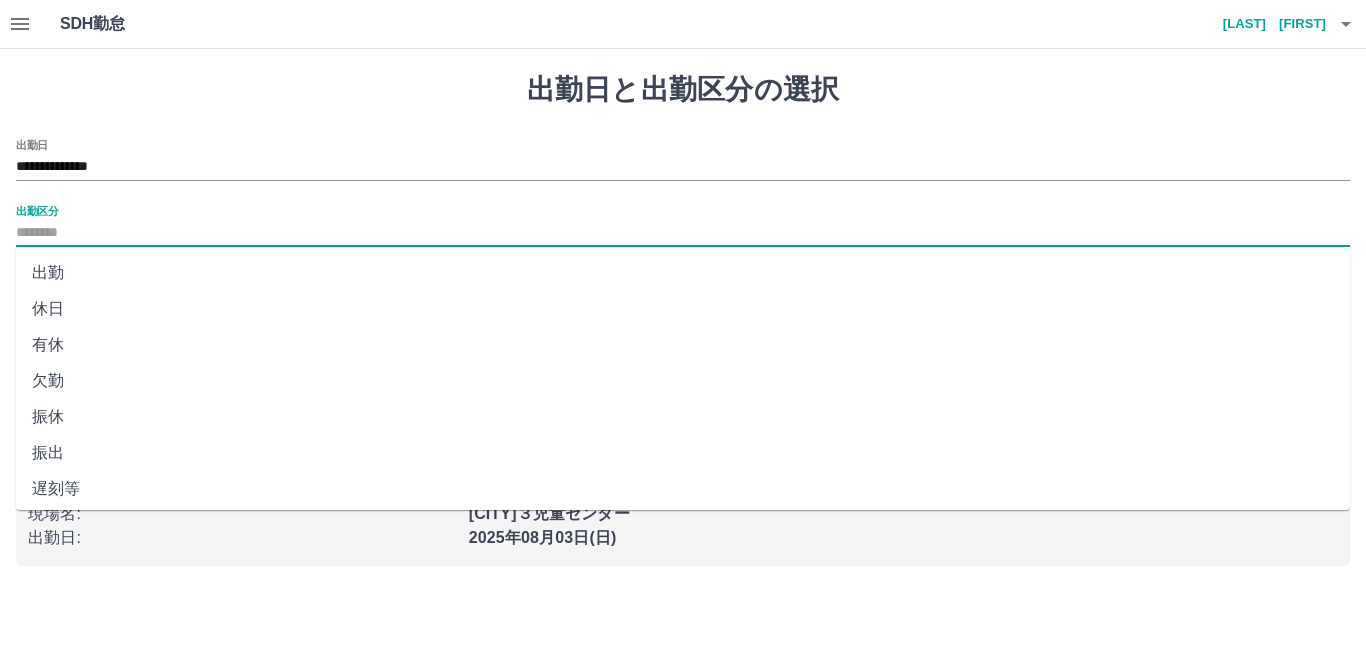 click on "出勤区分" at bounding box center [683, 233] 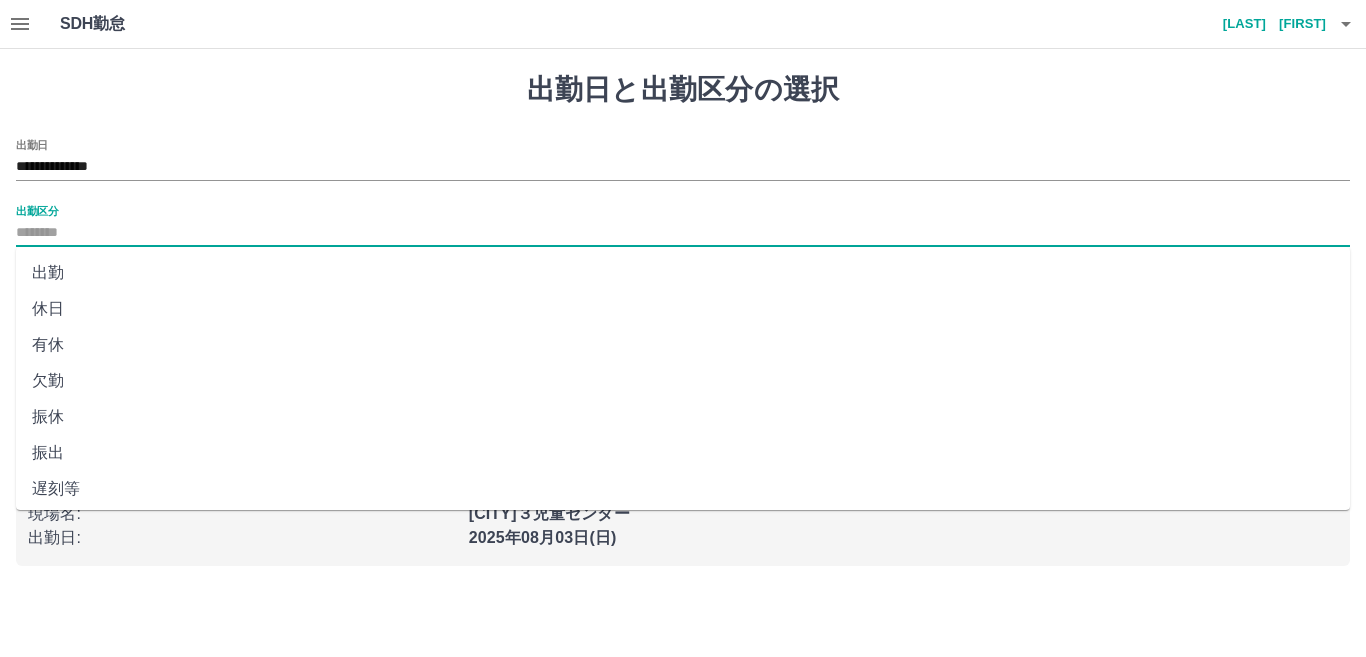 click on "出勤" at bounding box center (683, 273) 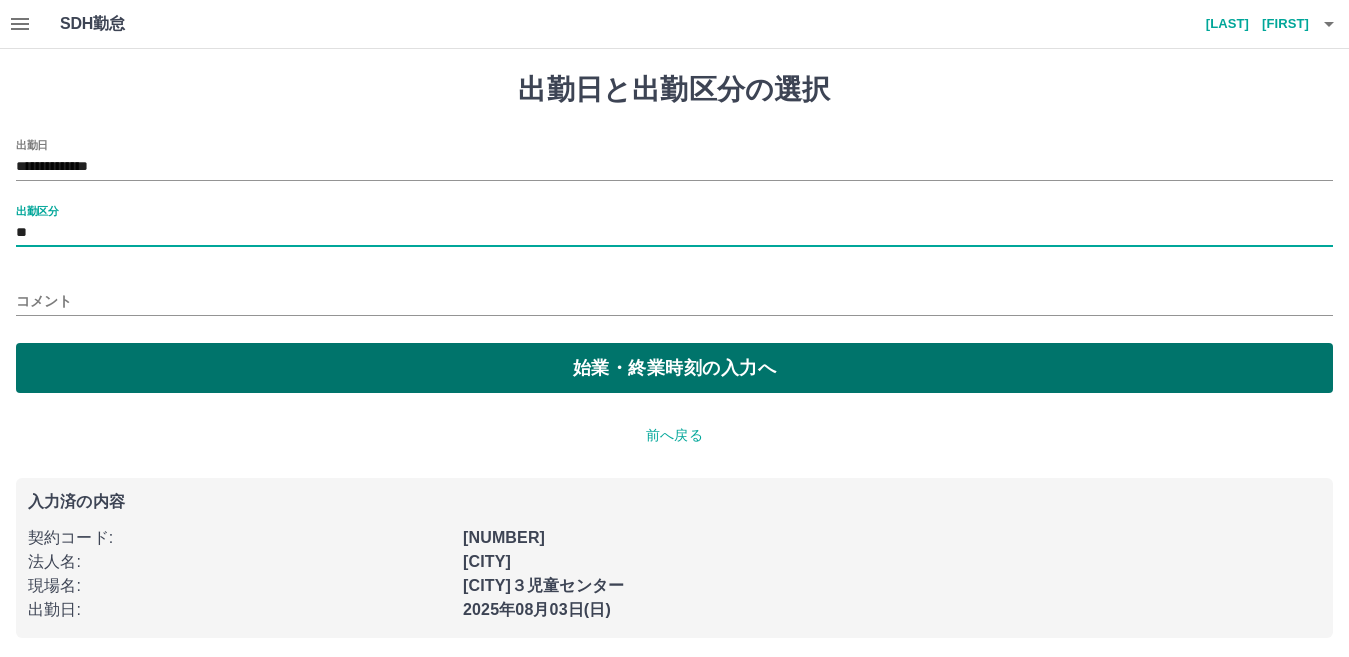 click on "始業・終業時刻の入力へ" at bounding box center (674, 368) 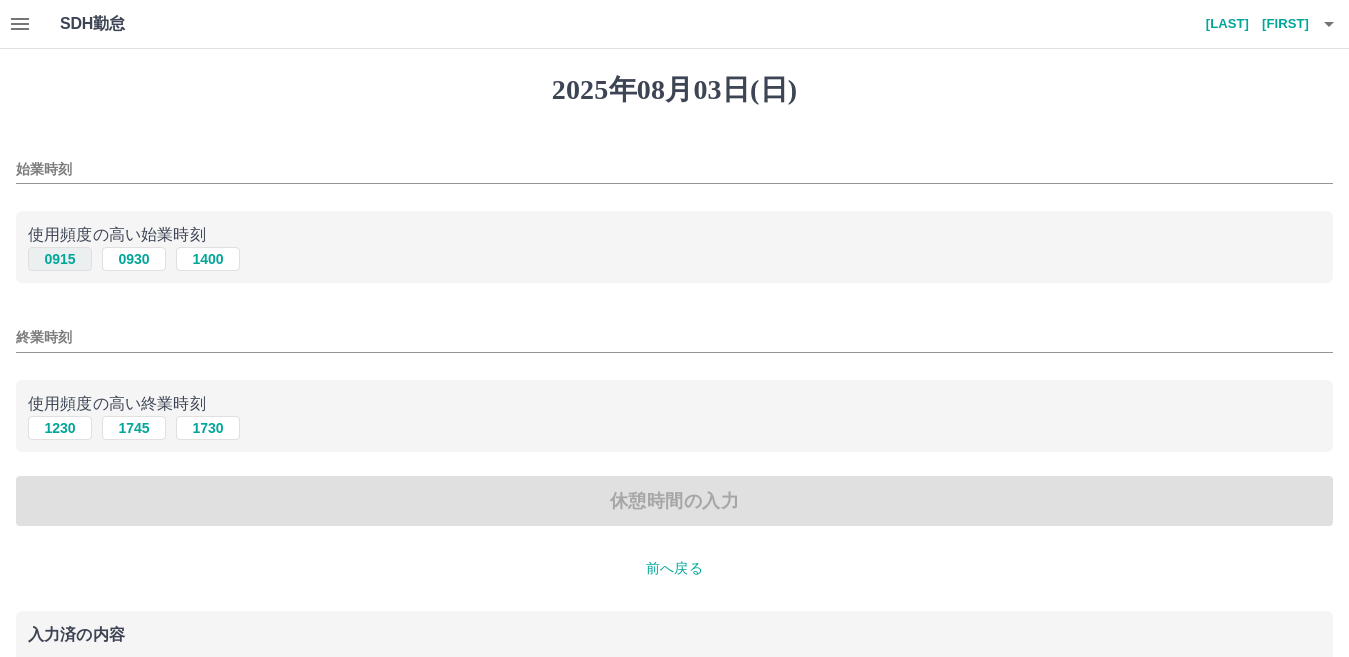 click on "0915" at bounding box center [60, 259] 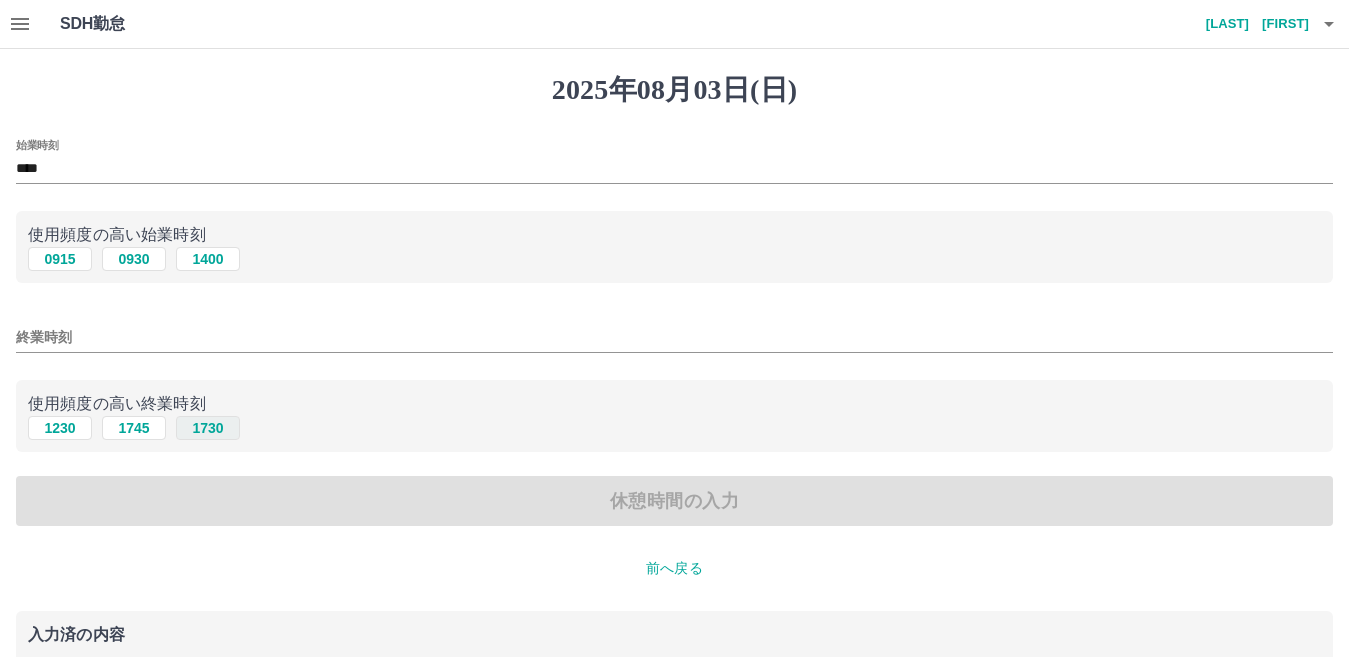 click on "1730" at bounding box center [208, 428] 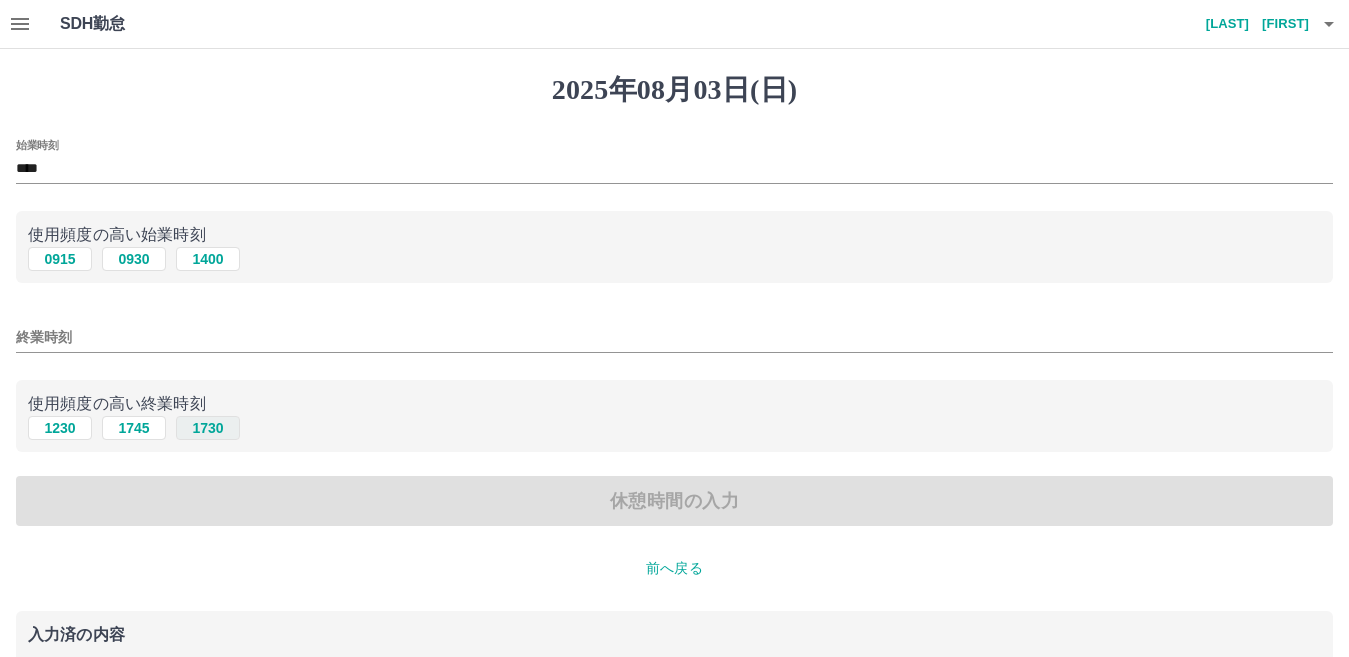 type on "****" 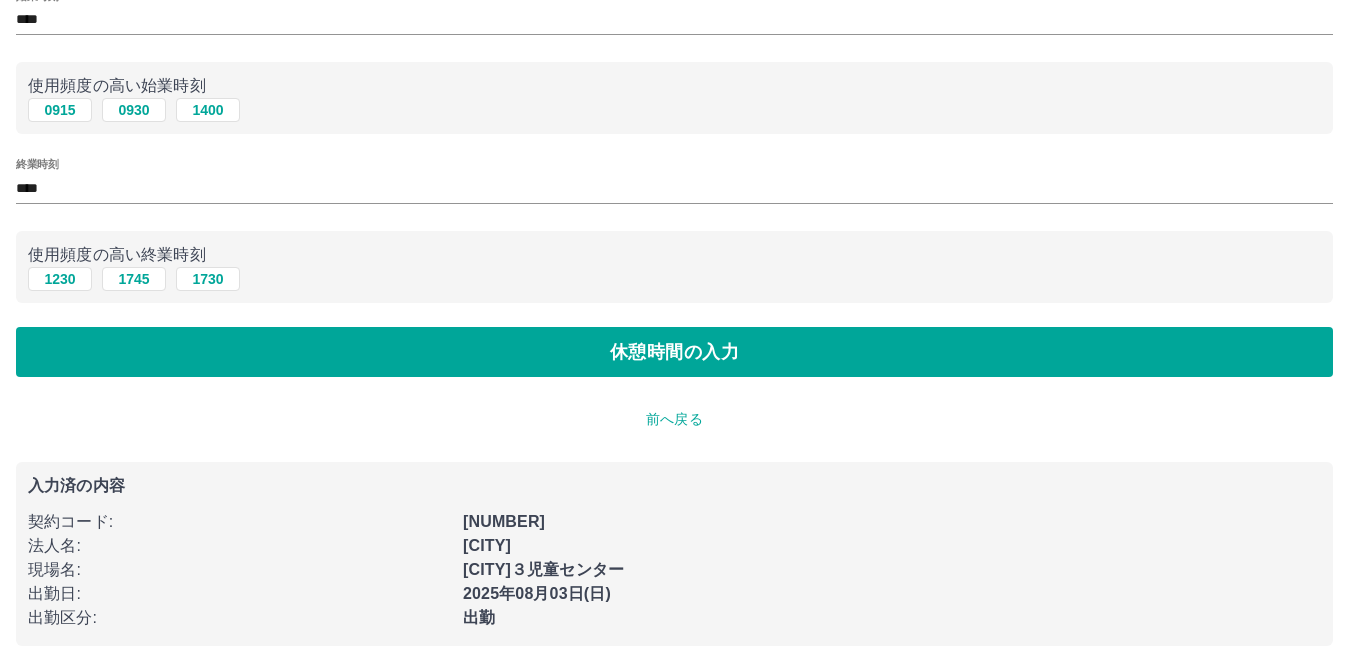 scroll, scrollTop: 163, scrollLeft: 0, axis: vertical 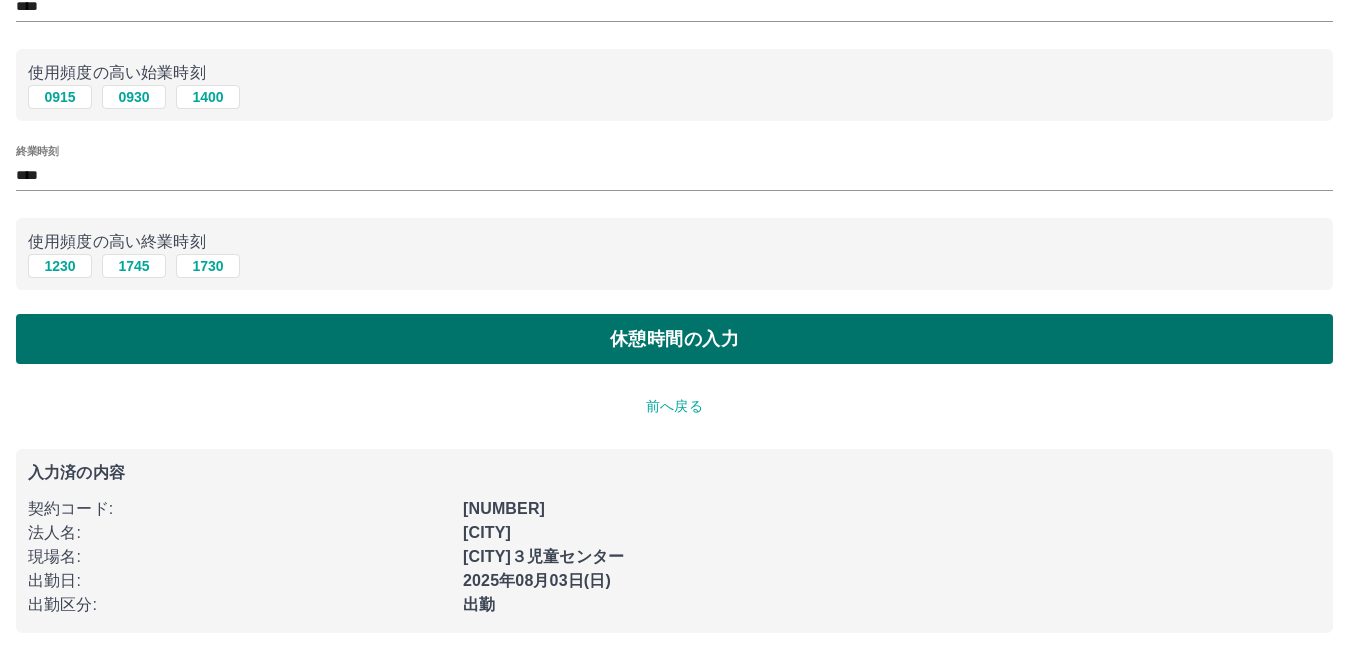 click on "休憩時間の入力" at bounding box center (674, 339) 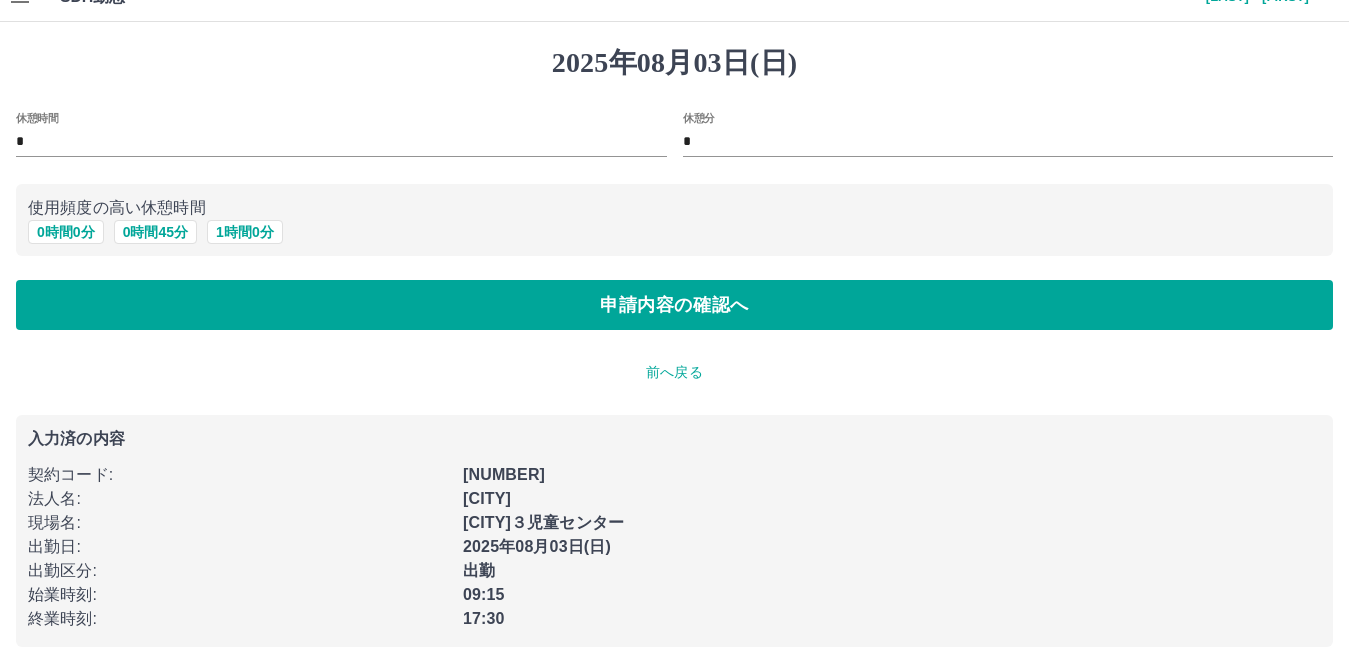 scroll, scrollTop: 42, scrollLeft: 0, axis: vertical 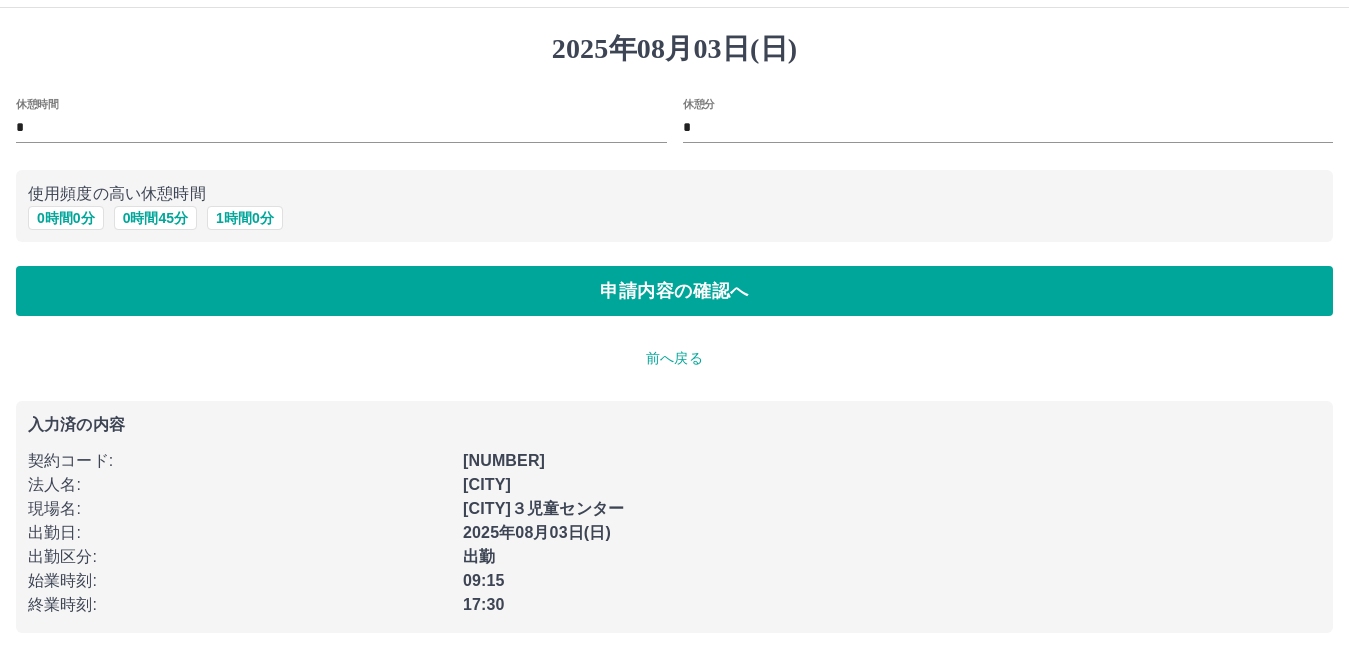 click on "*" at bounding box center [341, 128] 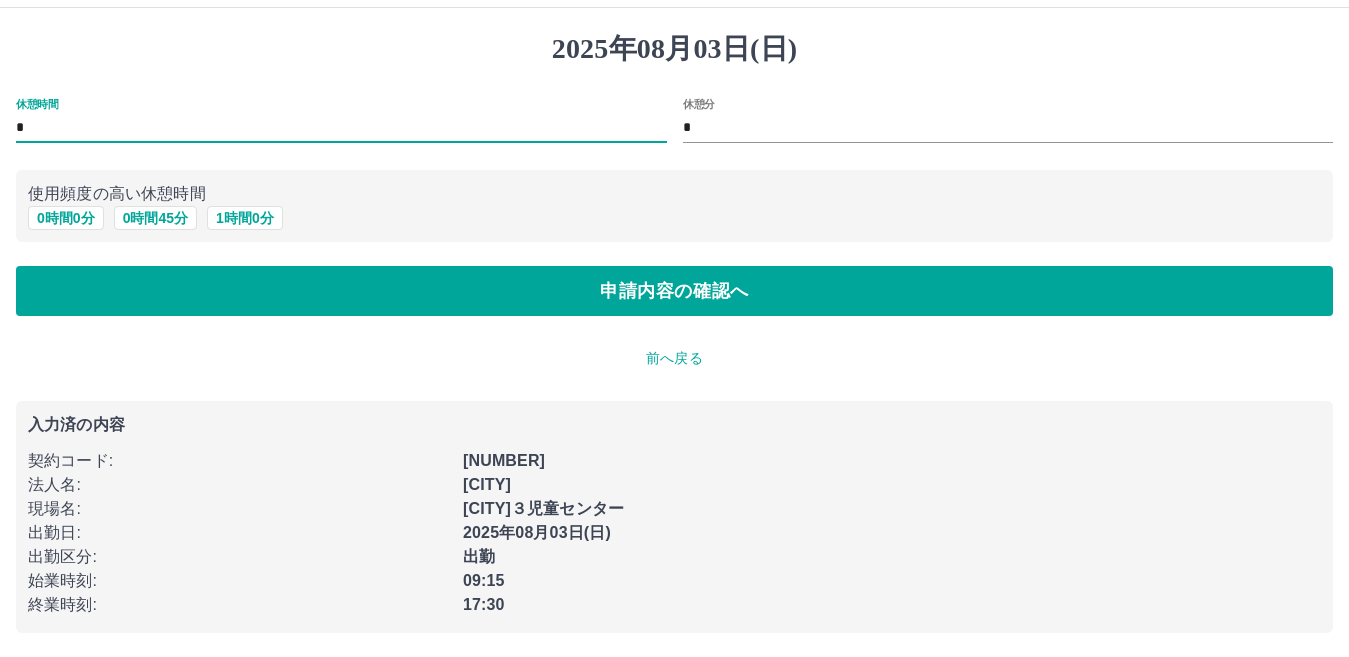 click on "*" at bounding box center (1008, 128) 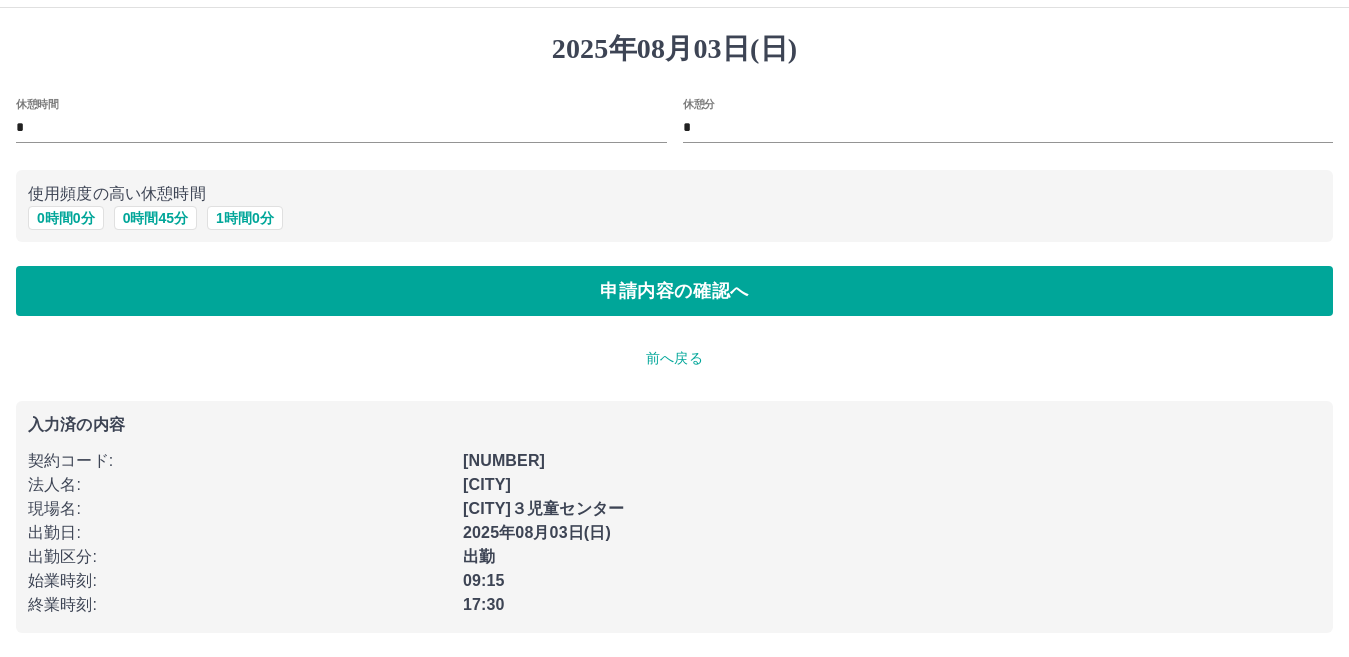 click on "使用頻度の高い休憩時間 0 時間 0 分 0 時間 45 分 1 時間 0 分" at bounding box center [674, 206] 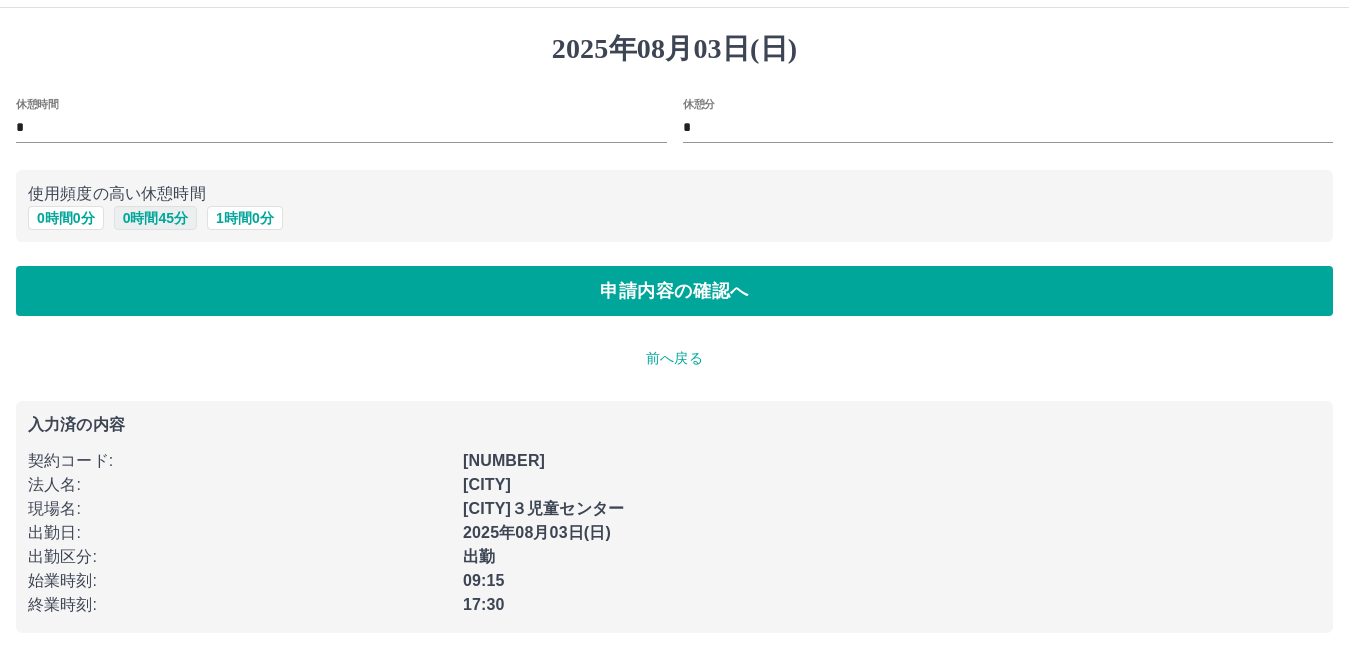 click on "0 時間 45 分" at bounding box center (155, 218) 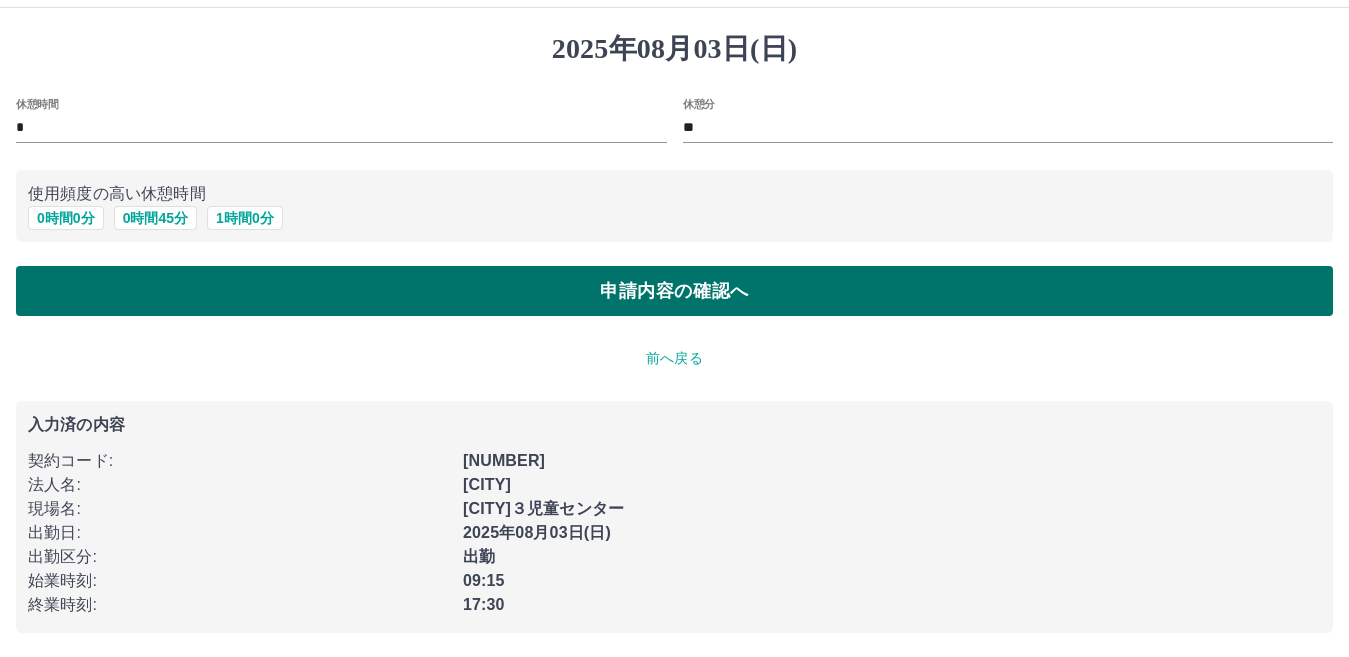 click on "申請内容の確認へ" at bounding box center (674, 291) 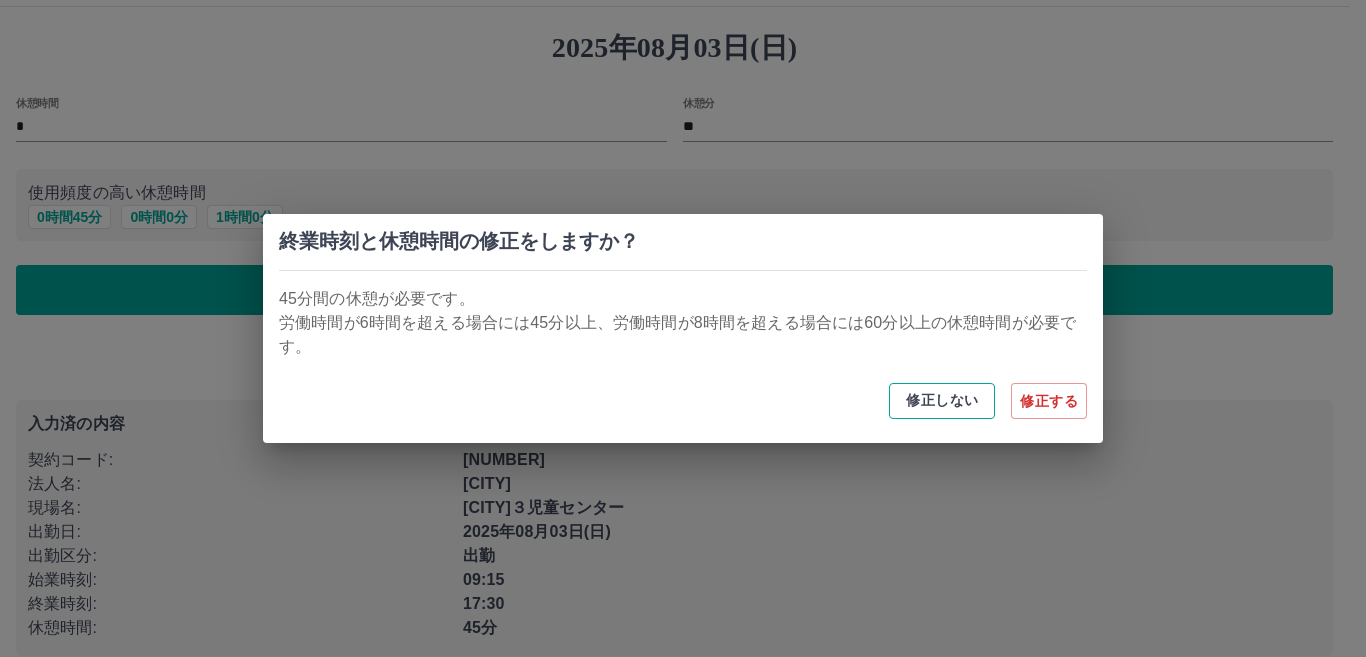 click on "修正しない" at bounding box center [942, 401] 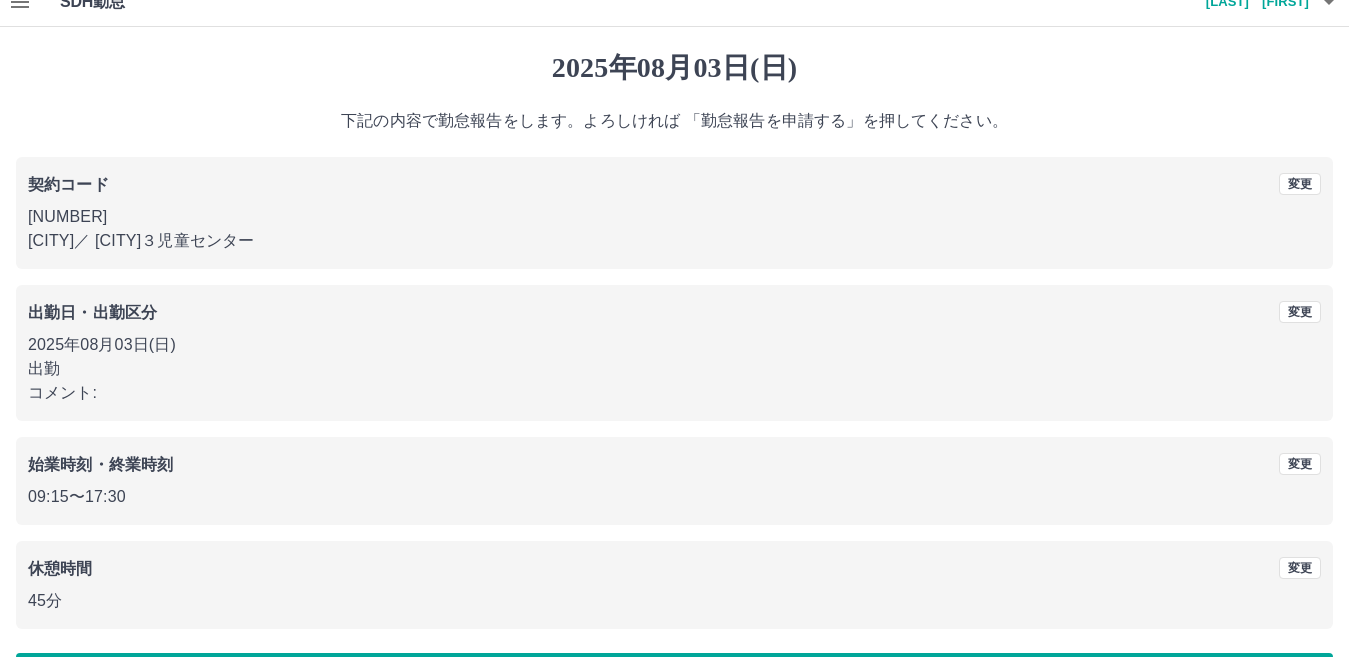scroll, scrollTop: 92, scrollLeft: 0, axis: vertical 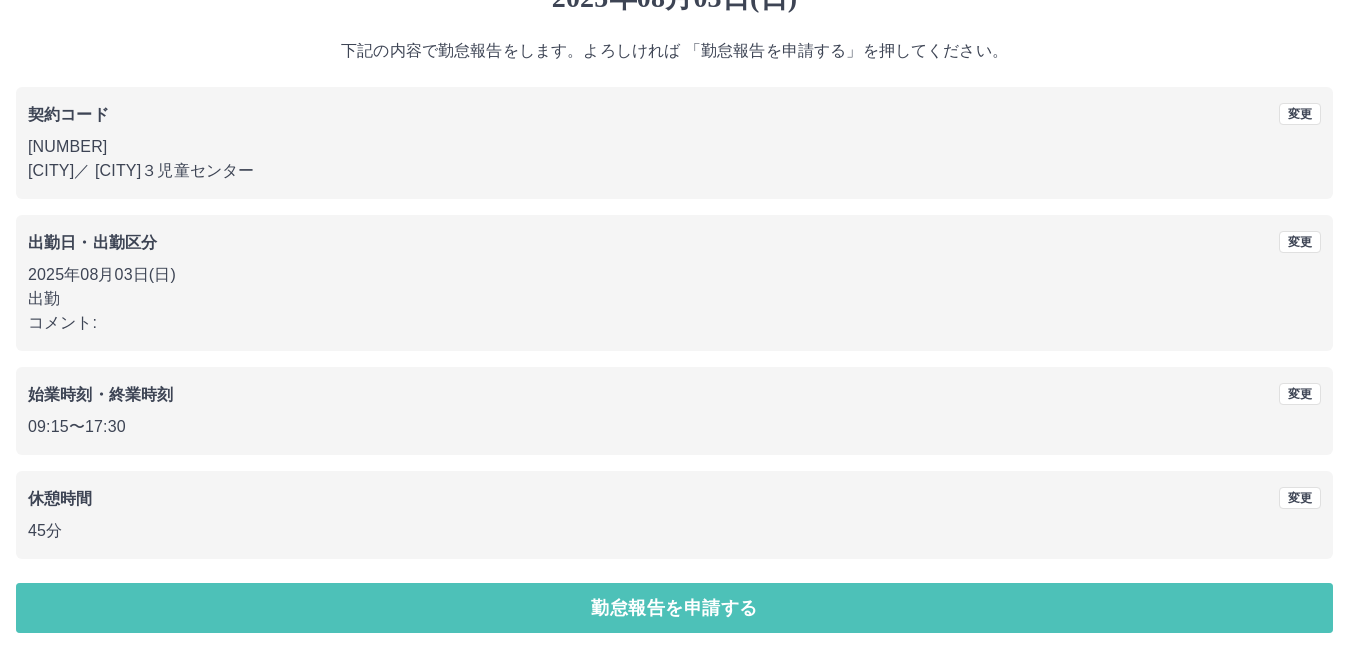 click on "勤怠報告を申請する" at bounding box center [674, 608] 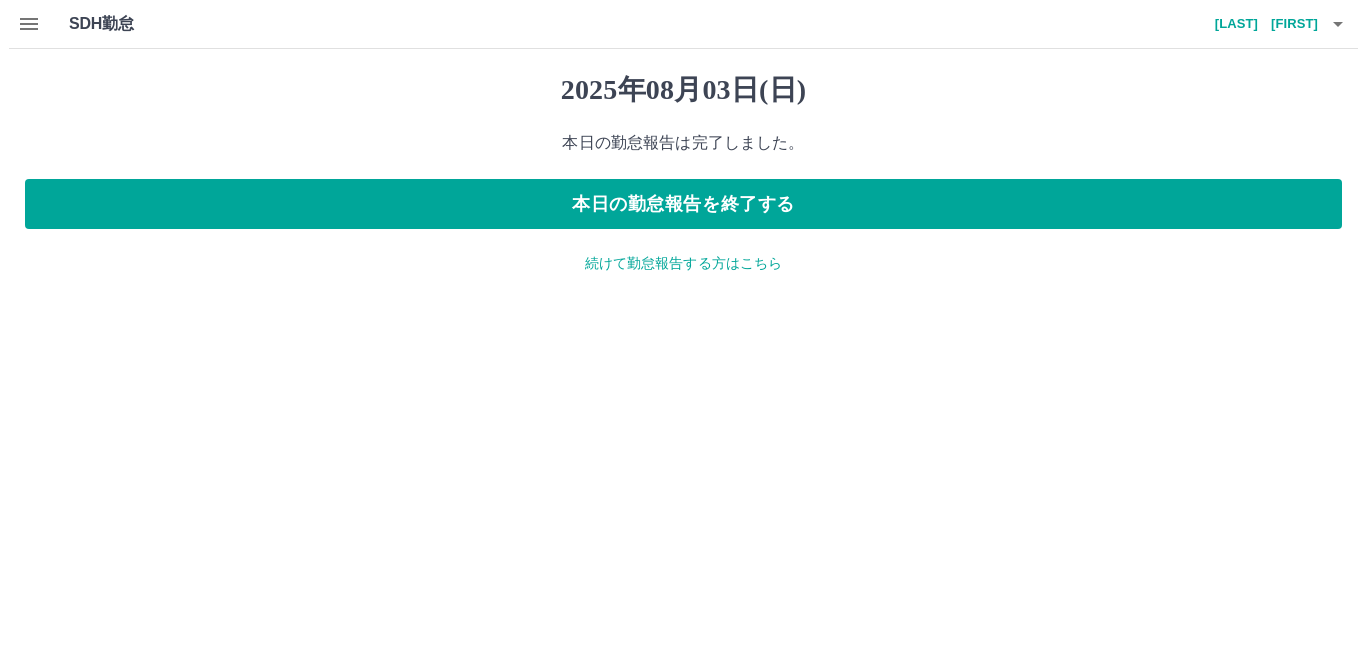 scroll, scrollTop: 0, scrollLeft: 0, axis: both 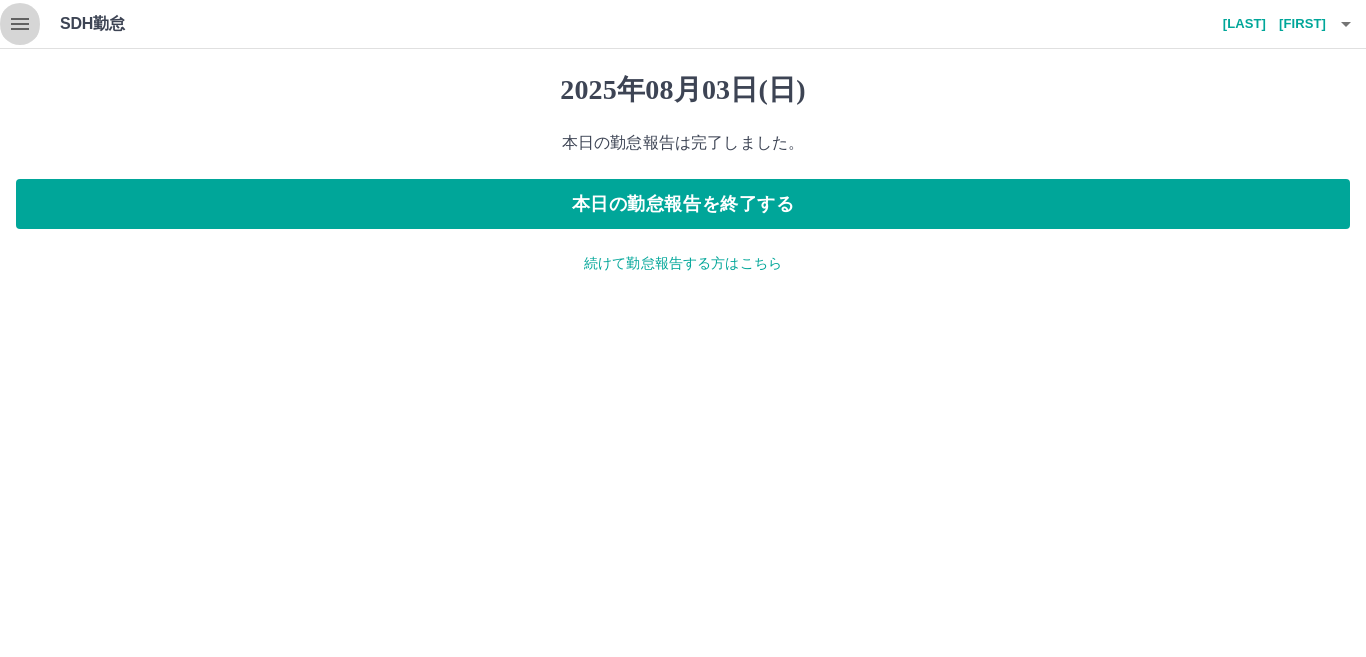 click 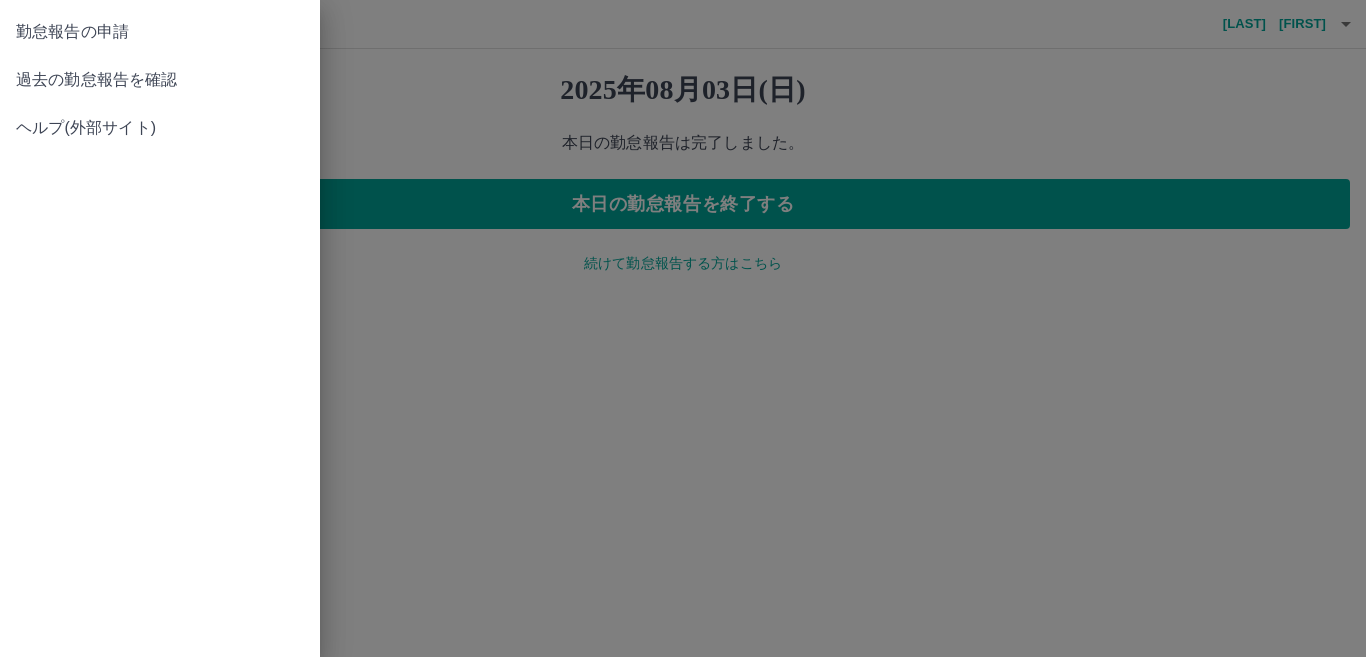 click on "勤怠報告の申請" at bounding box center (160, 32) 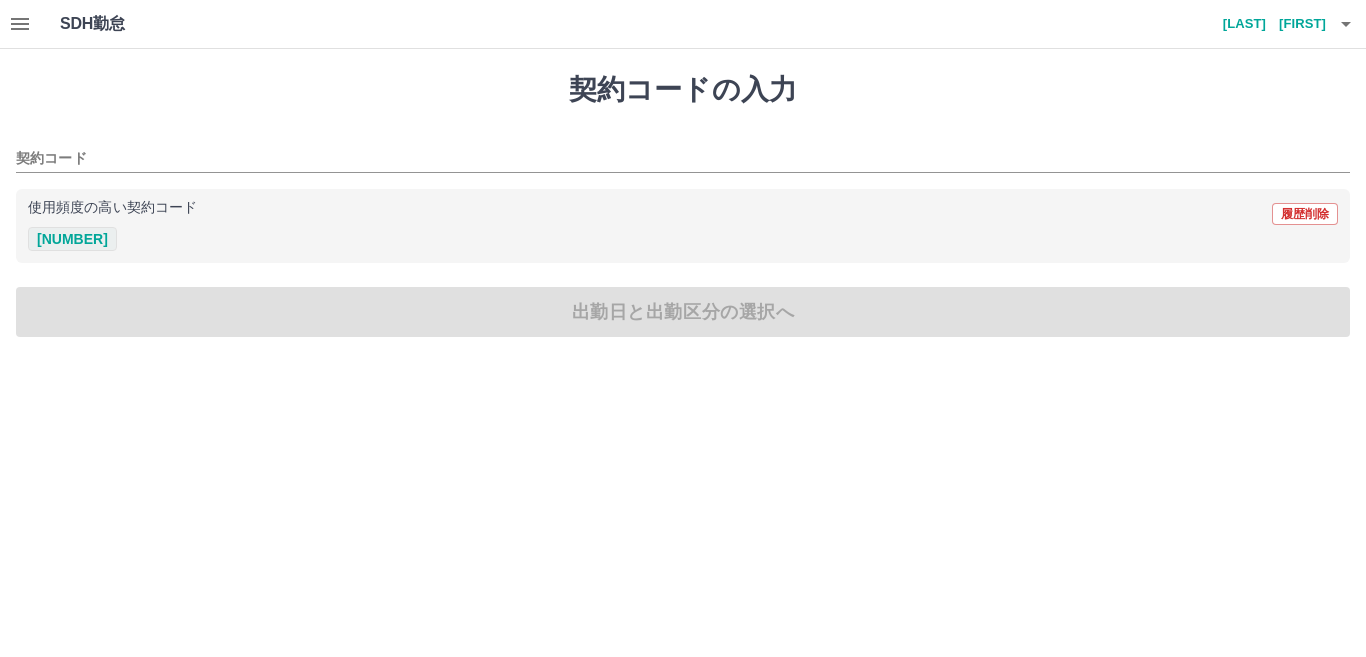 click on "[NUMBER]" at bounding box center (72, 239) 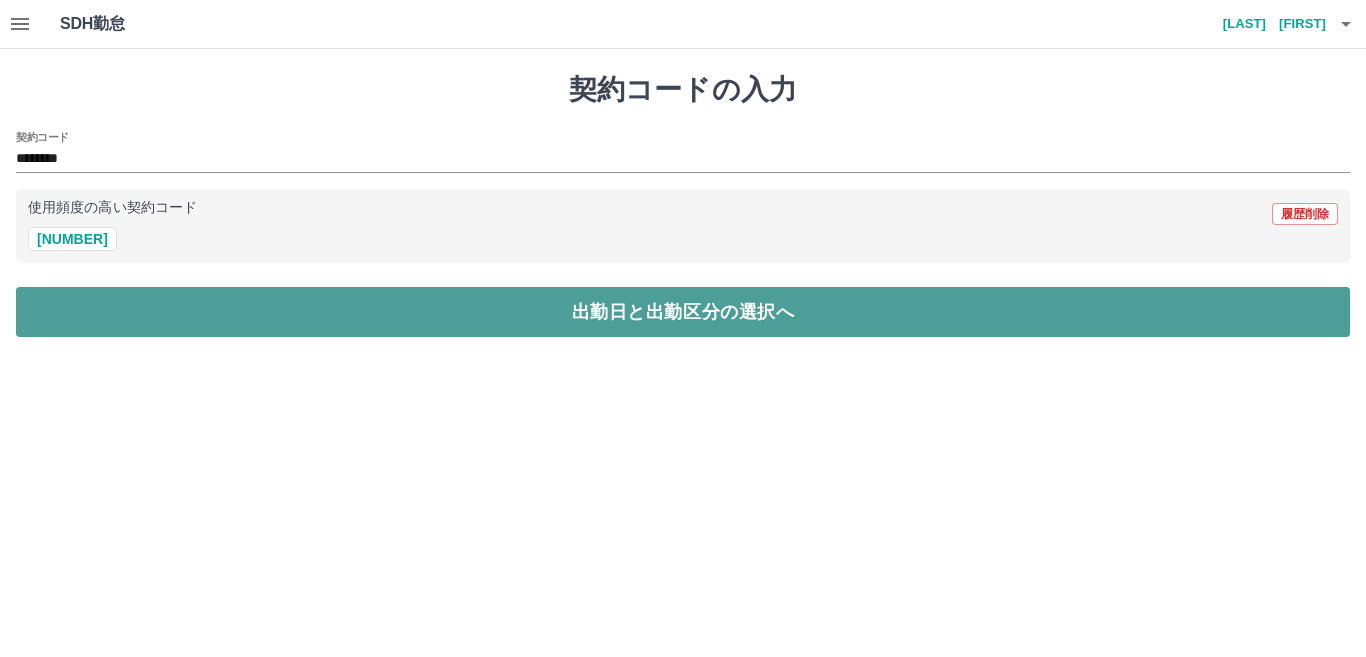 click on "出勤日と出勤区分の選択へ" at bounding box center (683, 312) 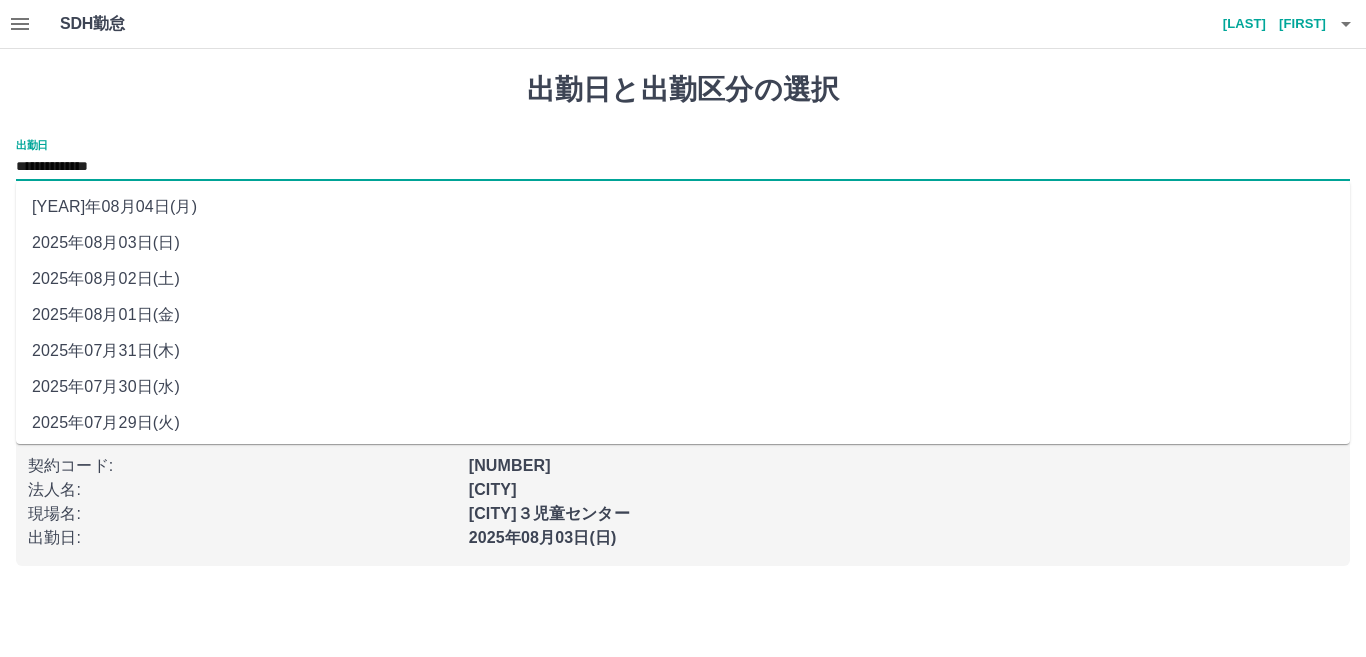 click on "**********" at bounding box center (683, 167) 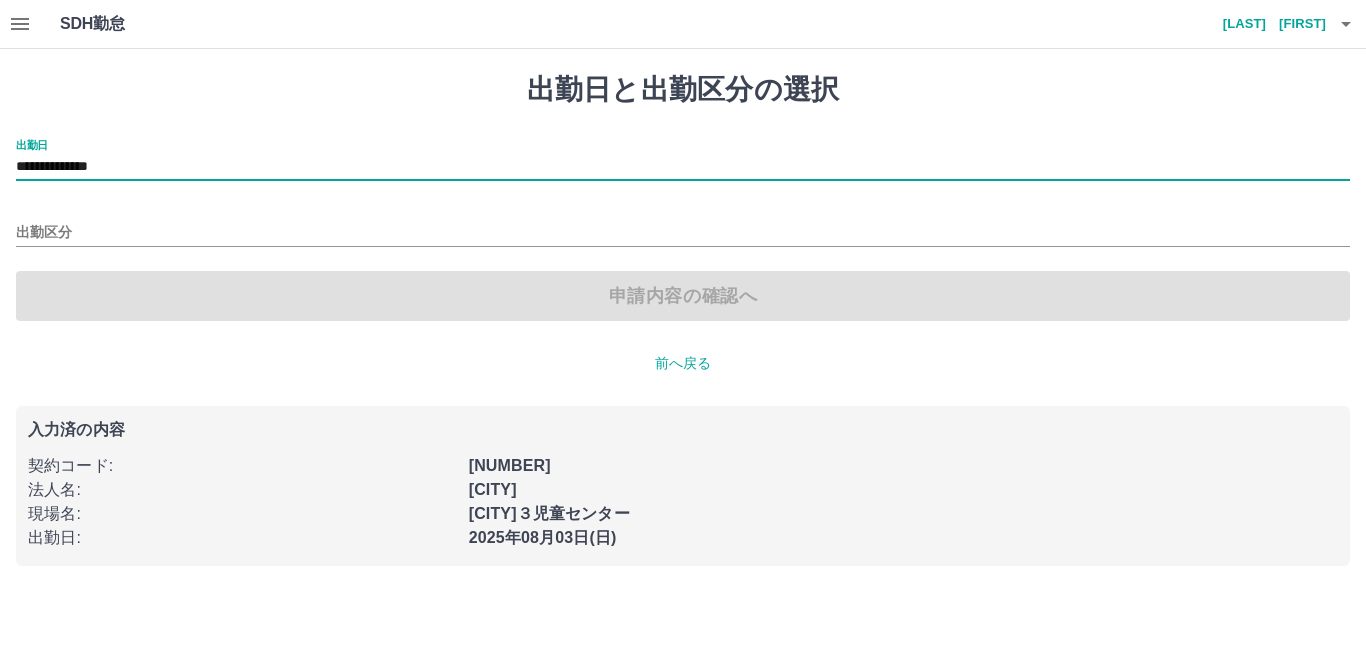click on "出勤区分" at bounding box center [683, 226] 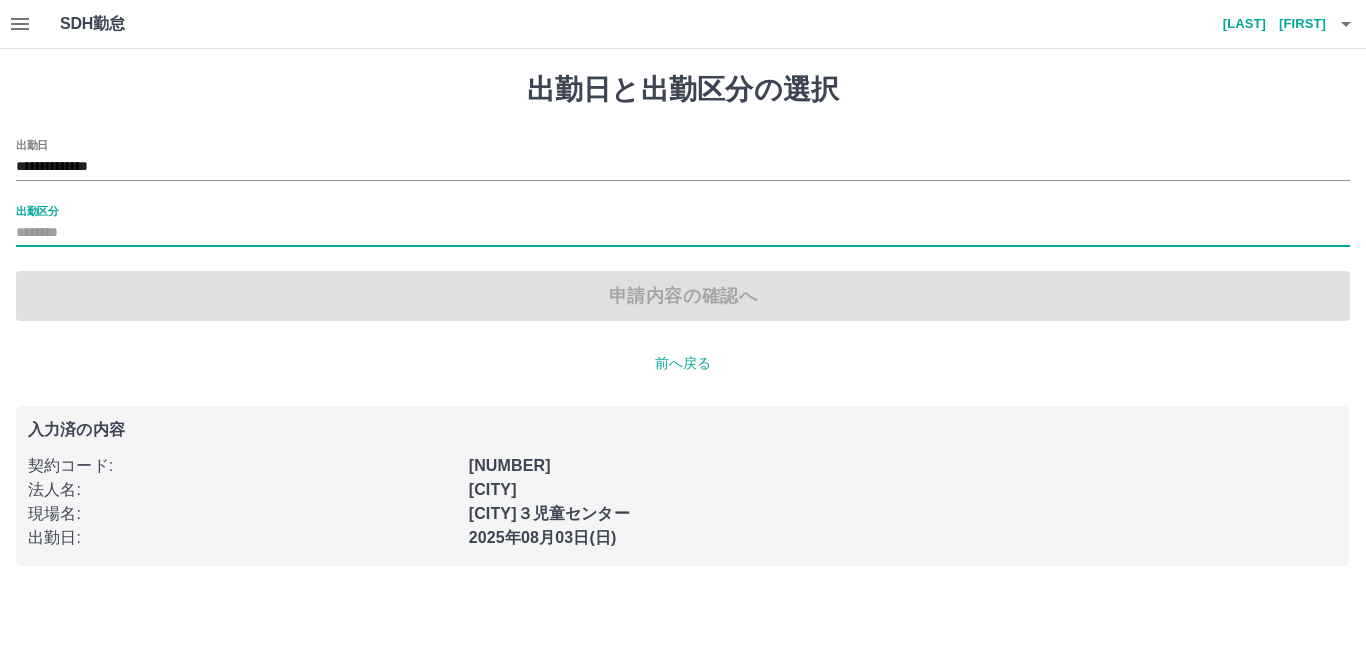 click on "申請内容の確認へ" at bounding box center [683, 296] 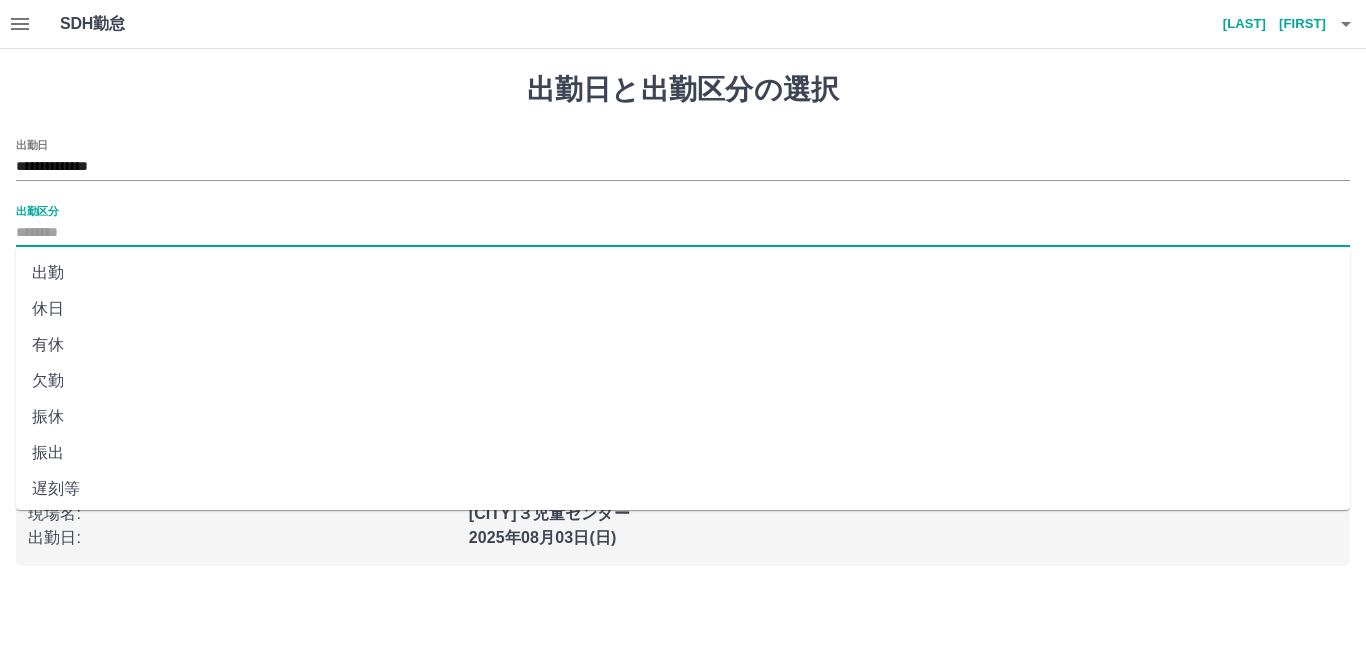 click on "出勤区分" at bounding box center (683, 233) 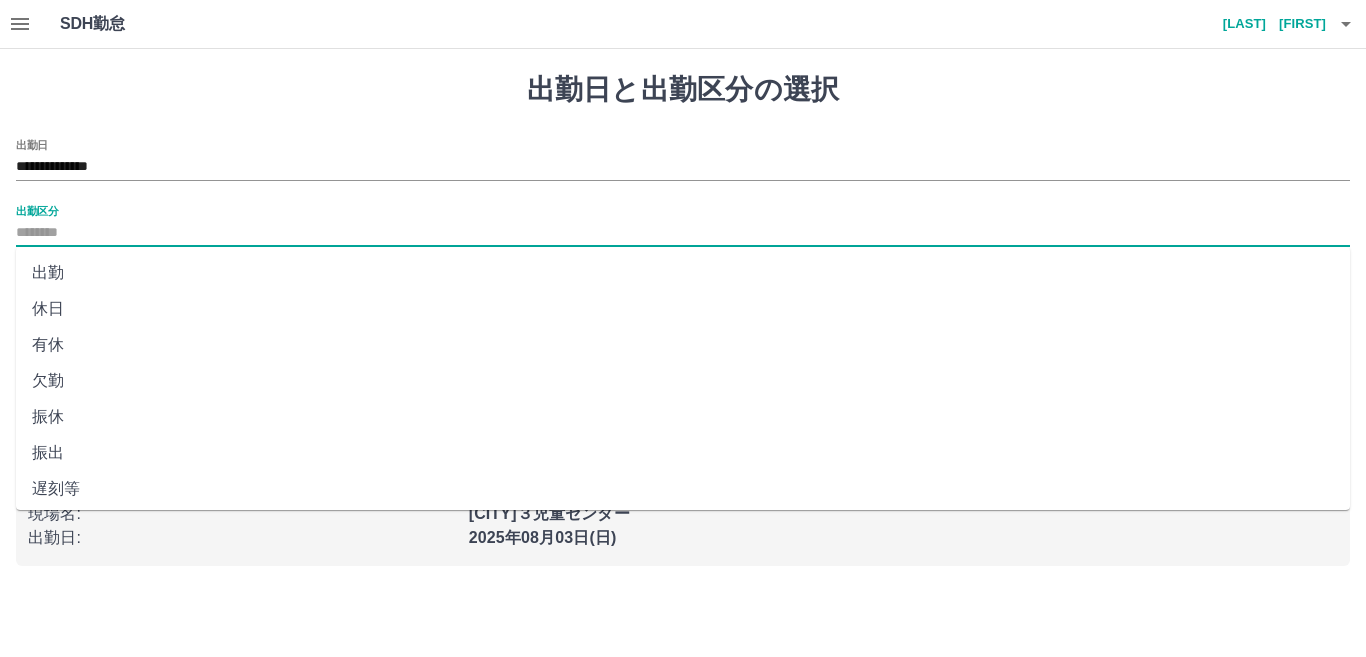 click on "休日" at bounding box center [683, 309] 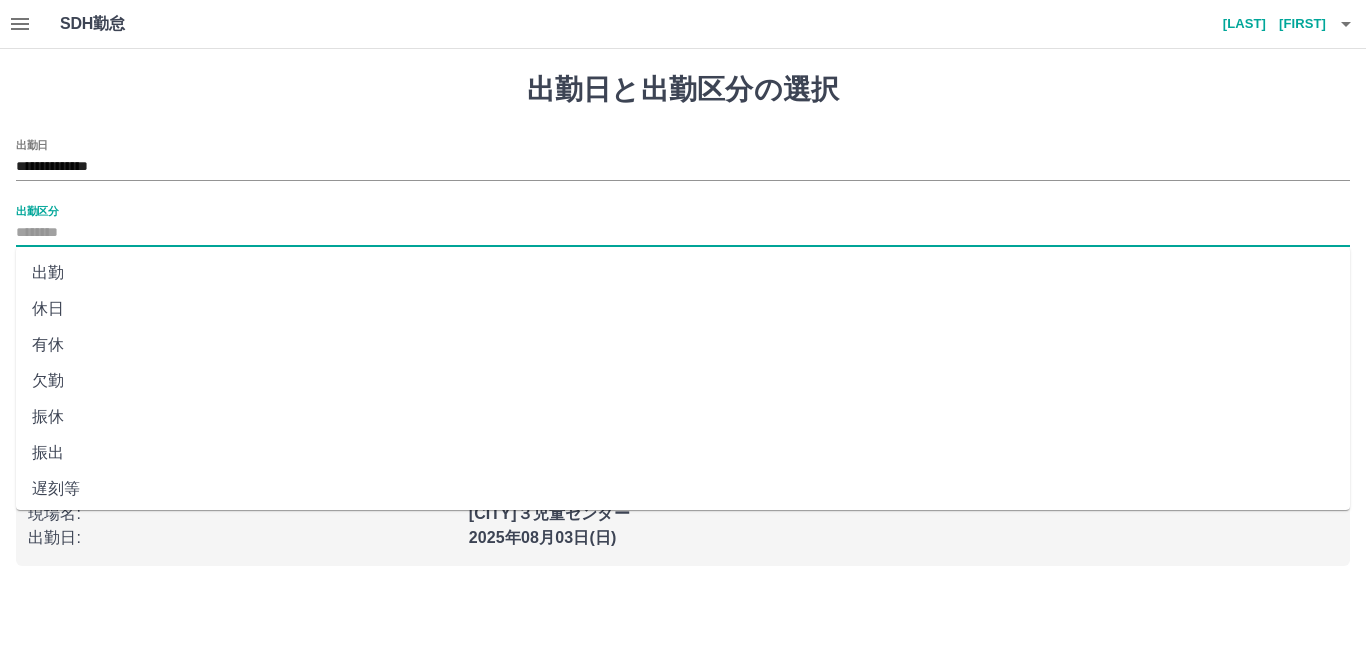 type on "**" 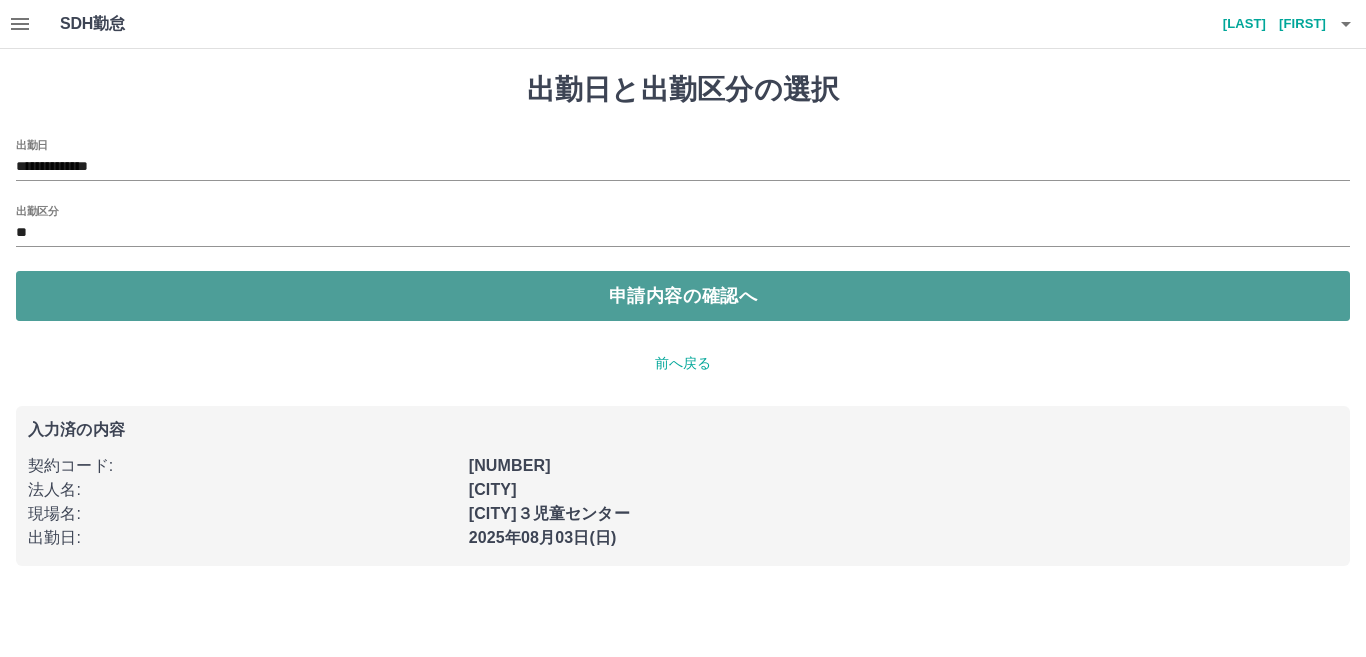 click on "申請内容の確認へ" at bounding box center [683, 296] 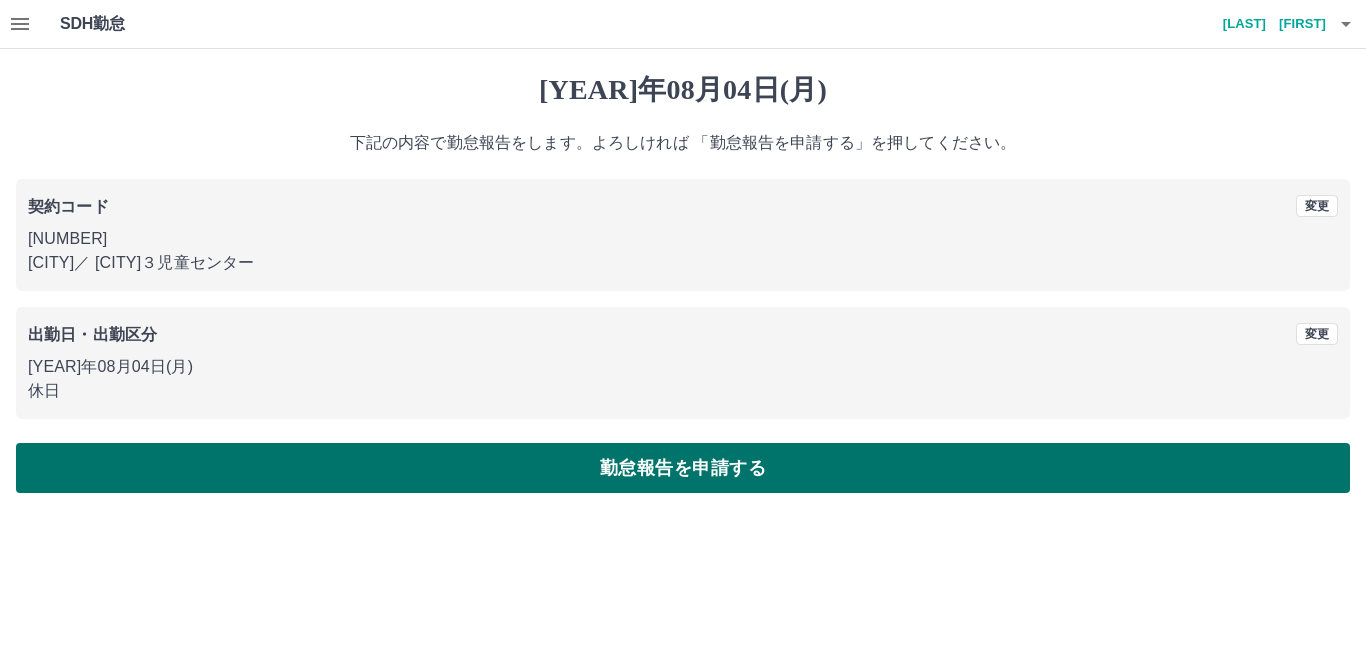 click on "勤怠報告を申請する" at bounding box center (683, 468) 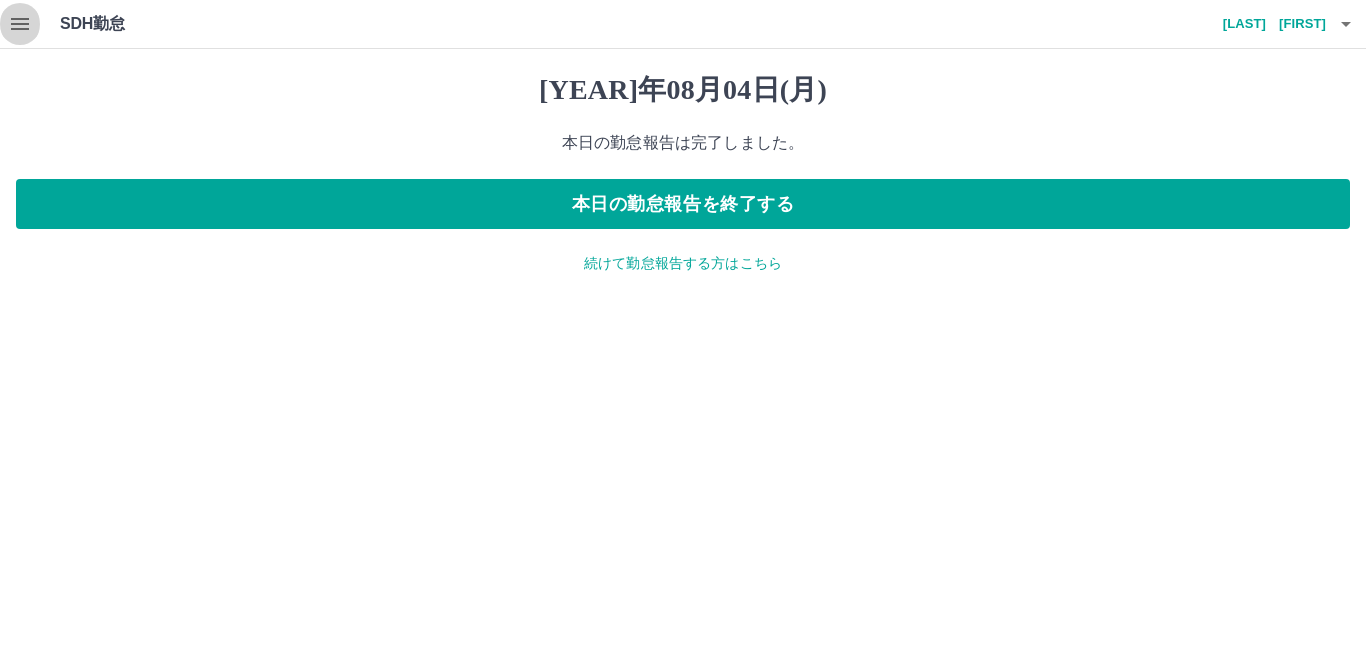 click 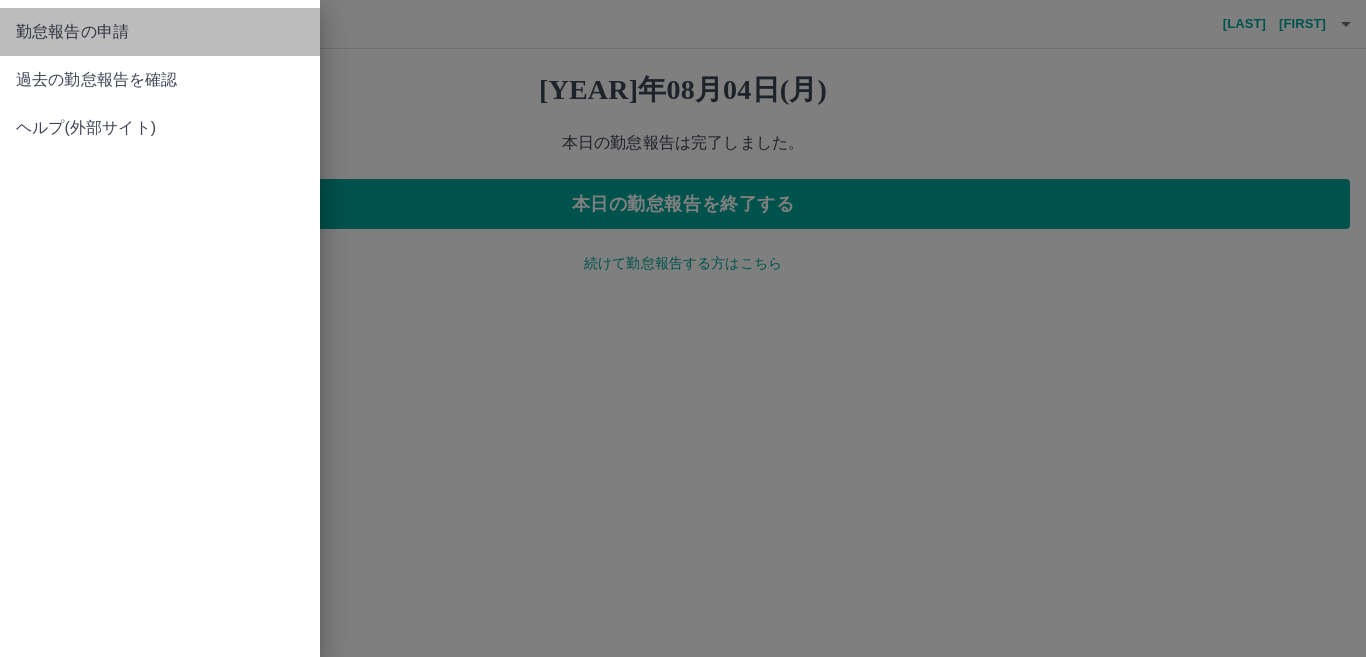 click on "勤怠報告の申請" at bounding box center [160, 32] 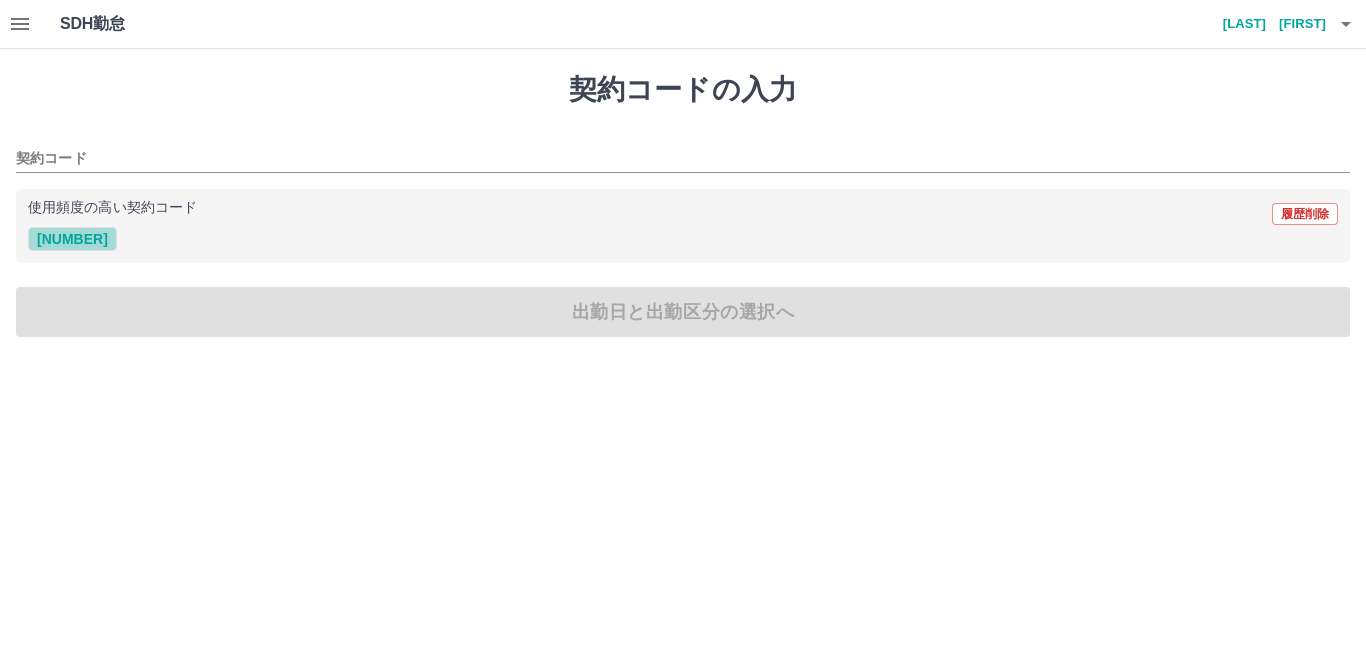click on "[NUMBER]" at bounding box center [72, 239] 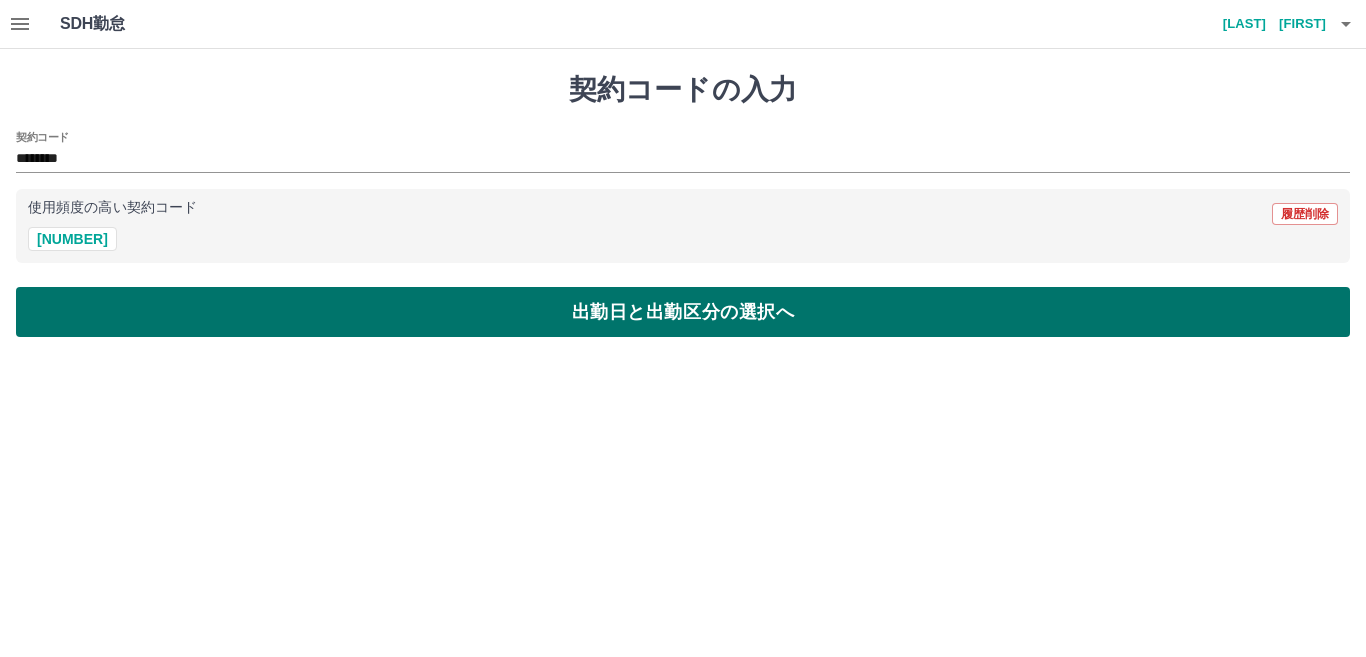 click on "出勤日と出勤区分の選択へ" at bounding box center [683, 312] 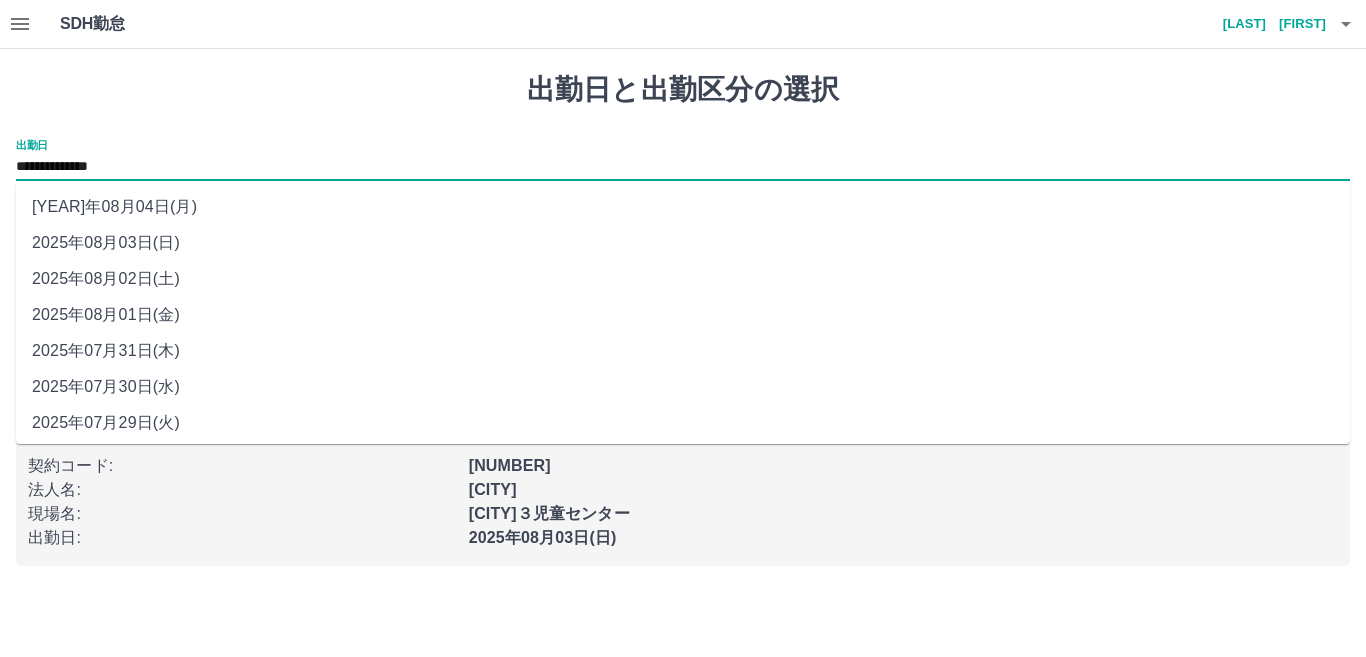 click on "**********" at bounding box center (683, 167) 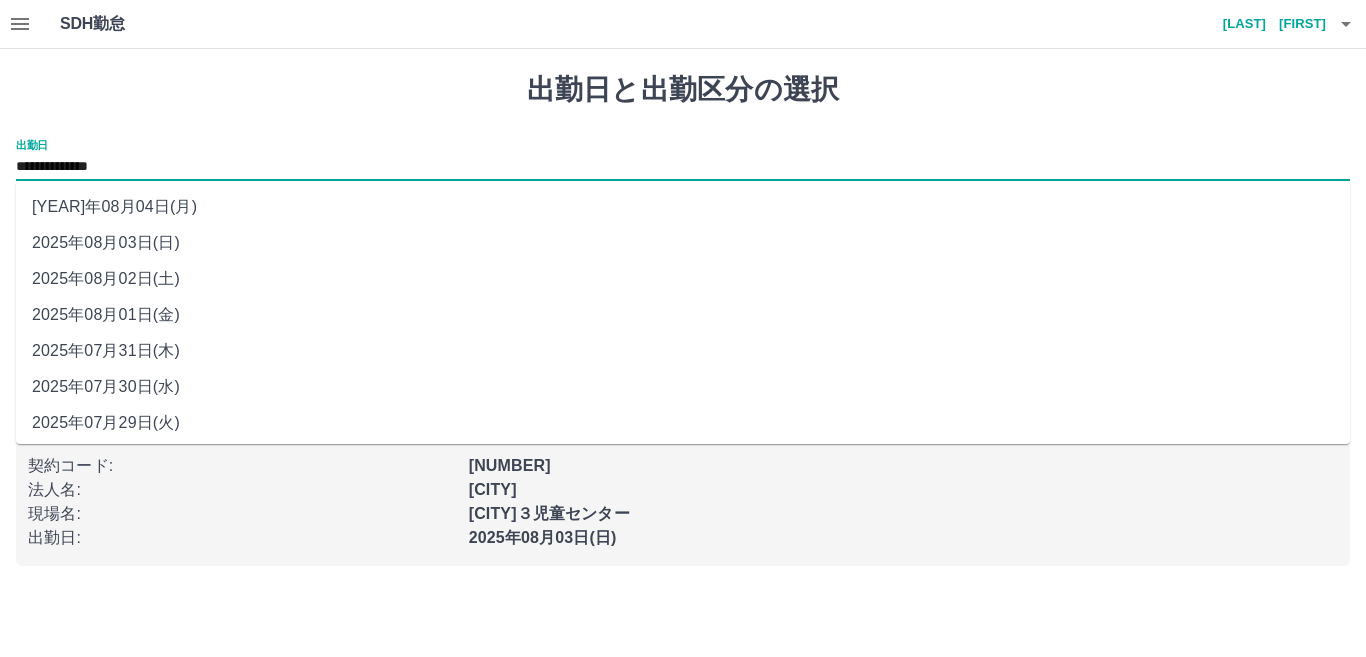 click on "2025年08月02日(土)" at bounding box center (683, 279) 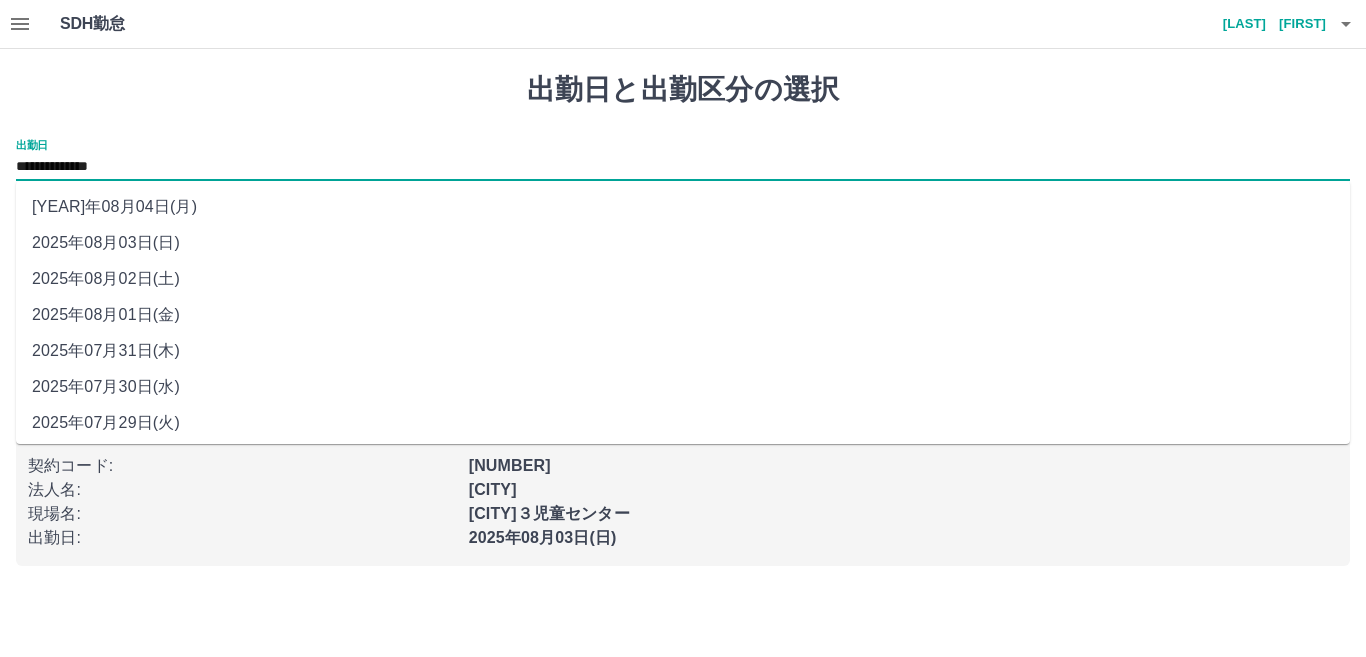 type on "**********" 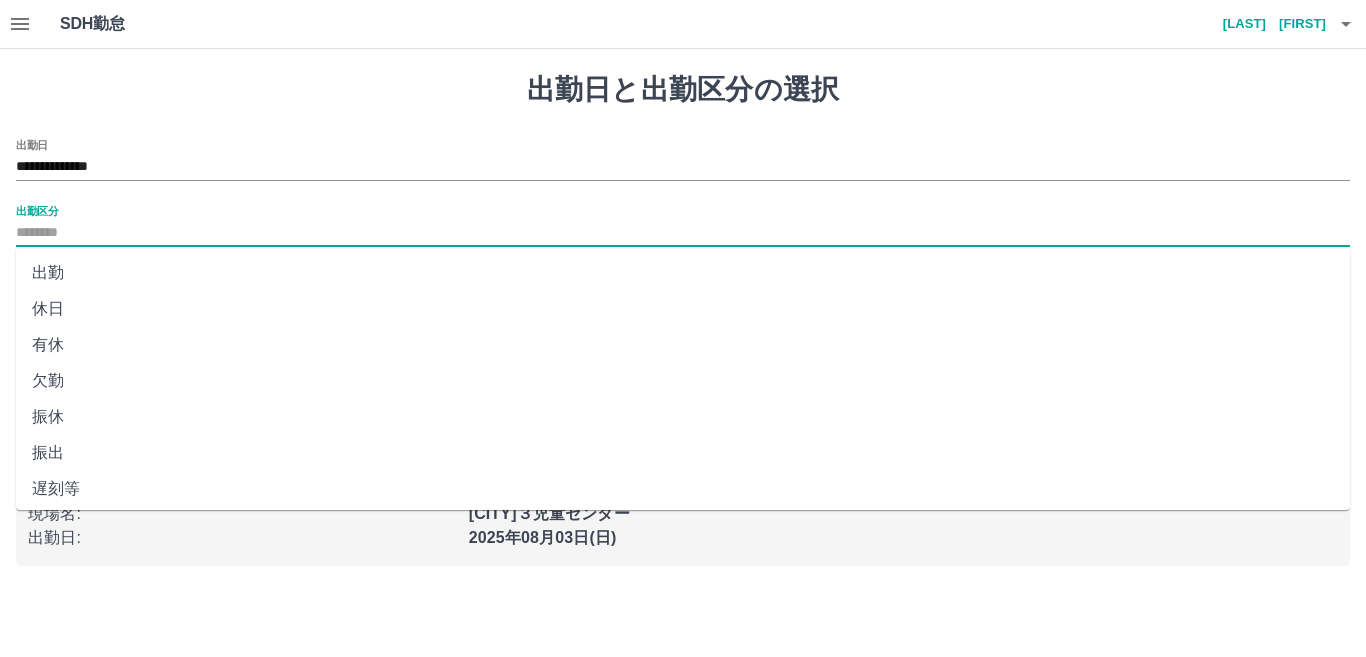 click on "出勤区分" at bounding box center (683, 233) 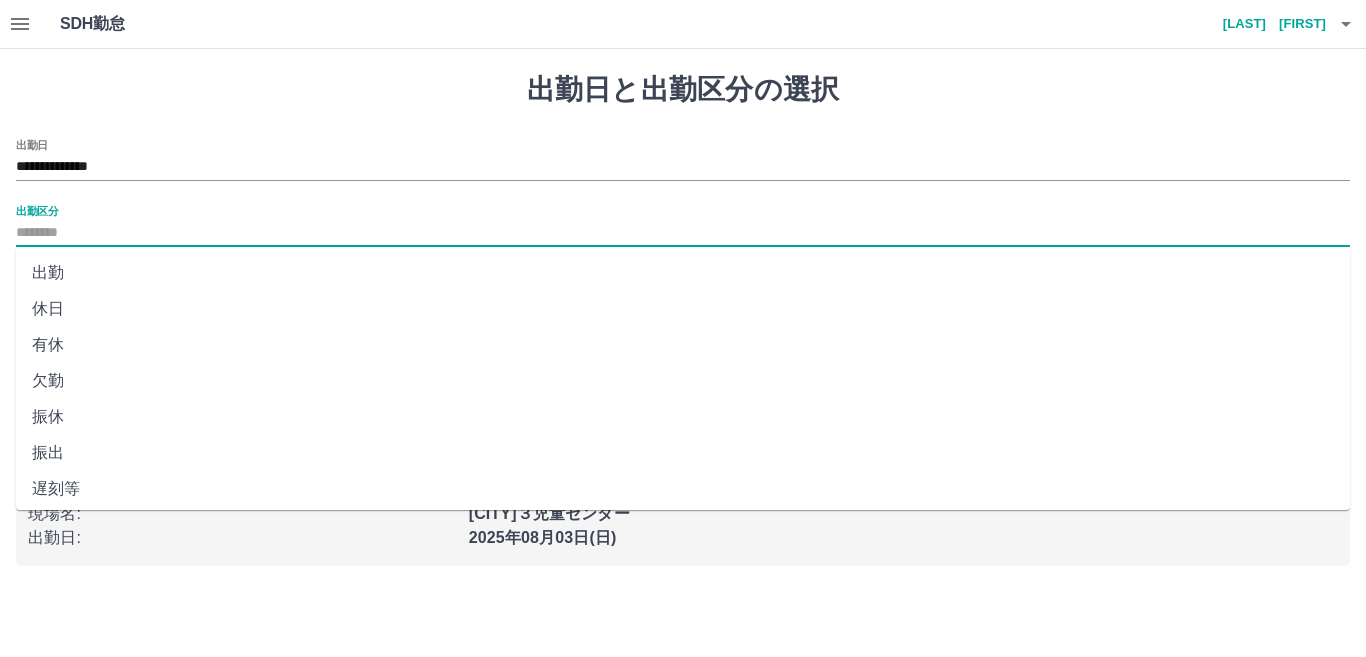 drag, startPoint x: 57, startPoint y: 306, endPoint x: 75, endPoint y: 307, distance: 18.027756 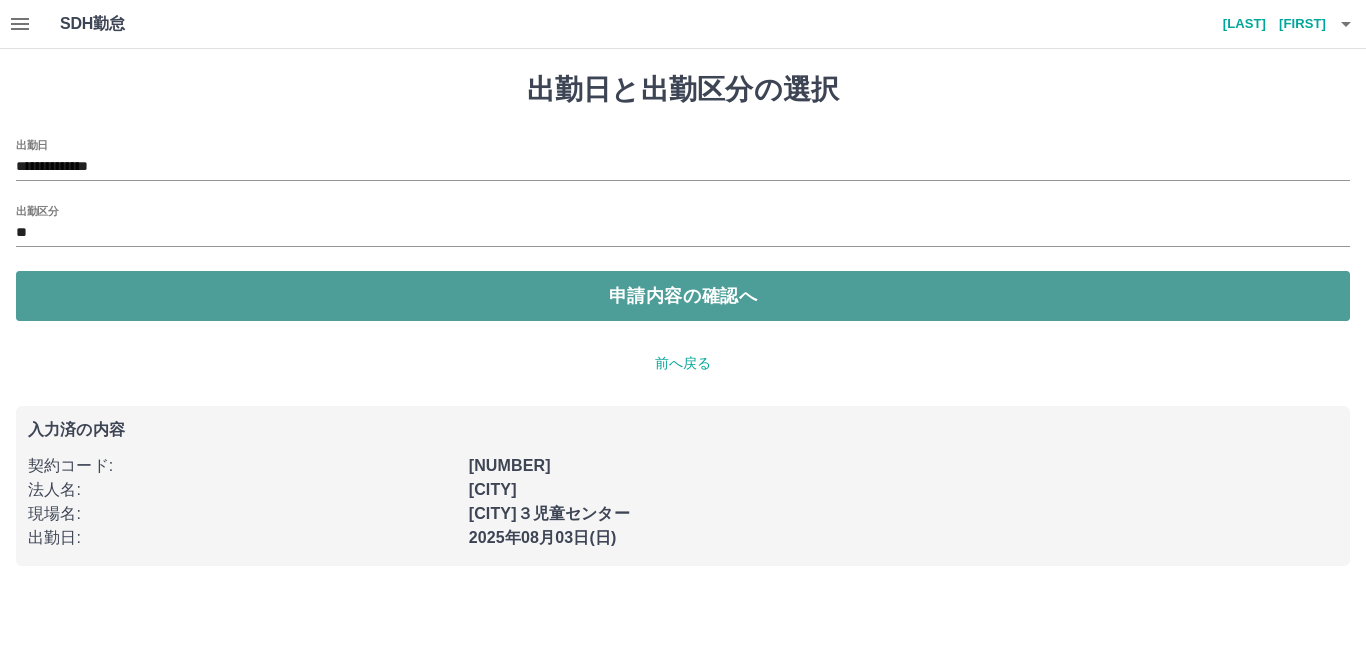 click on "申請内容の確認へ" at bounding box center [683, 296] 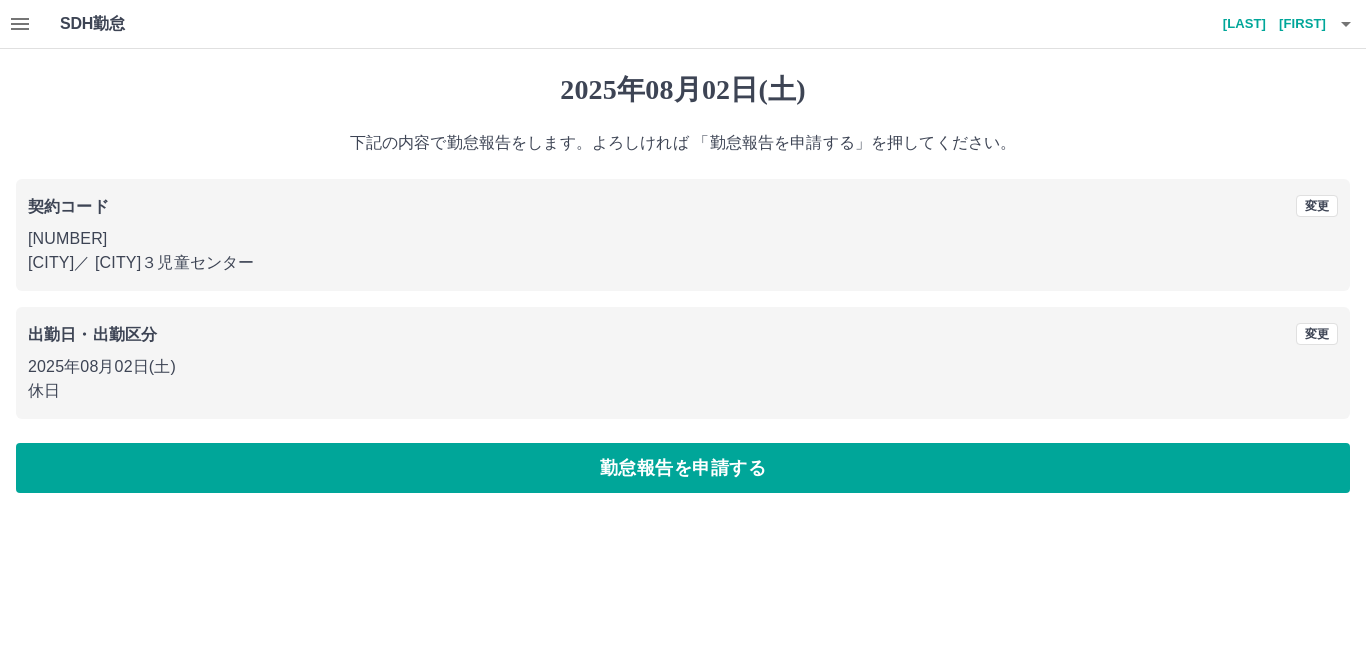 click on "出勤日・出勤区分 変更 2025年08月02日(土) 休日" at bounding box center [683, 363] 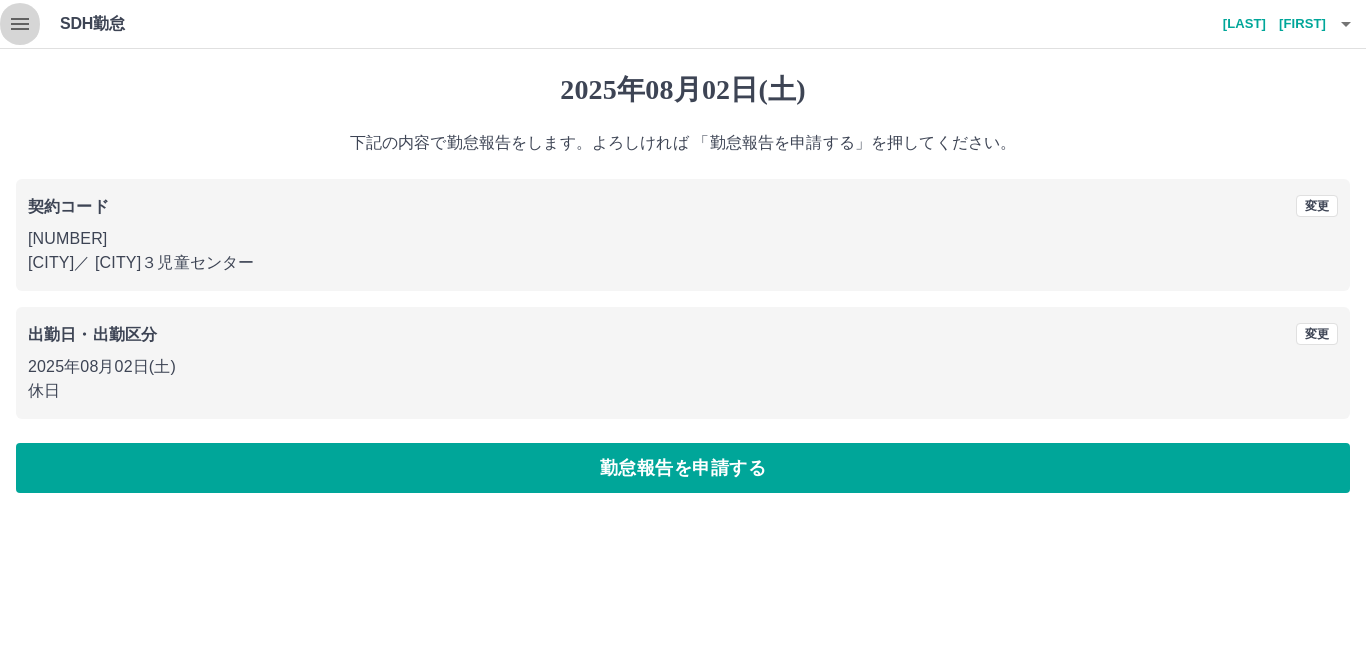 click 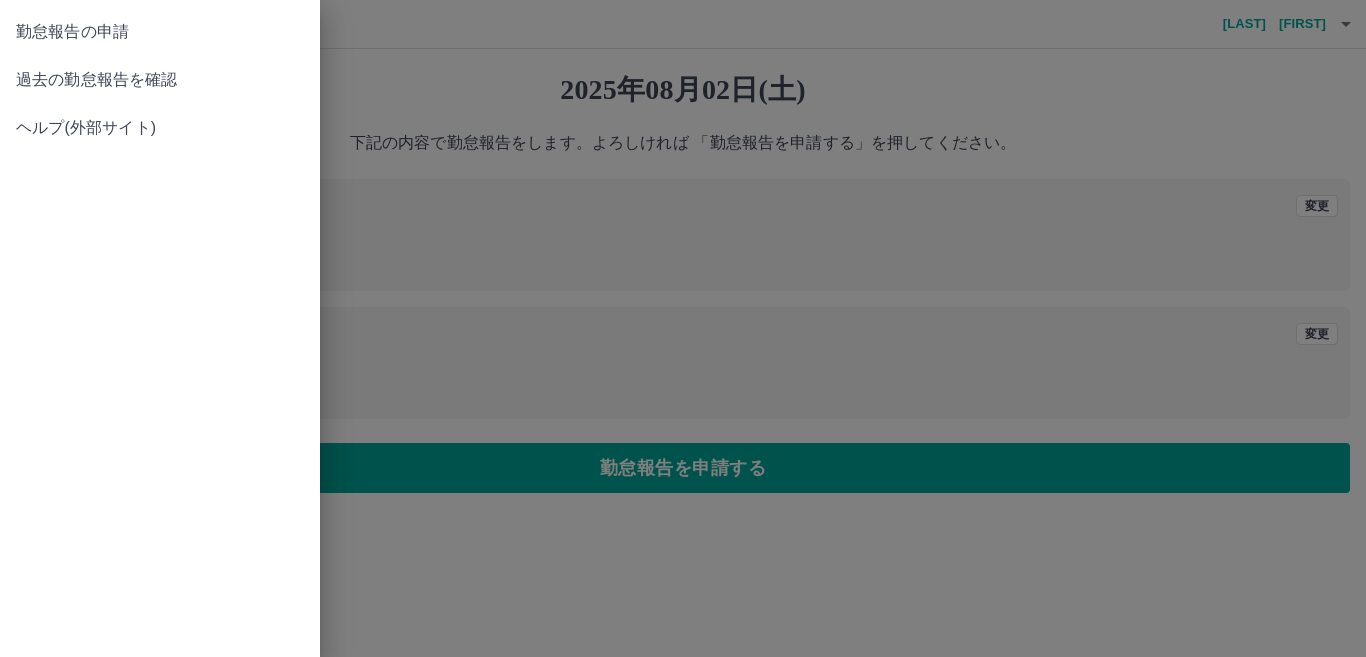 click on "勤怠報告の申請" at bounding box center (160, 32) 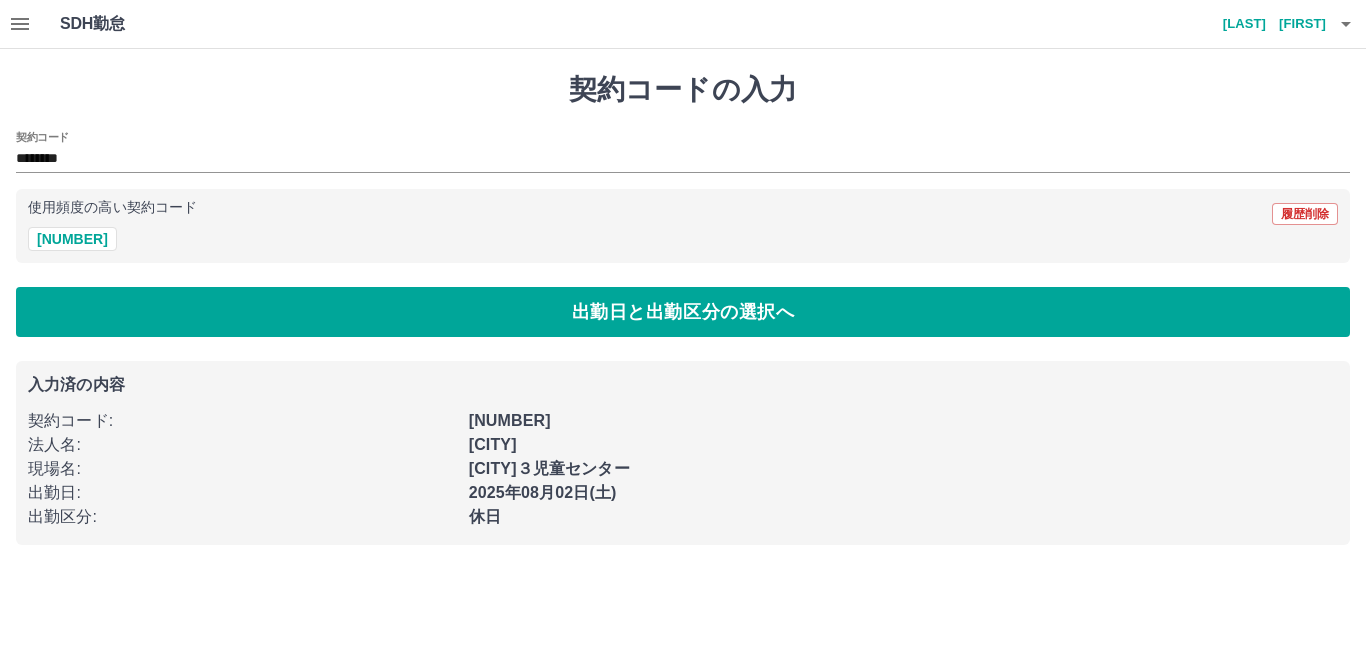 click on "[NUMBER]" at bounding box center (683, 239) 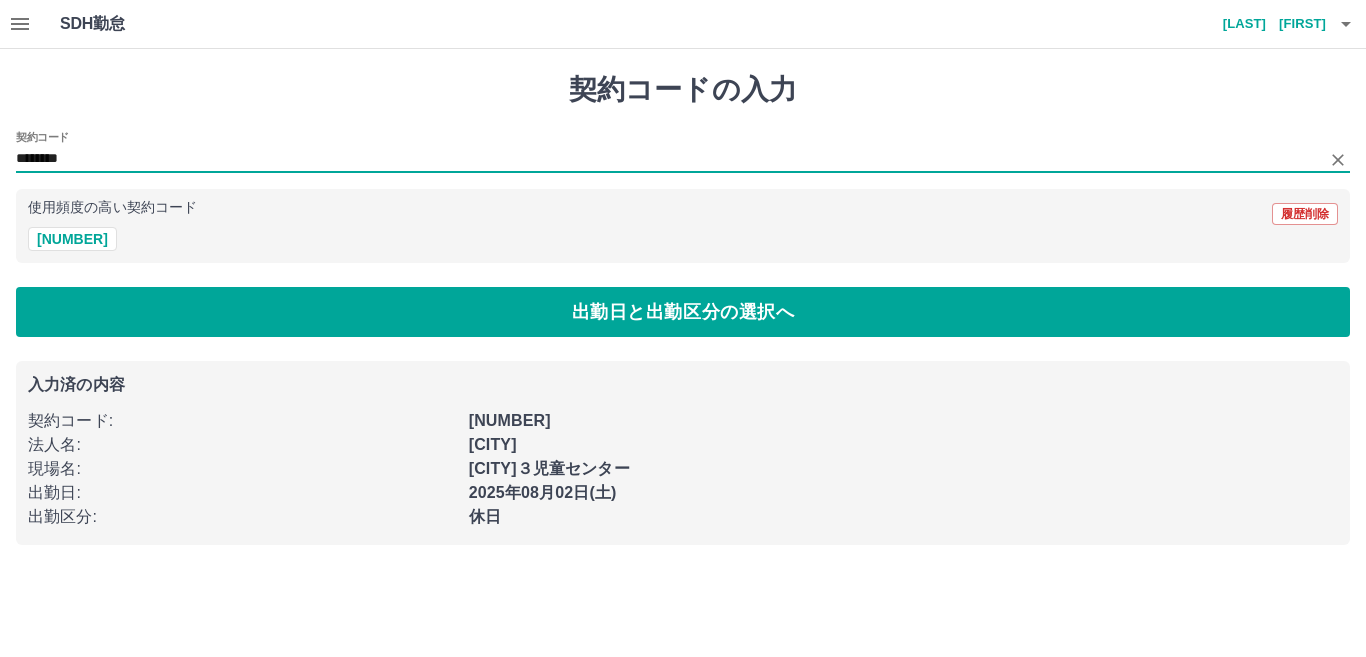 drag, startPoint x: 91, startPoint y: 163, endPoint x: 100, endPoint y: 173, distance: 13.453624 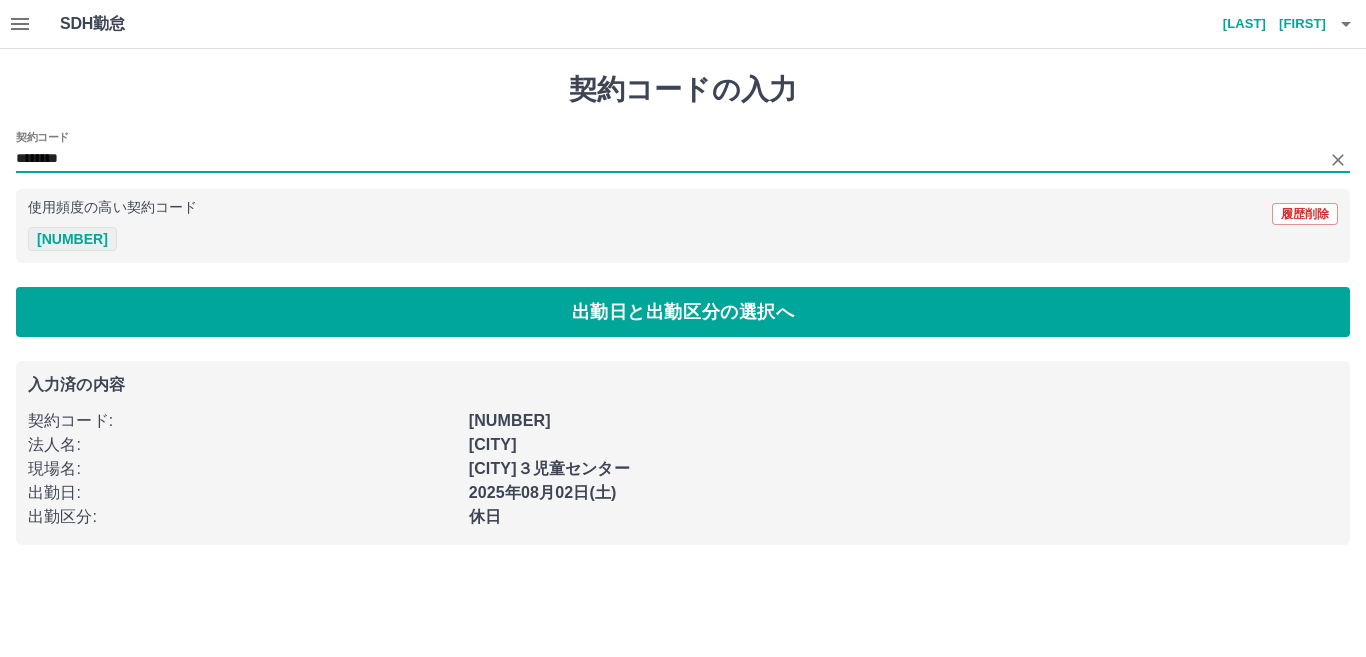 click on "[NUMBER]" at bounding box center (72, 239) 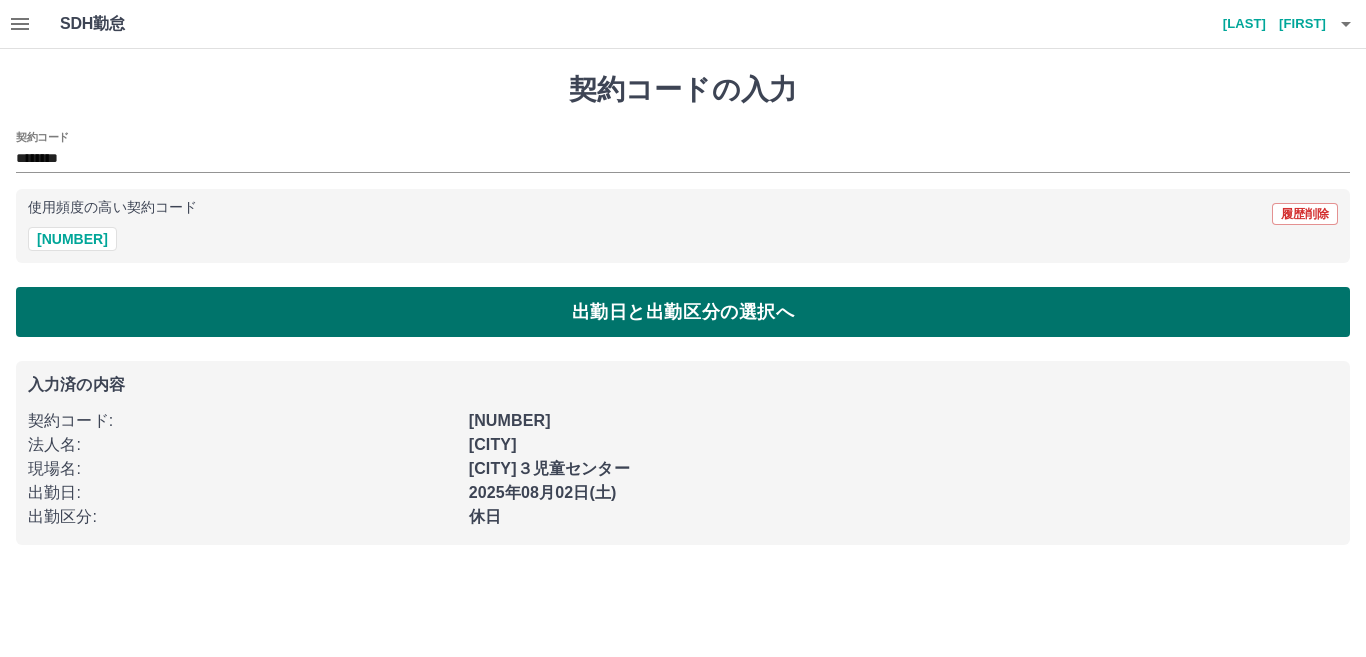 click on "出勤日と出勤区分の選択へ" at bounding box center (683, 312) 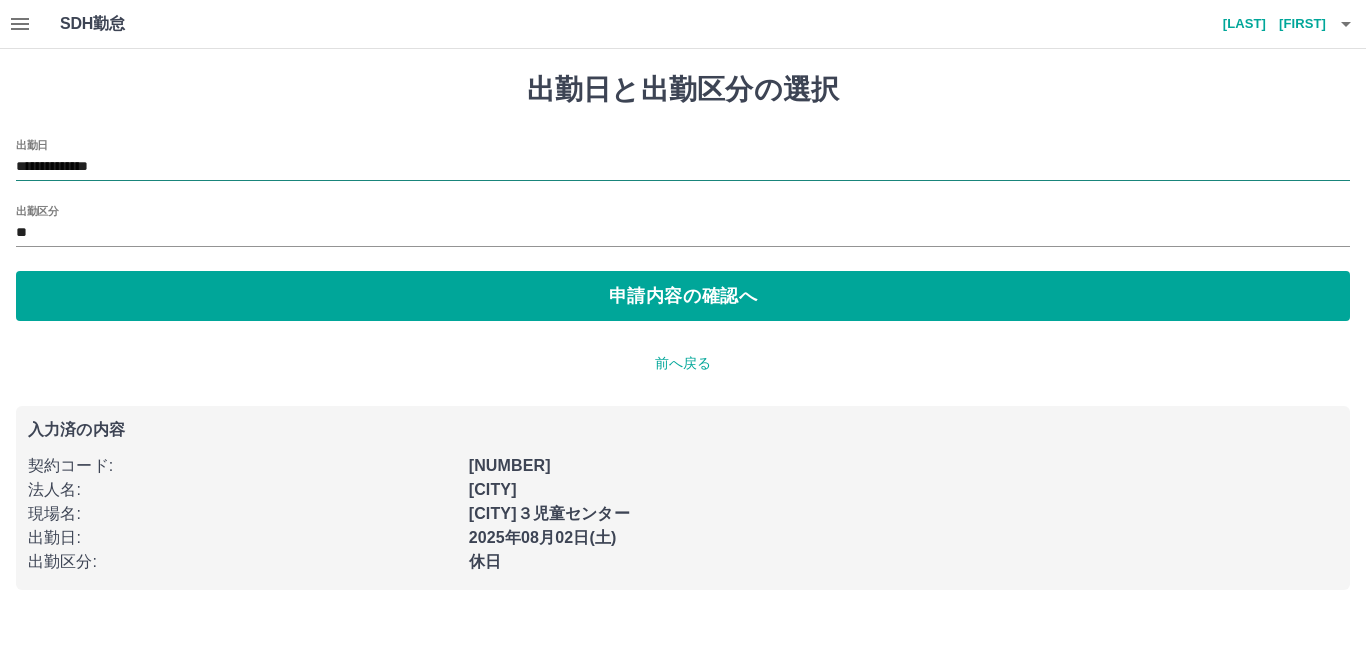 click on "**********" at bounding box center [683, 167] 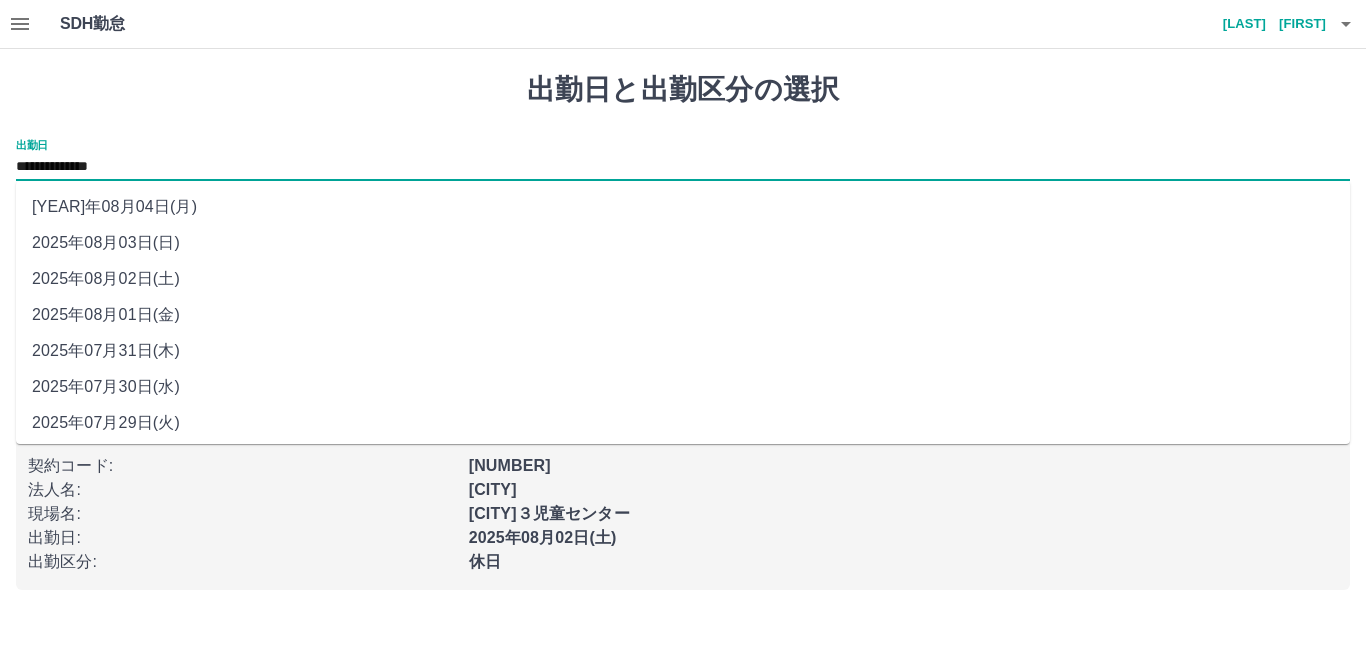 click on "2025年08月01日(金)" at bounding box center [683, 315] 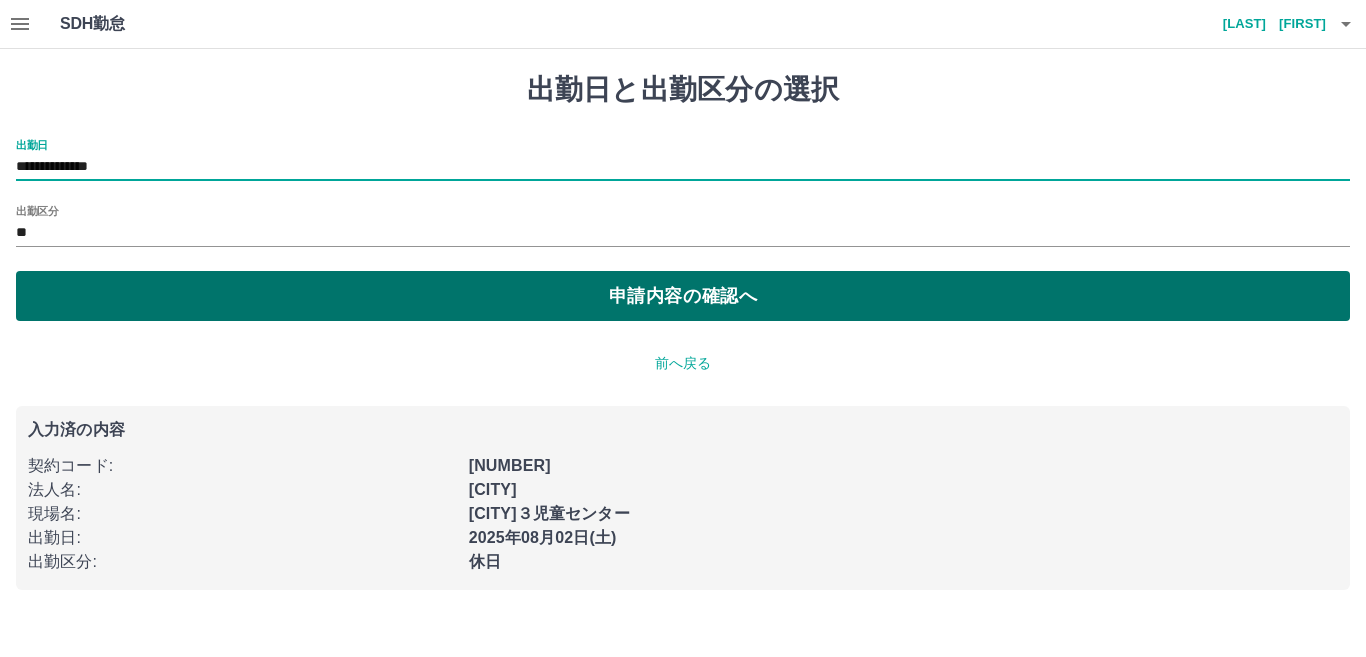 click on "申請内容の確認へ" at bounding box center (683, 296) 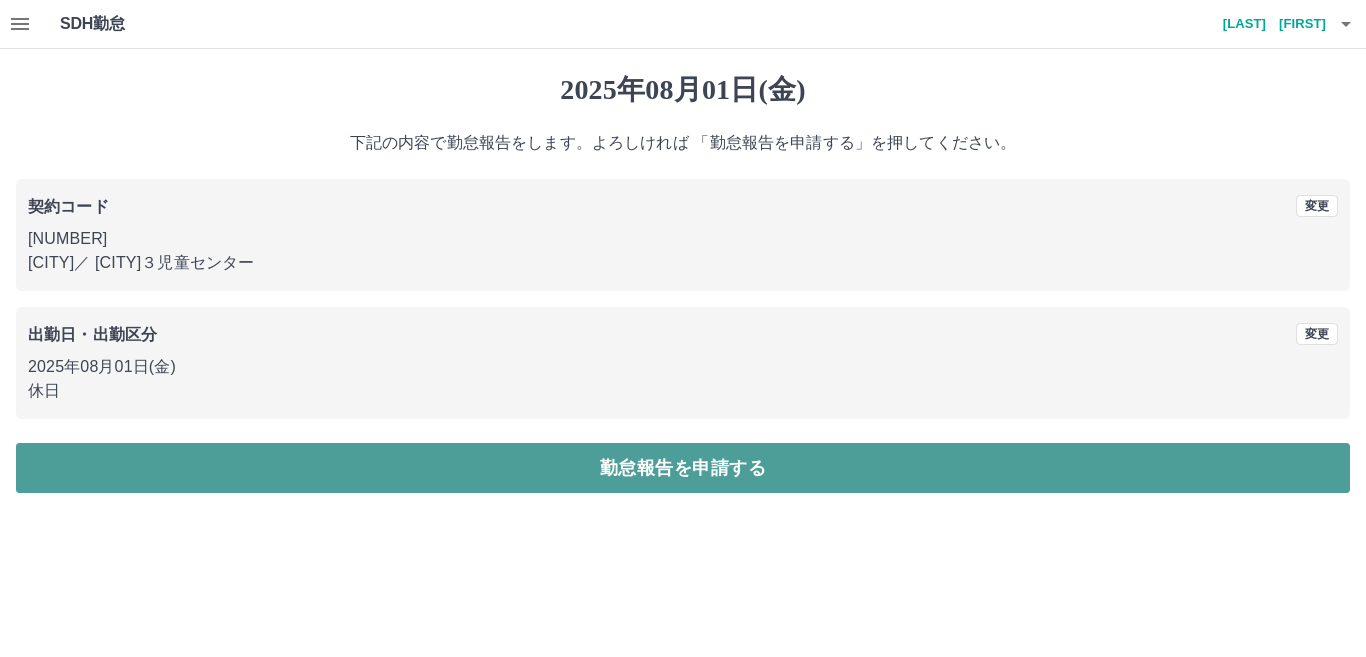 click on "勤怠報告を申請する" at bounding box center (683, 468) 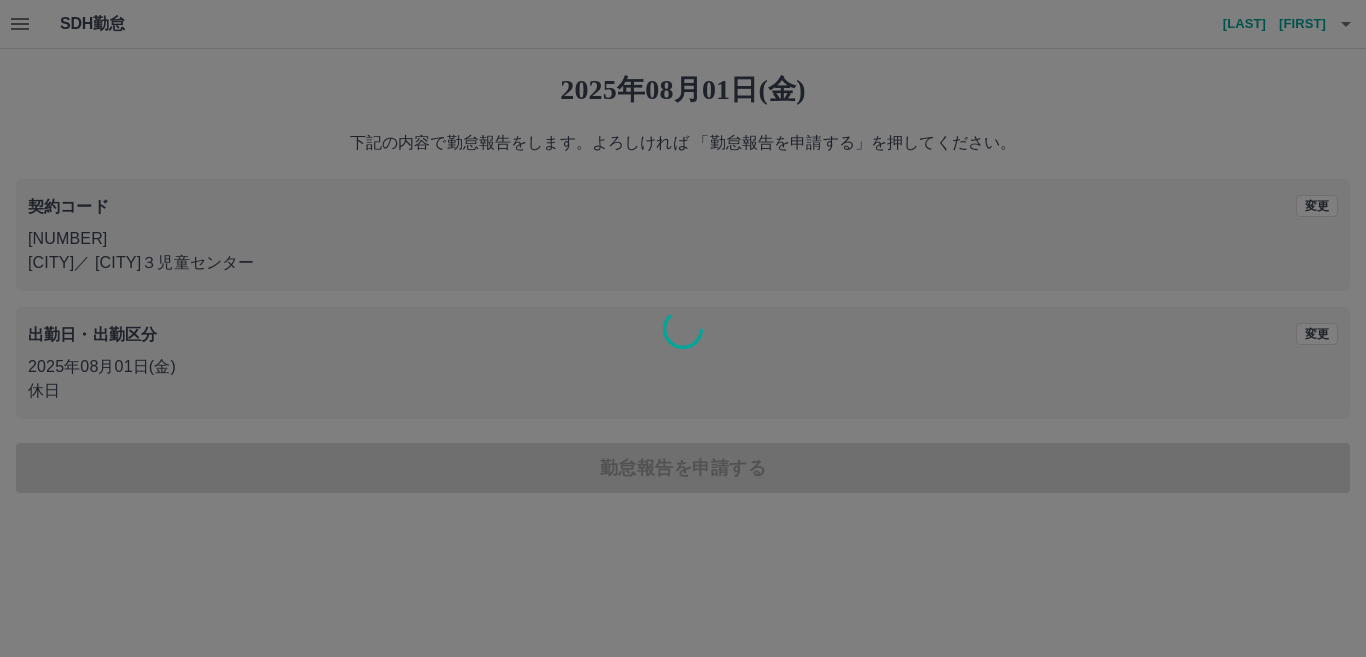 click at bounding box center (683, 328) 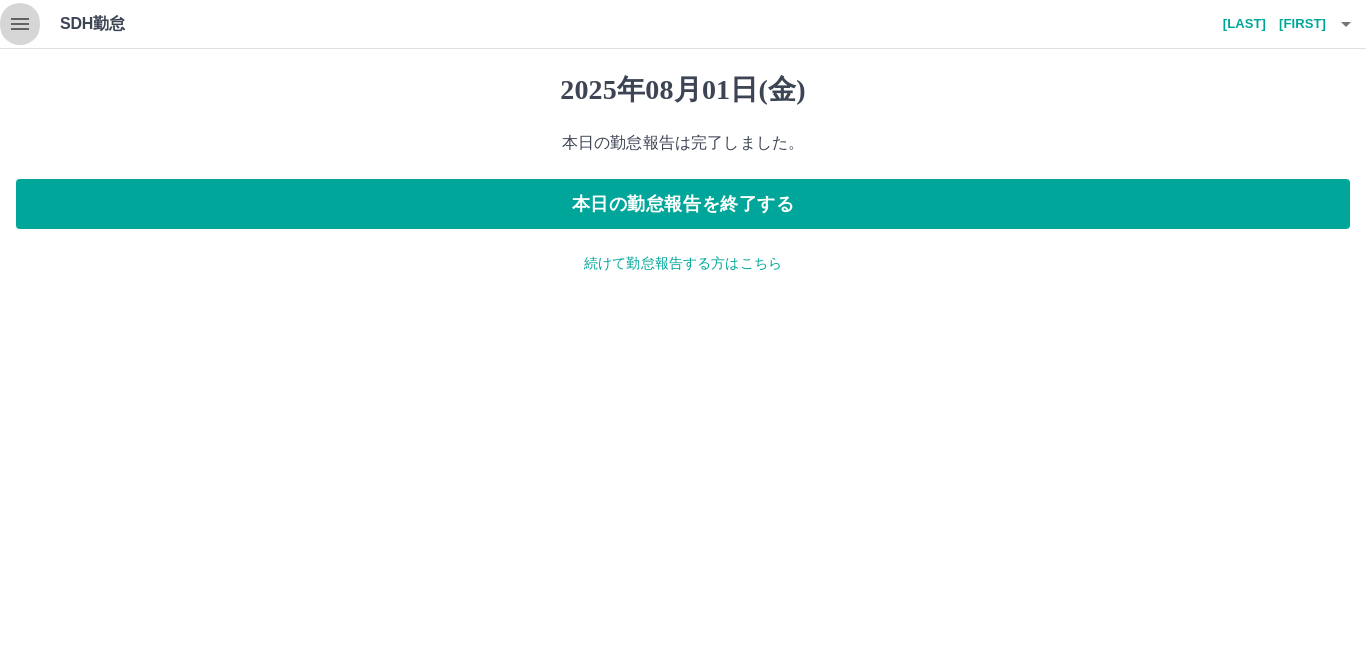 click 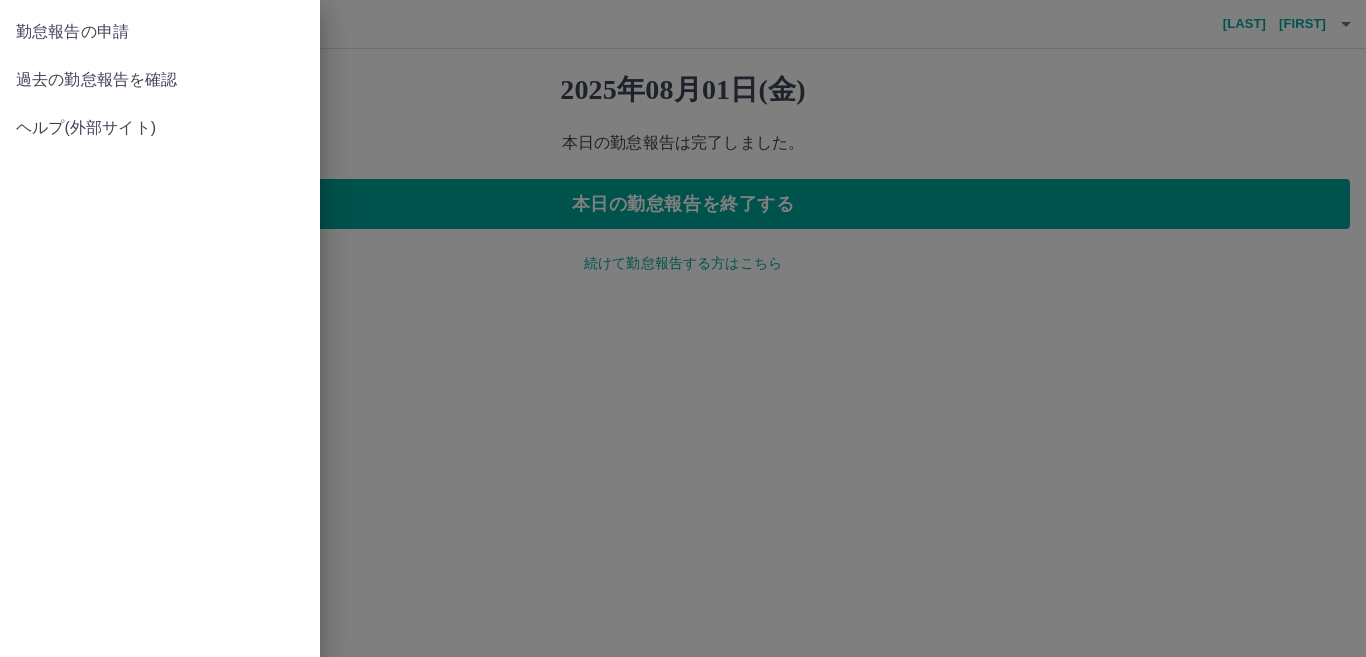 click on "勤怠報告の申請" at bounding box center [160, 32] 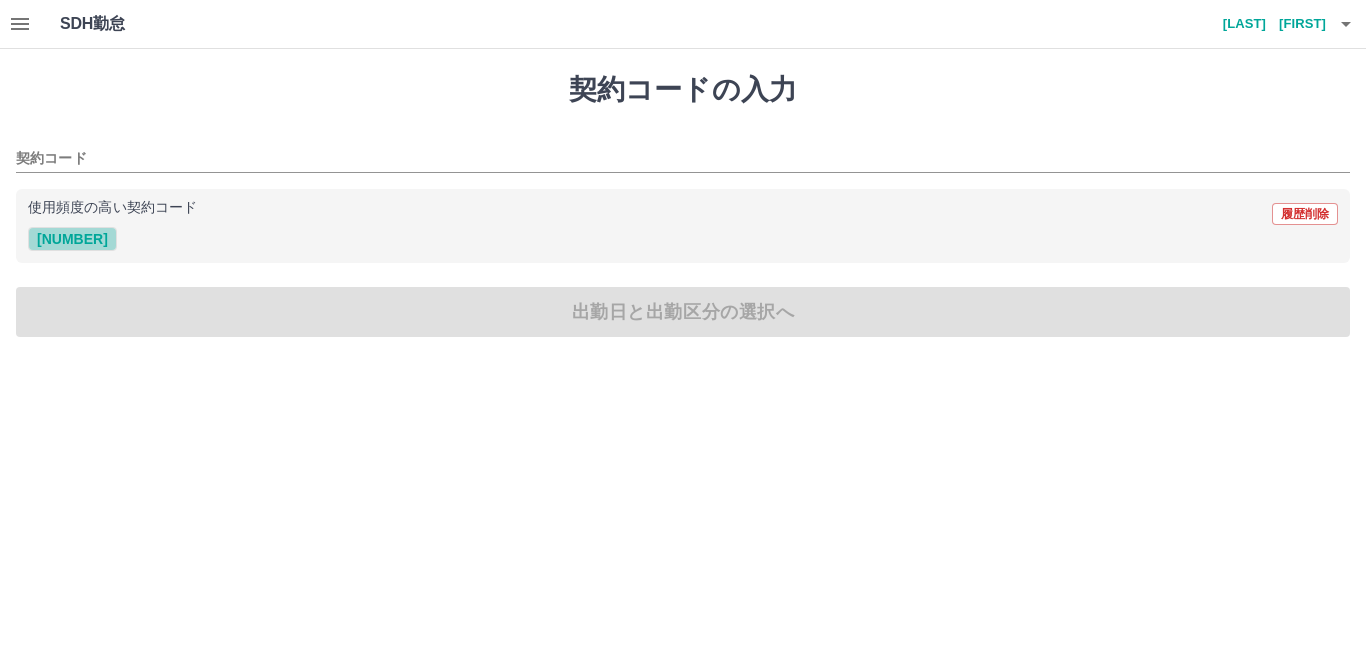 click on "[NUMBER]" at bounding box center (72, 239) 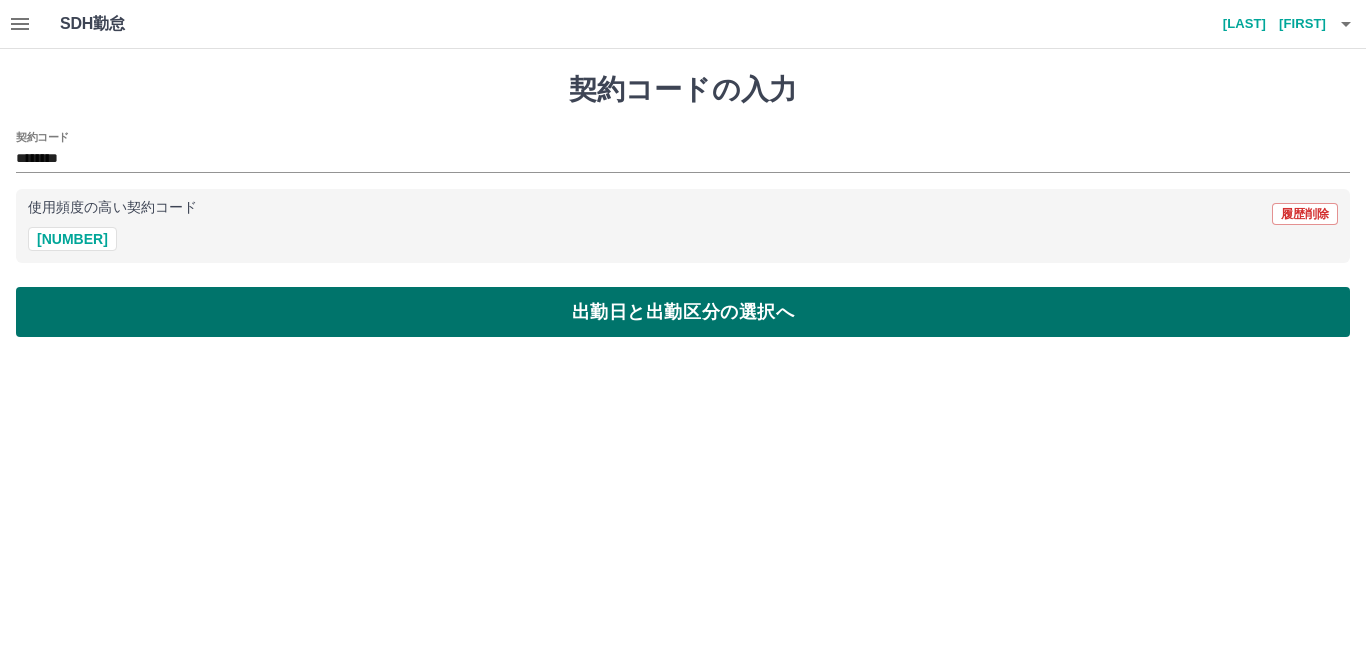 click on "出勤日と出勤区分の選択へ" at bounding box center (683, 312) 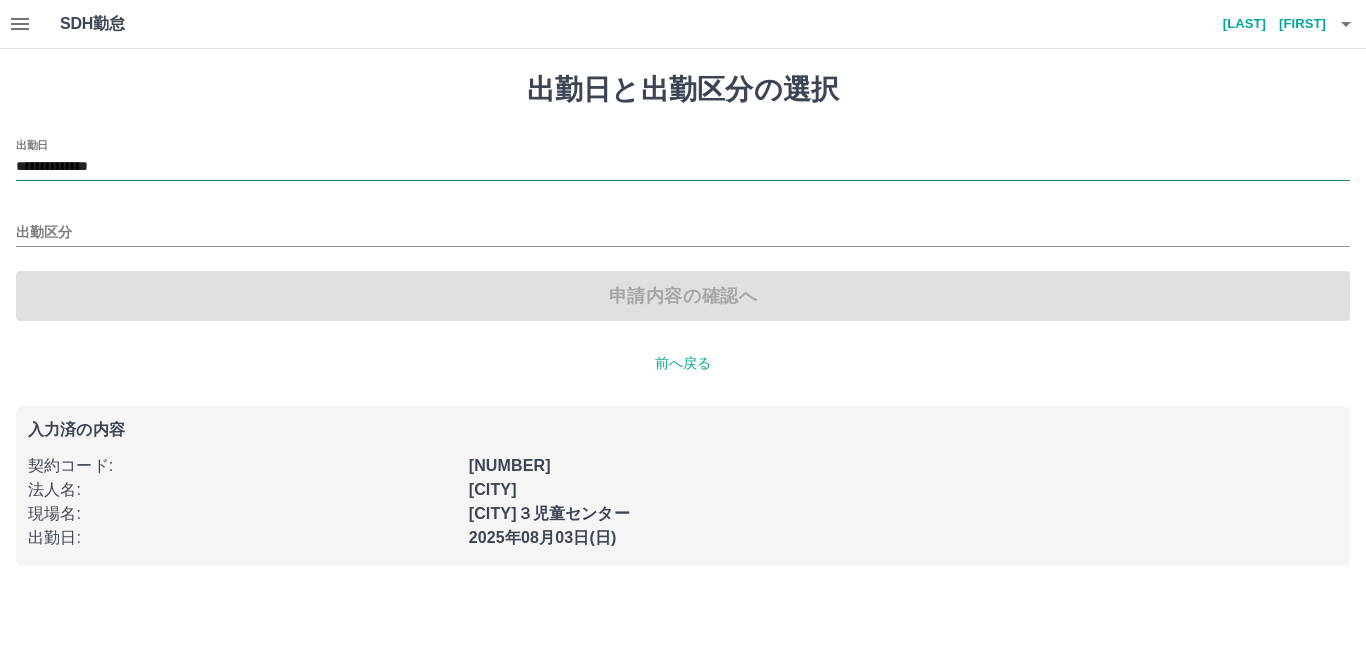click on "**********" at bounding box center (683, 167) 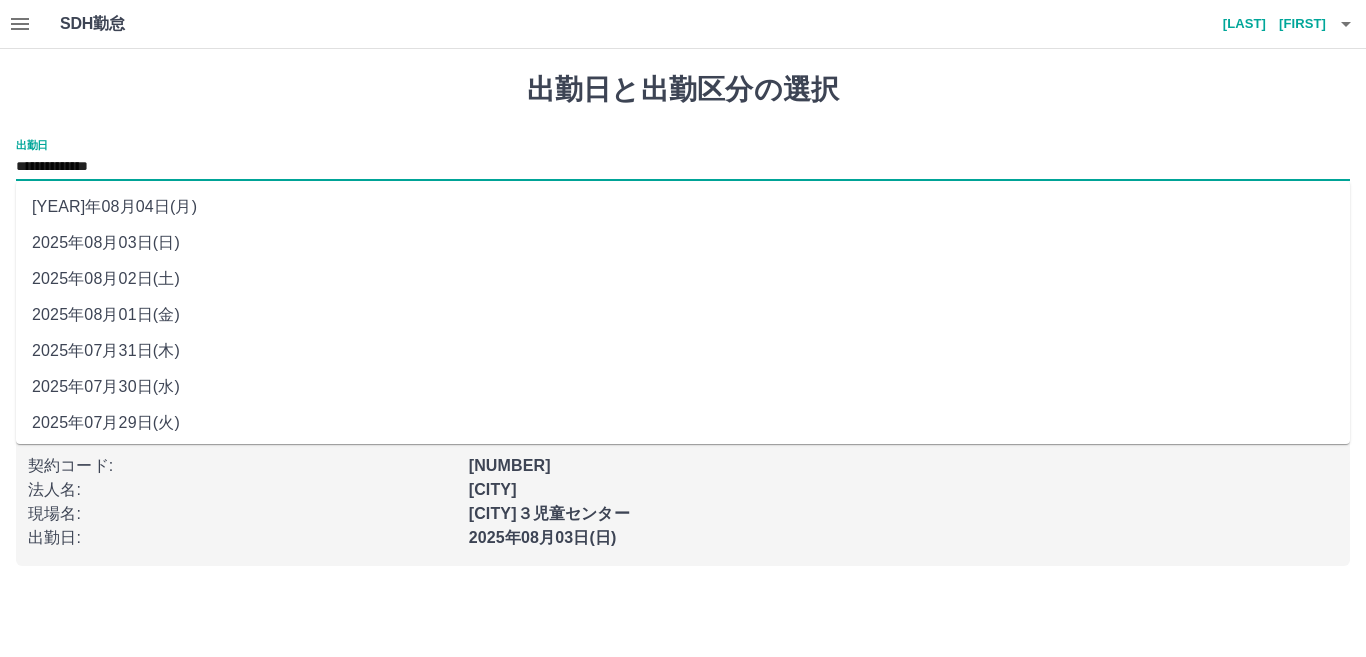 click on "2025年08月01日(金)" at bounding box center (683, 315) 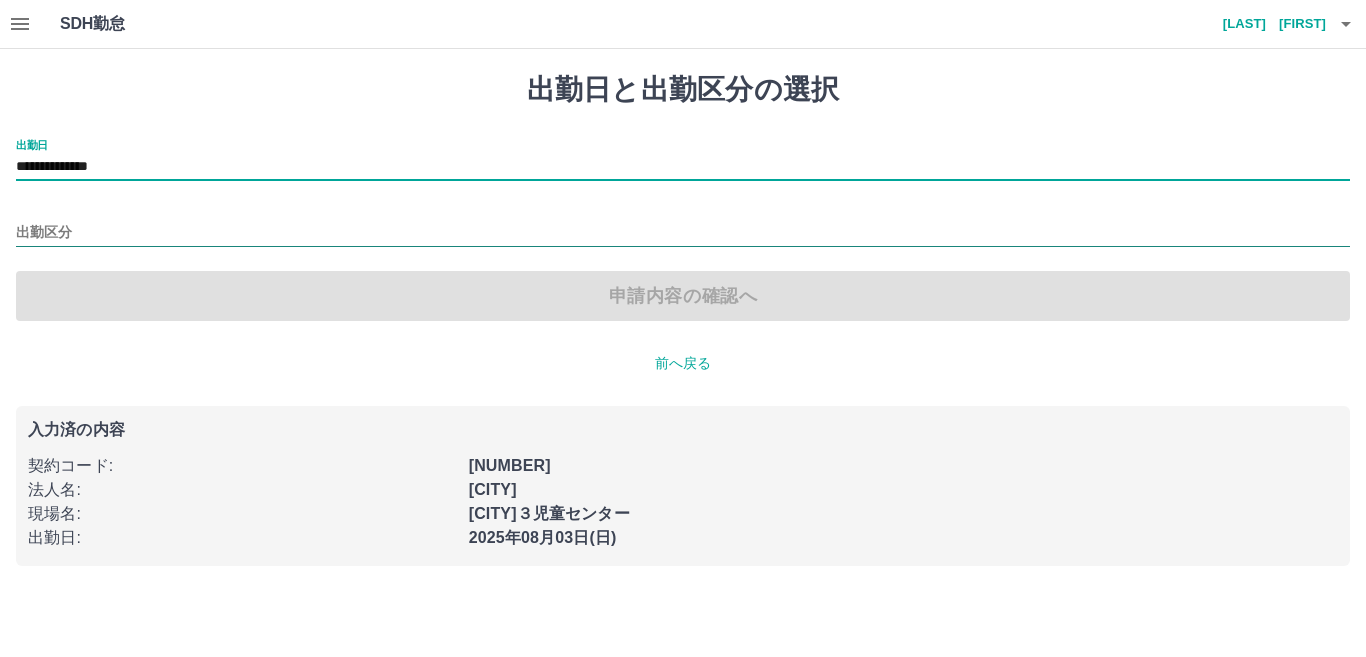 click on "出勤区分" at bounding box center (683, 233) 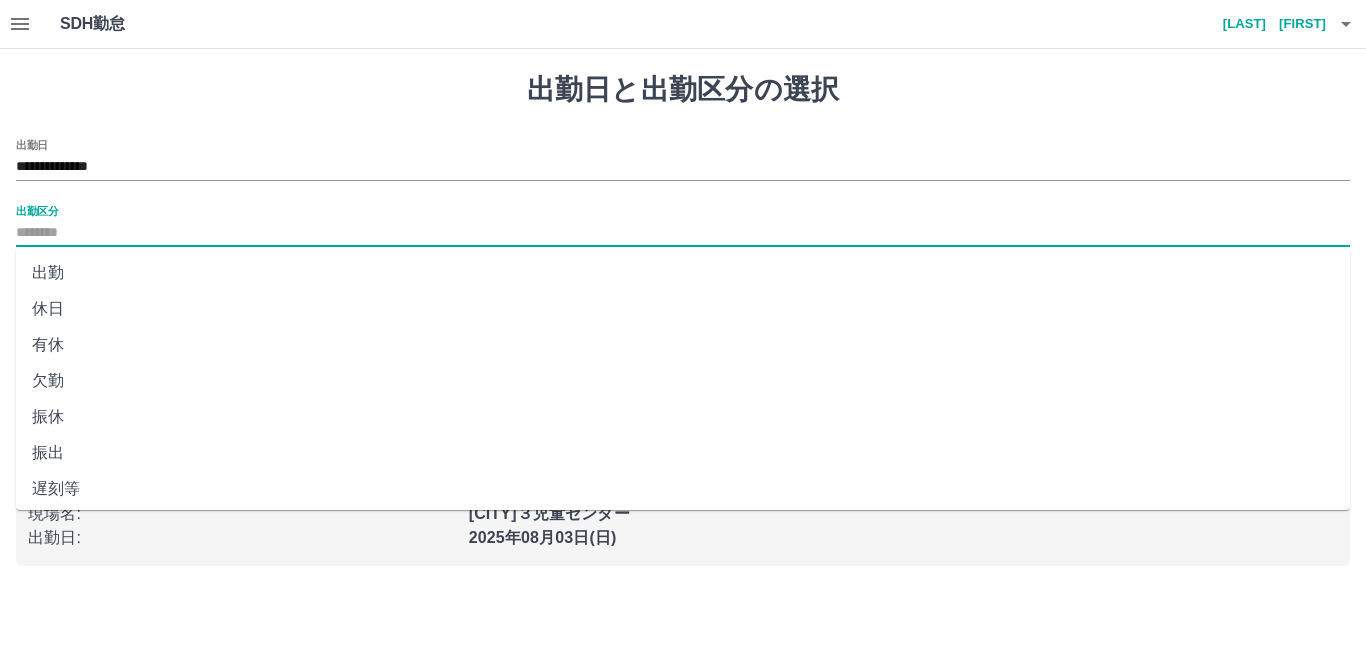 click on "休日" at bounding box center (683, 309) 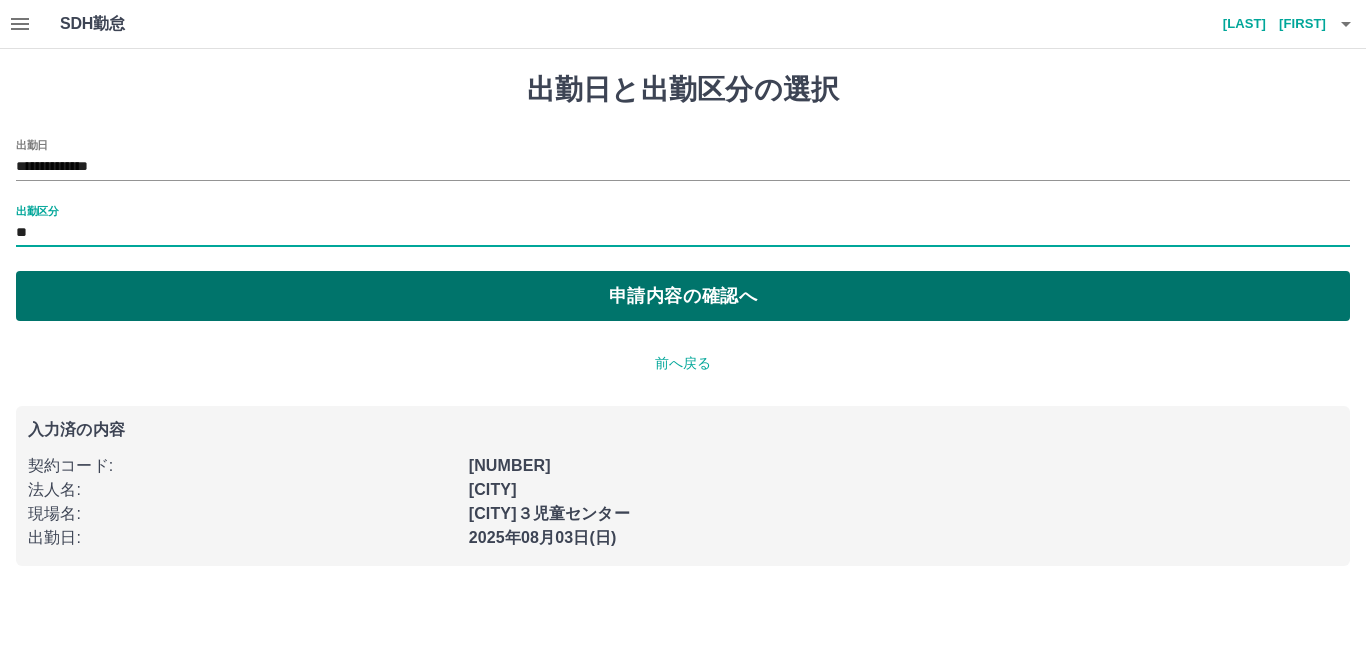 click on "申請内容の確認へ" at bounding box center [683, 296] 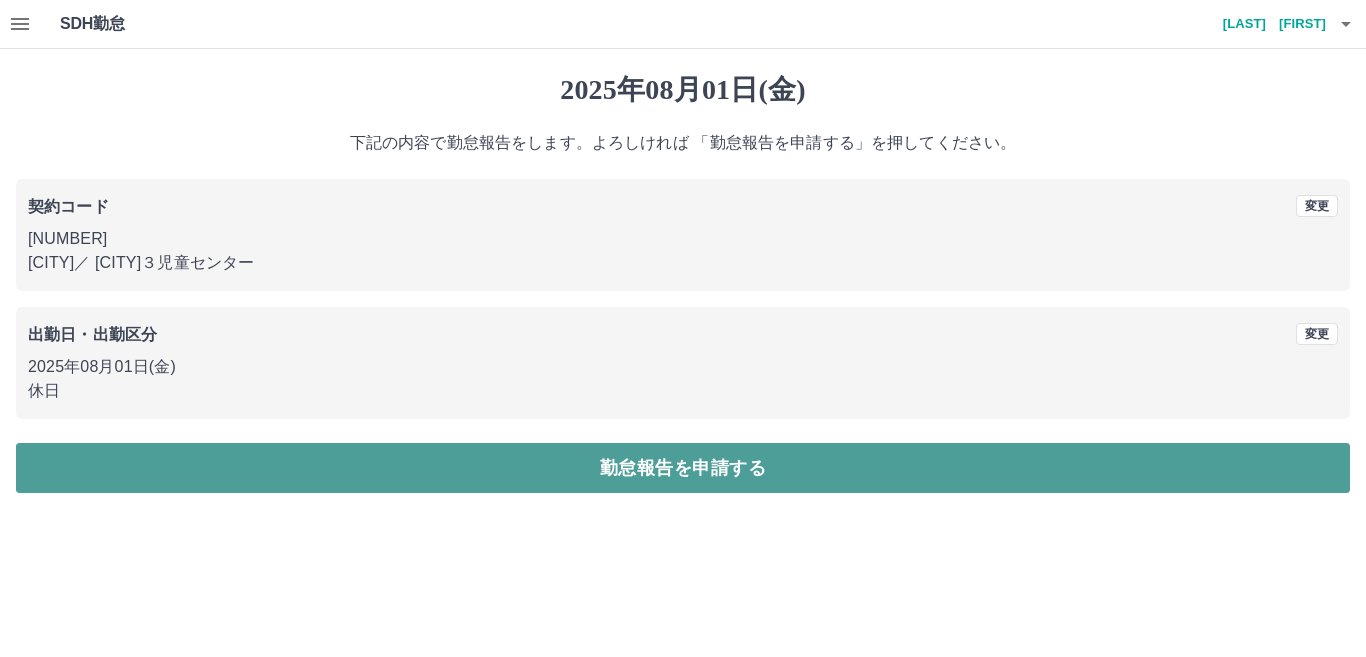 click on "勤怠報告を申請する" at bounding box center (683, 468) 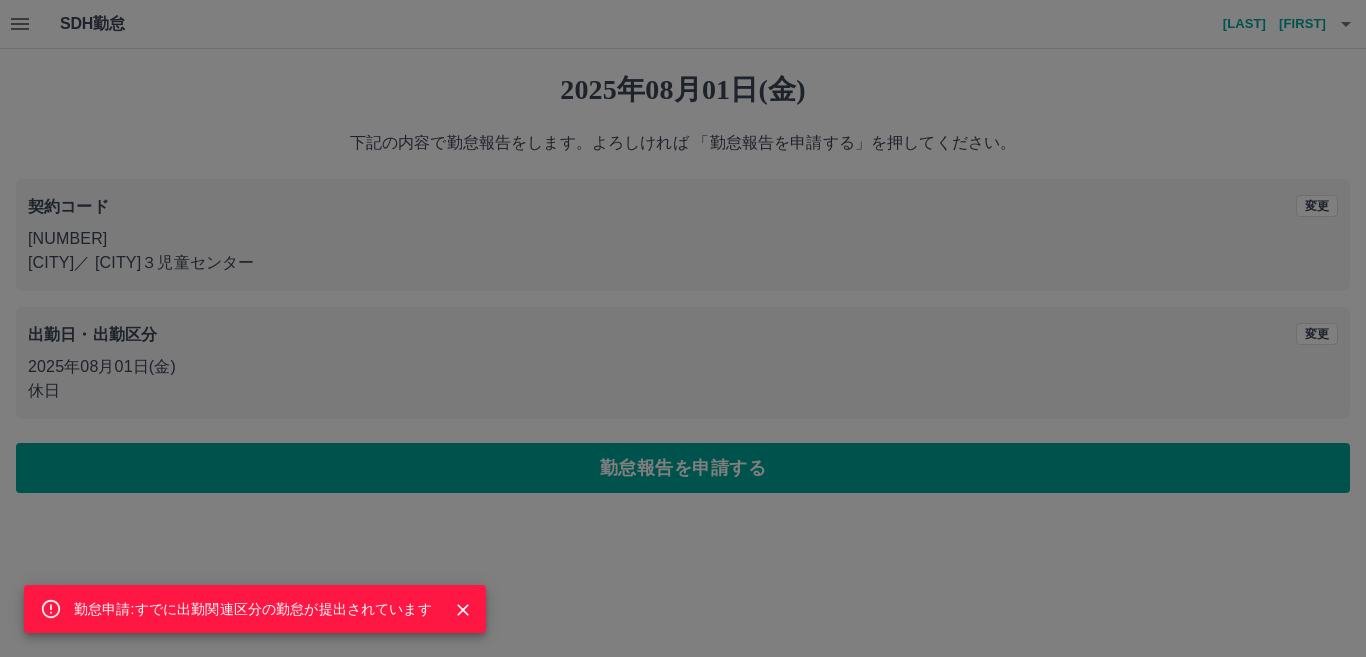 click on "勤怠申請:すでに出勤関連区分の勤怠が提出されています" at bounding box center [683, 328] 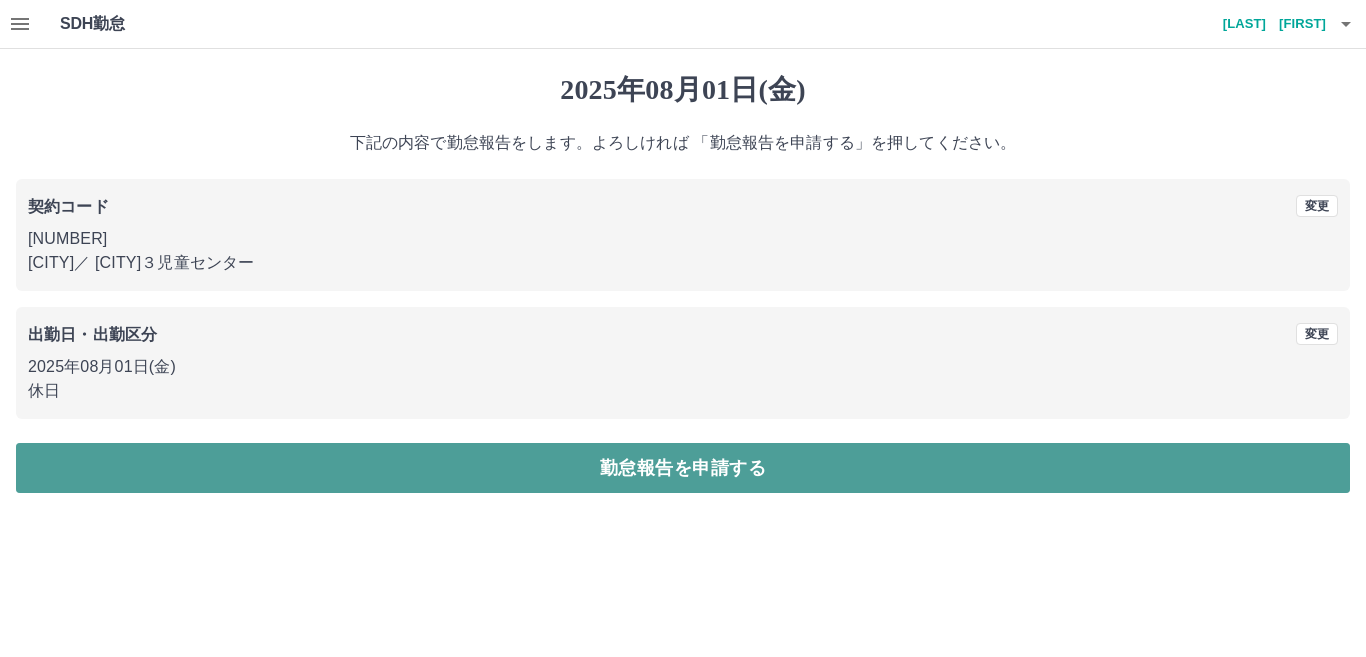 click on "勤怠報告を申請する" at bounding box center (683, 468) 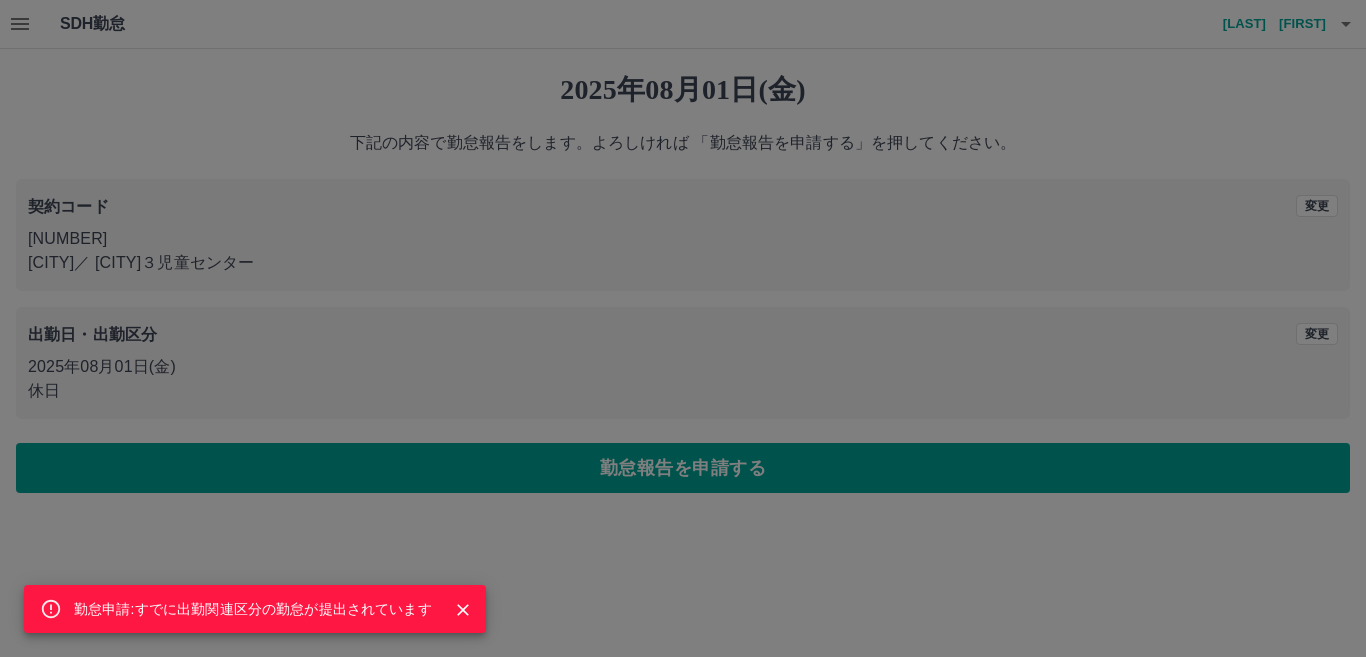 click on "勤怠申請:すでに出勤関連区分の勤怠が提出されています" at bounding box center [683, 328] 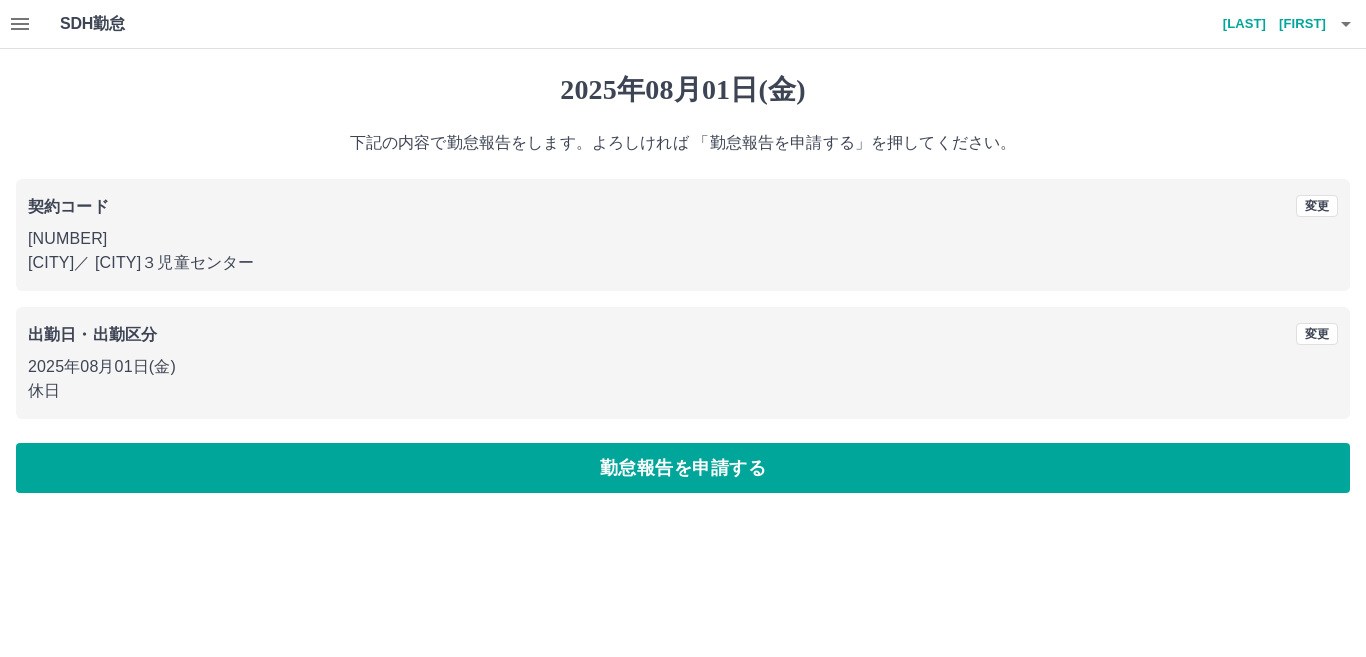 click 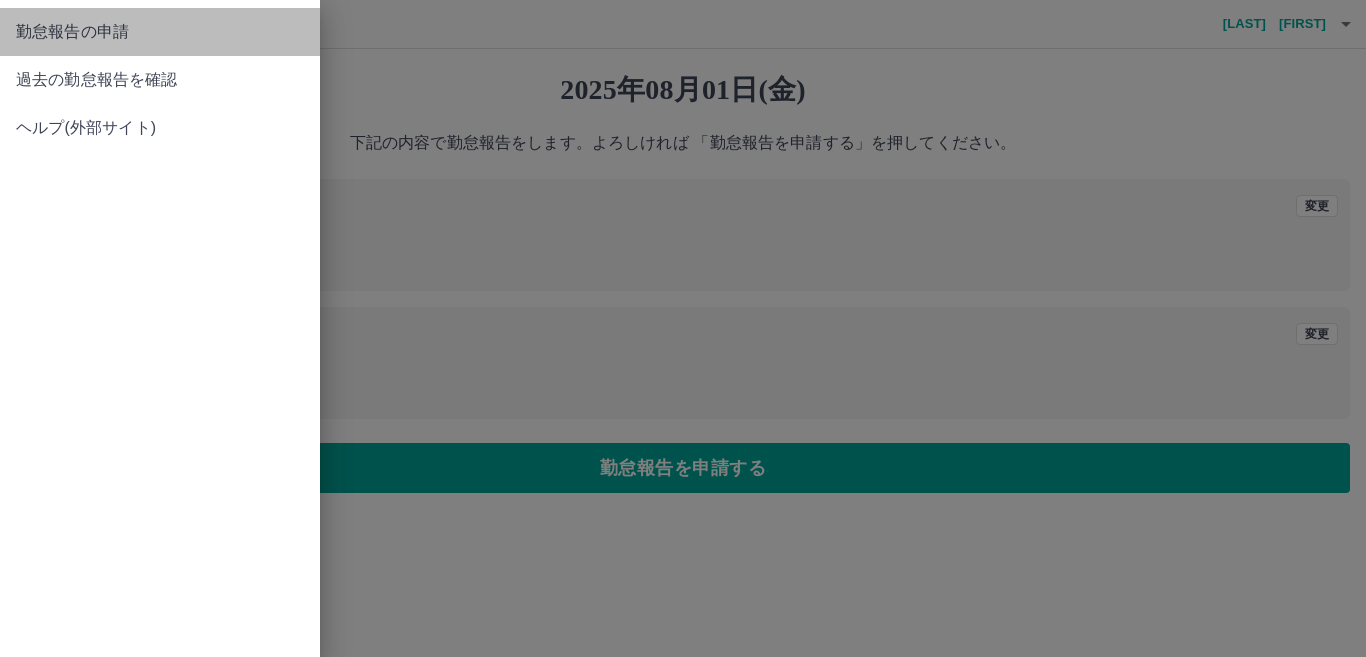 click on "勤怠報告の申請" at bounding box center (160, 32) 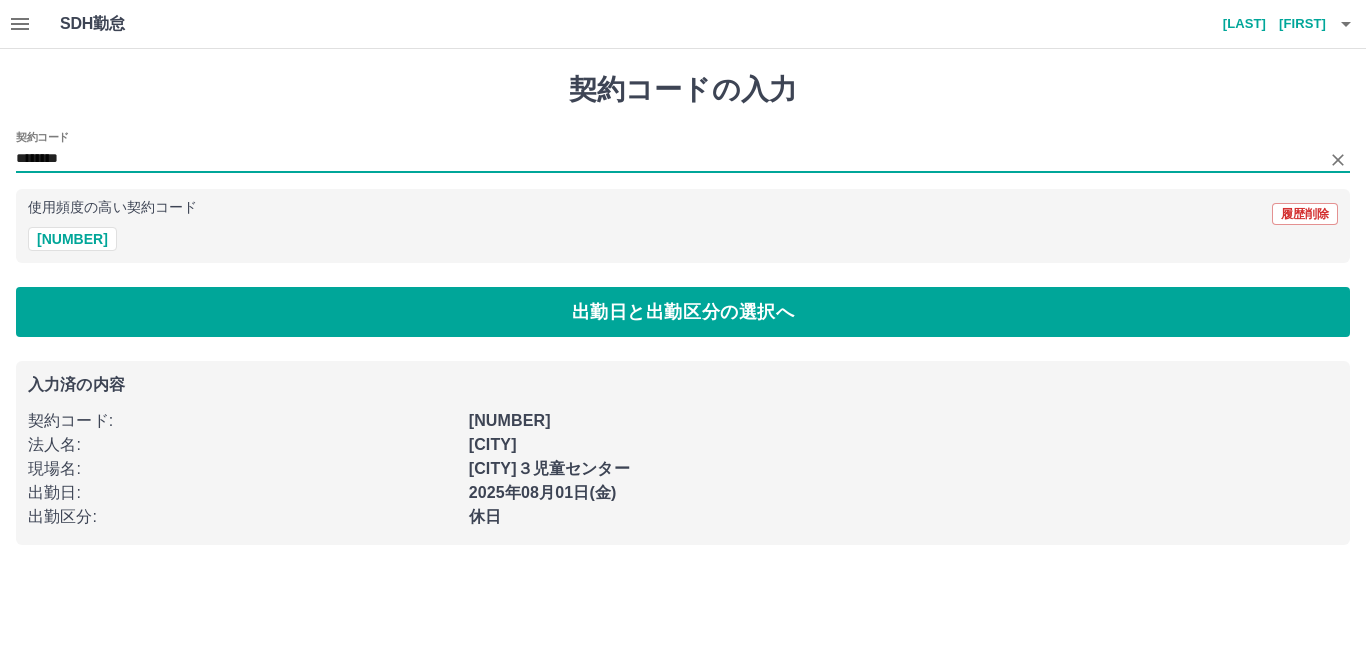 click on "********" at bounding box center [668, 159] 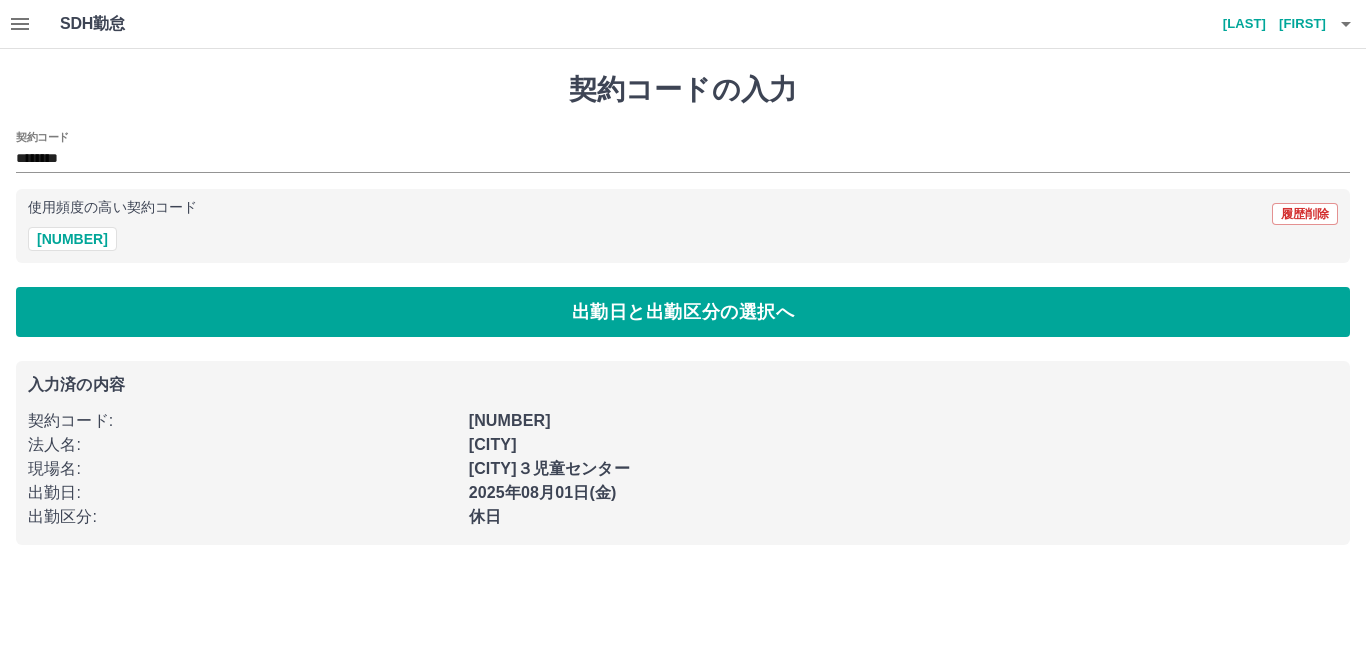 click on "[NUMBER]" at bounding box center [683, 239] 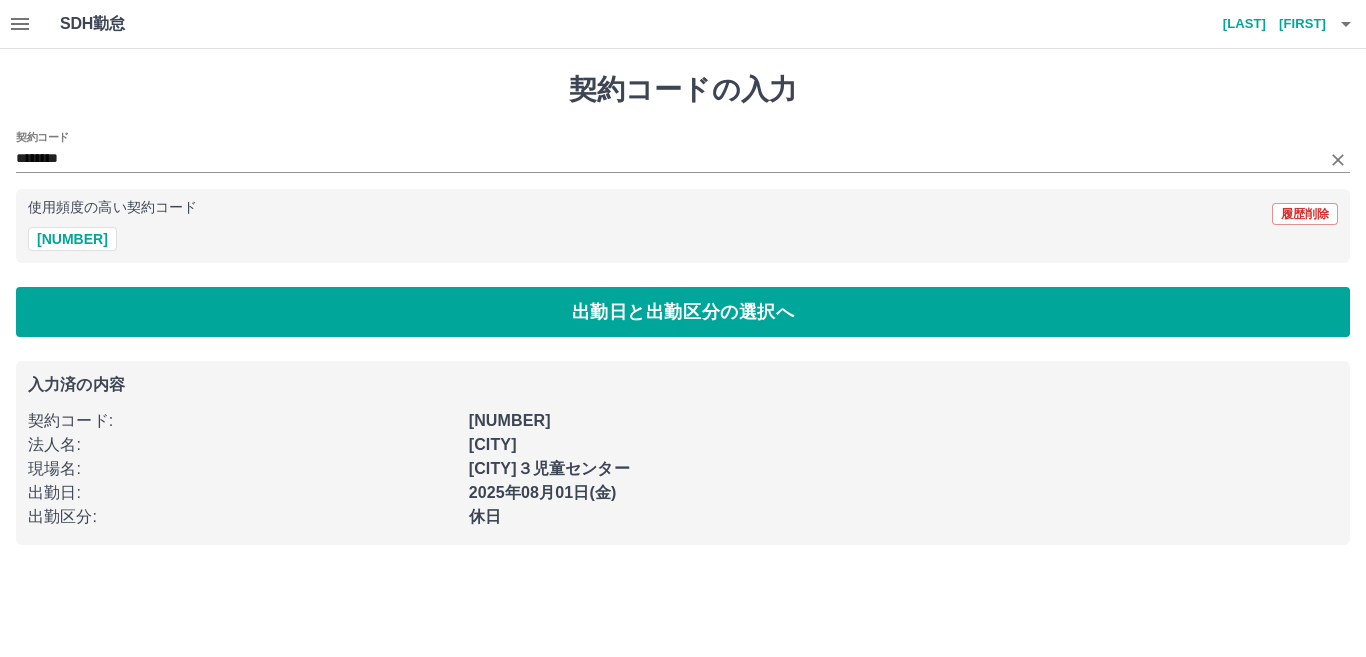 click on "契約コード ********" at bounding box center [683, 152] 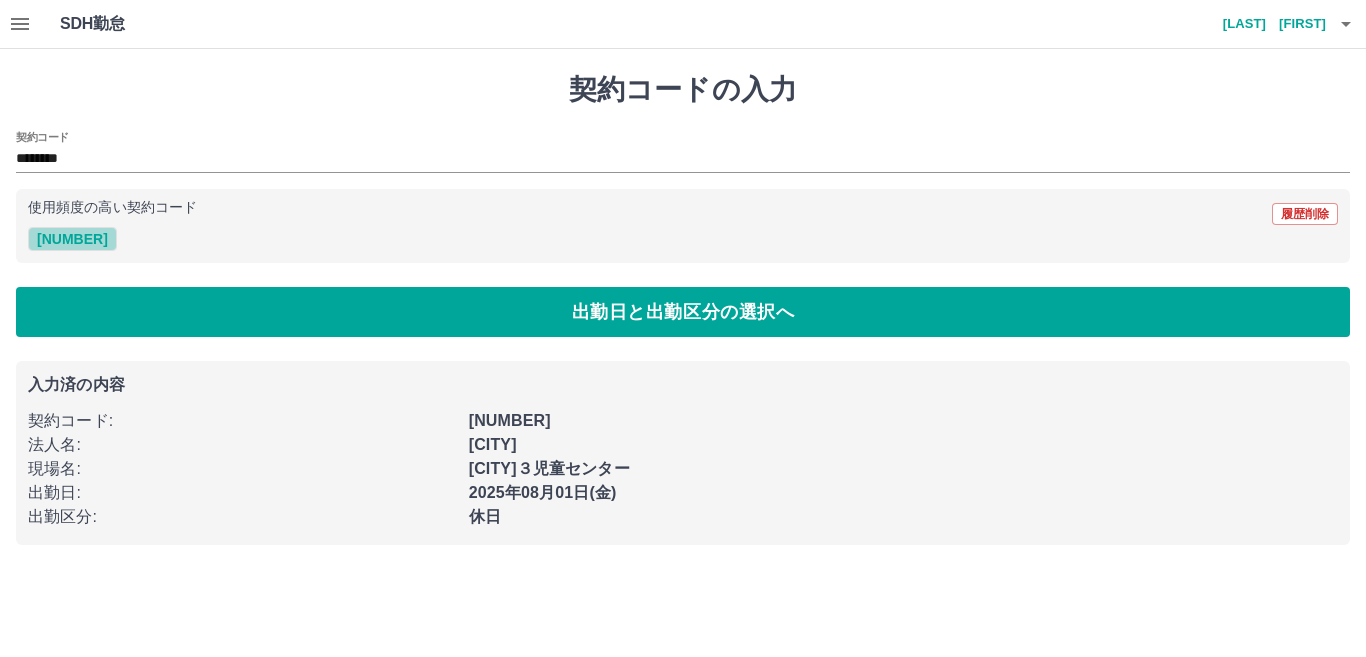 drag, startPoint x: 83, startPoint y: 245, endPoint x: 106, endPoint y: 249, distance: 23.345236 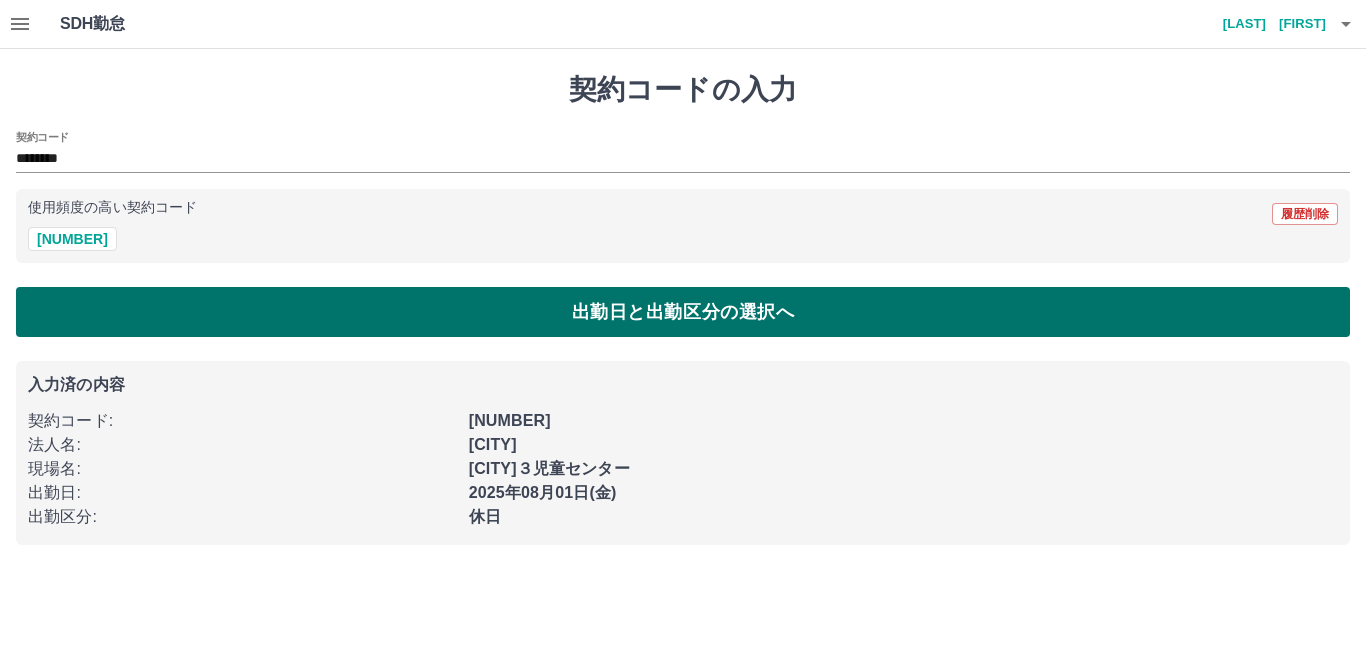 click on "出勤日と出勤区分の選択へ" at bounding box center [683, 312] 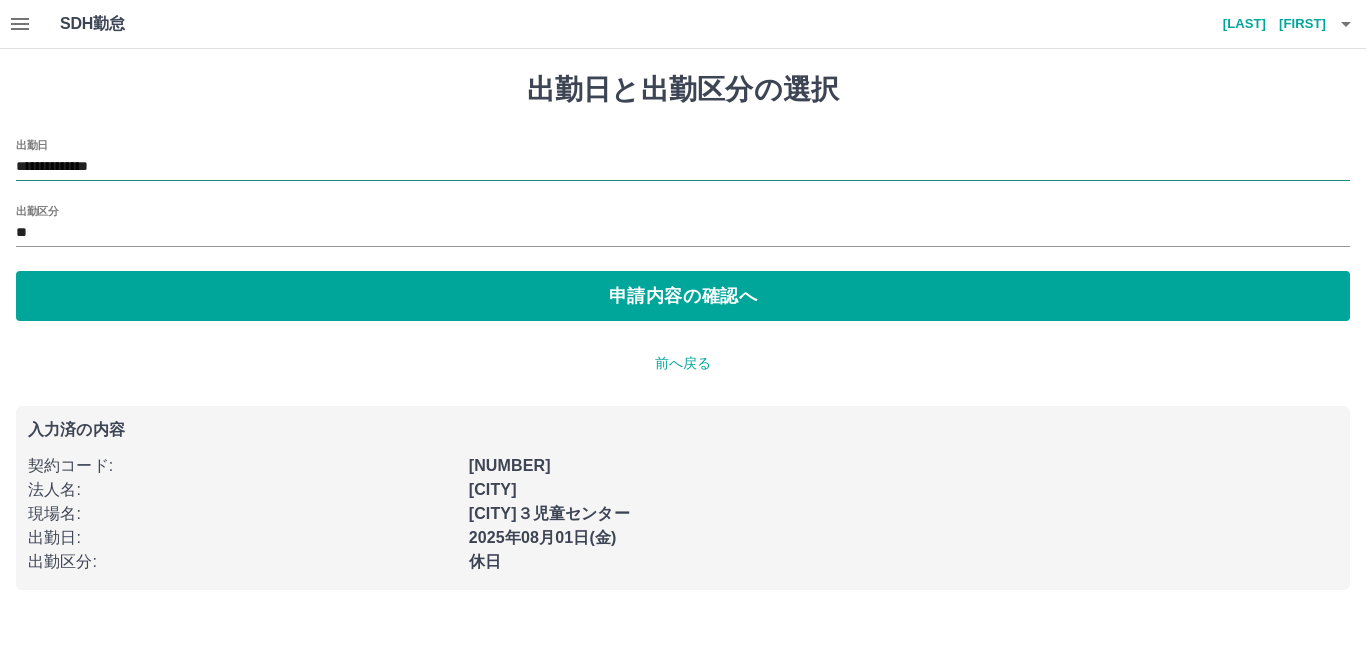 click on "**********" at bounding box center [683, 167] 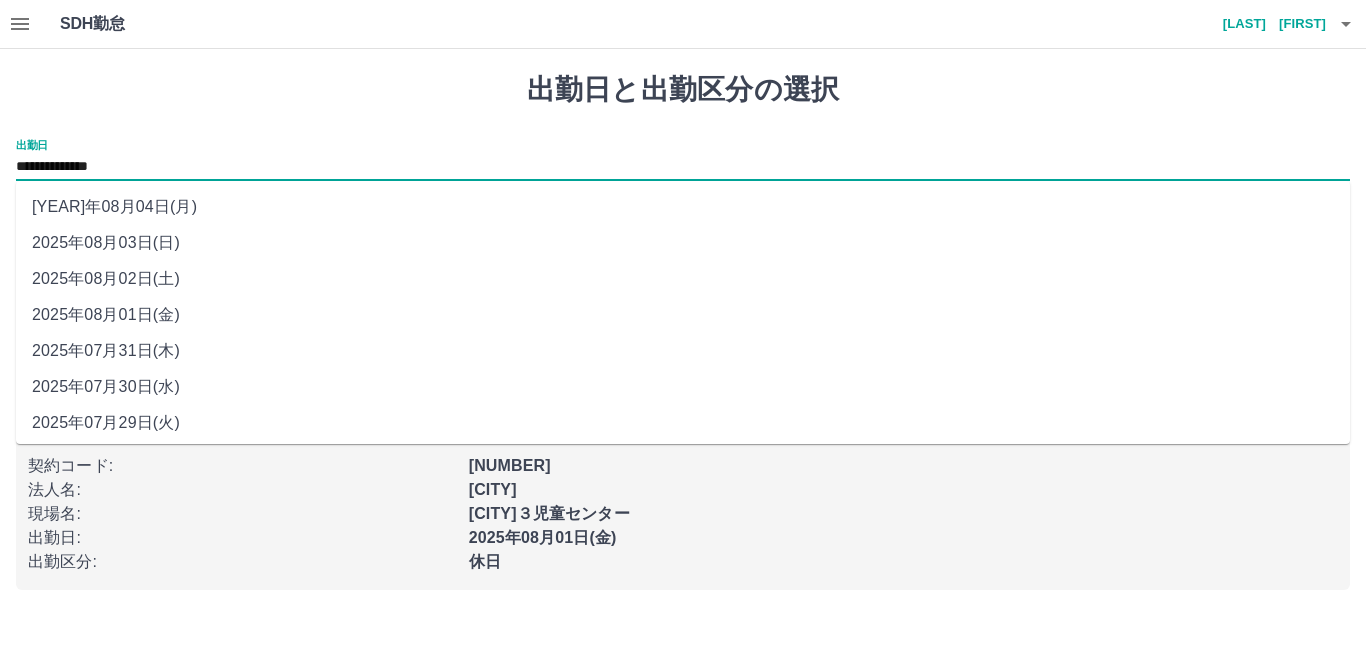 click on "2025年07月31日(木)" at bounding box center [683, 351] 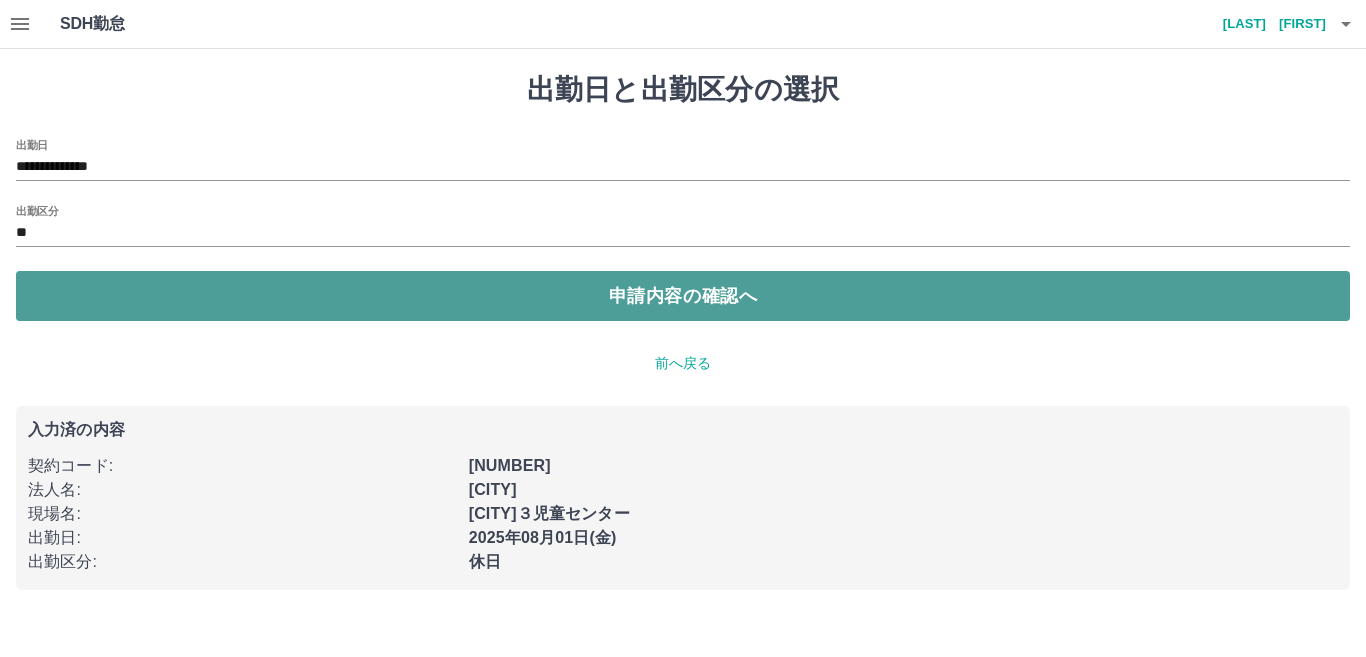 click on "申請内容の確認へ" at bounding box center [683, 296] 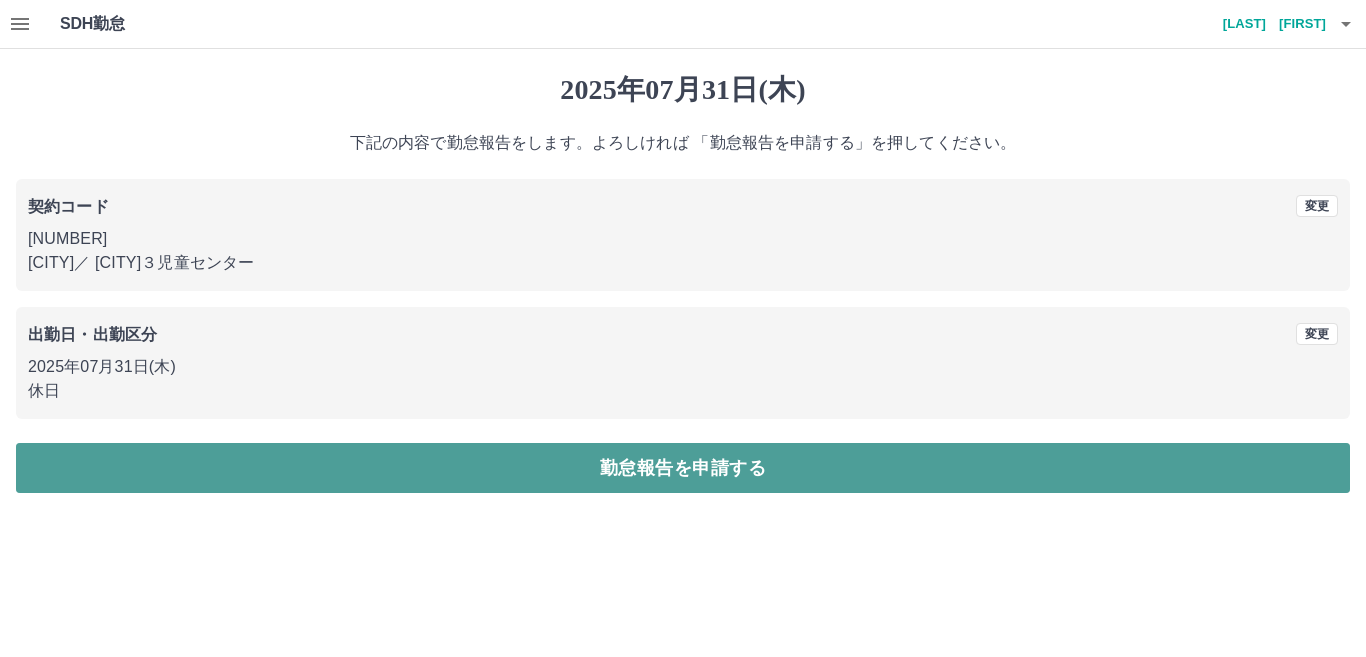 click on "勤怠報告を申請する" at bounding box center (683, 468) 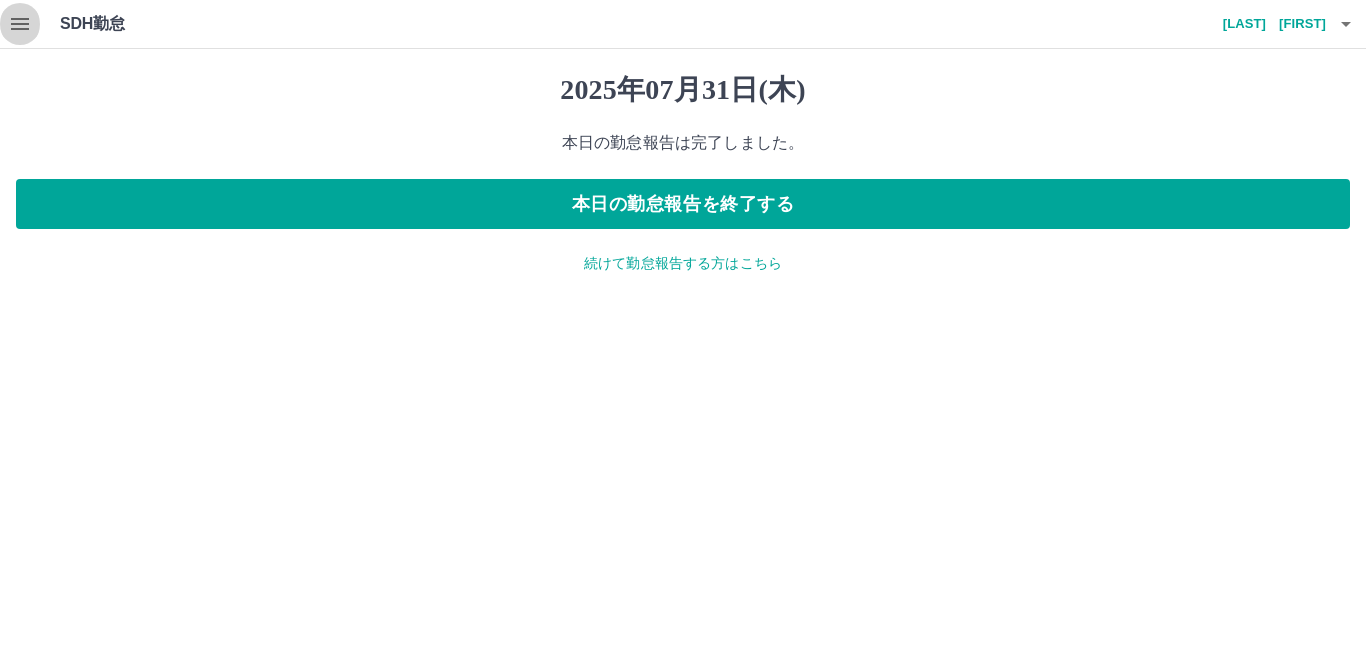 click 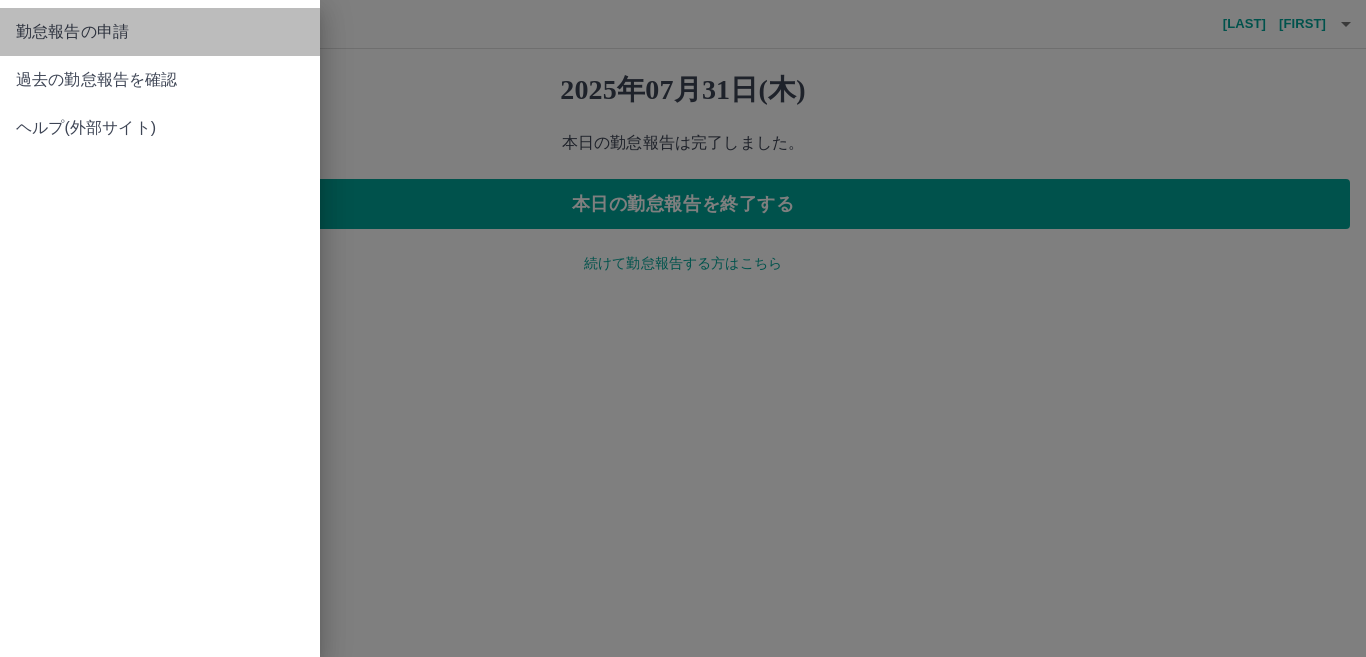 click on "勤怠報告の申請" at bounding box center (160, 32) 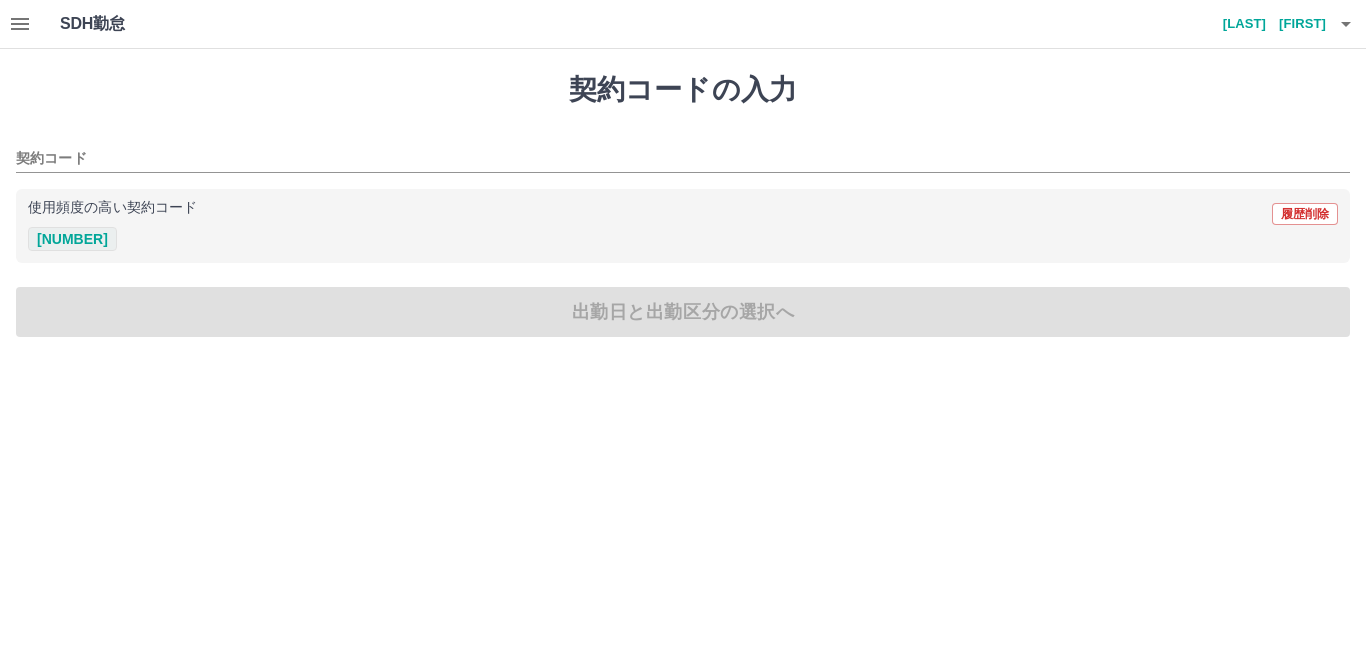 click on "[NUMBER]" at bounding box center [72, 239] 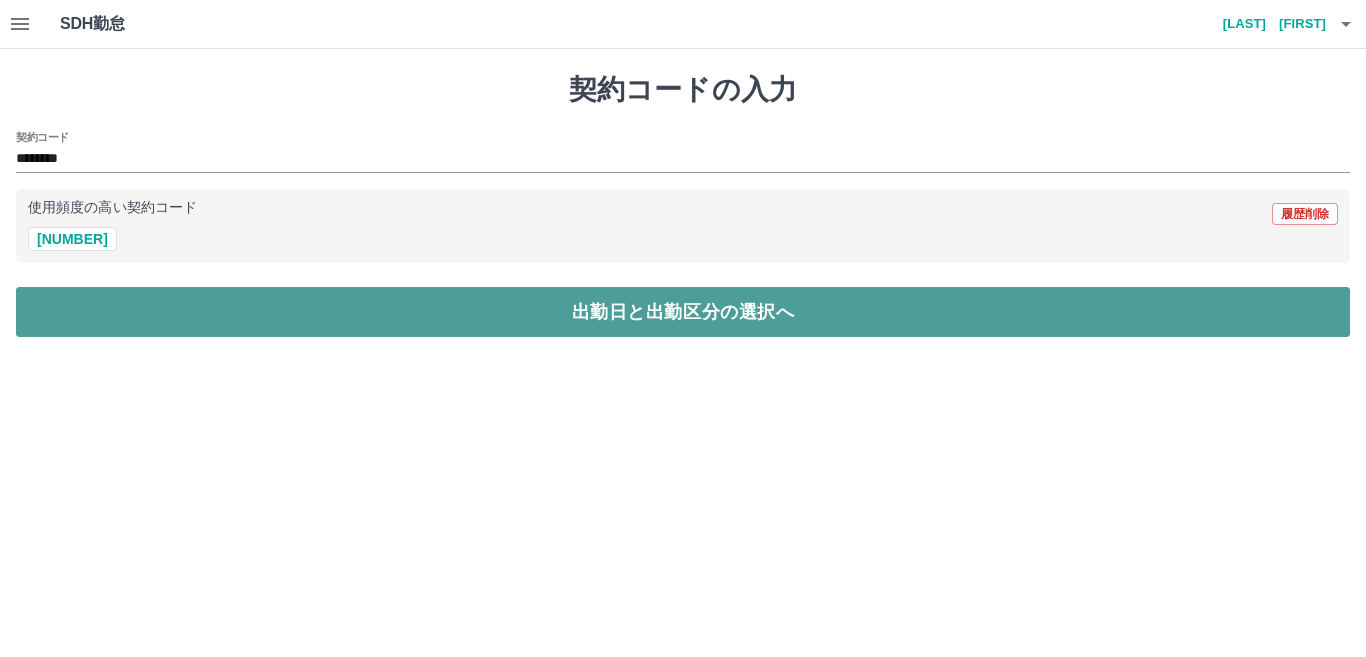 click on "出勤日と出勤区分の選択へ" at bounding box center [683, 312] 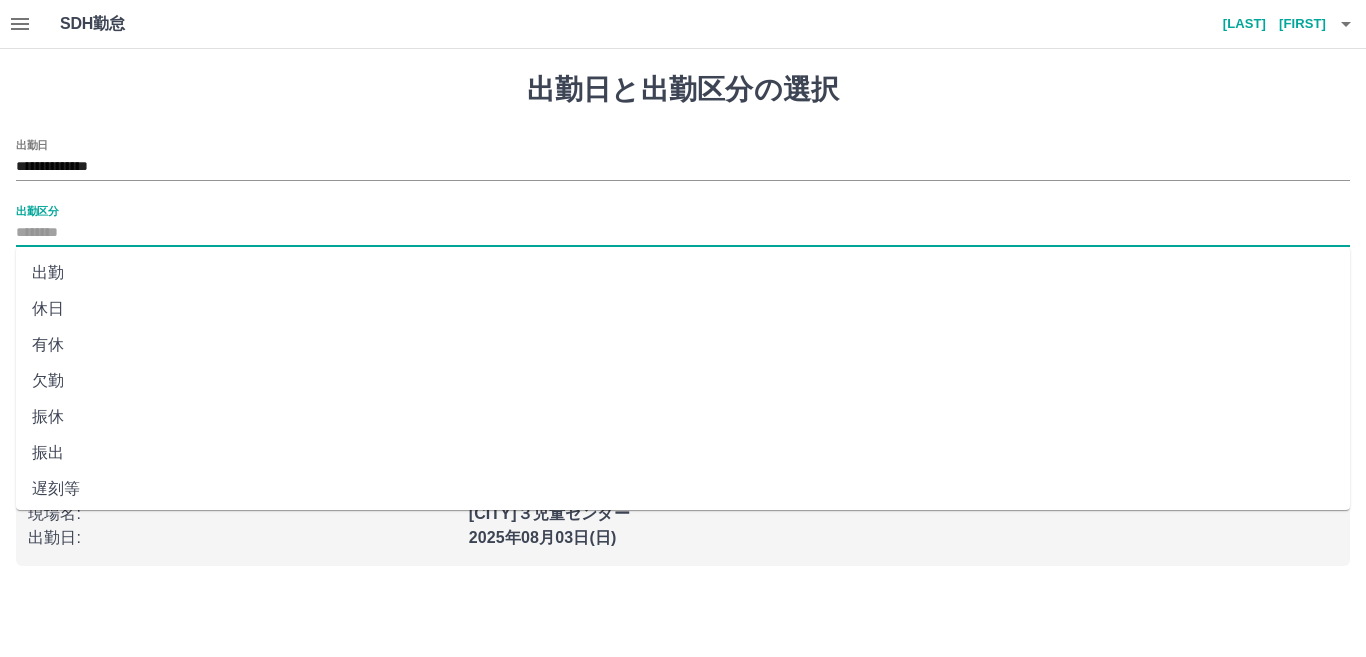 click on "出勤区分" at bounding box center (683, 233) 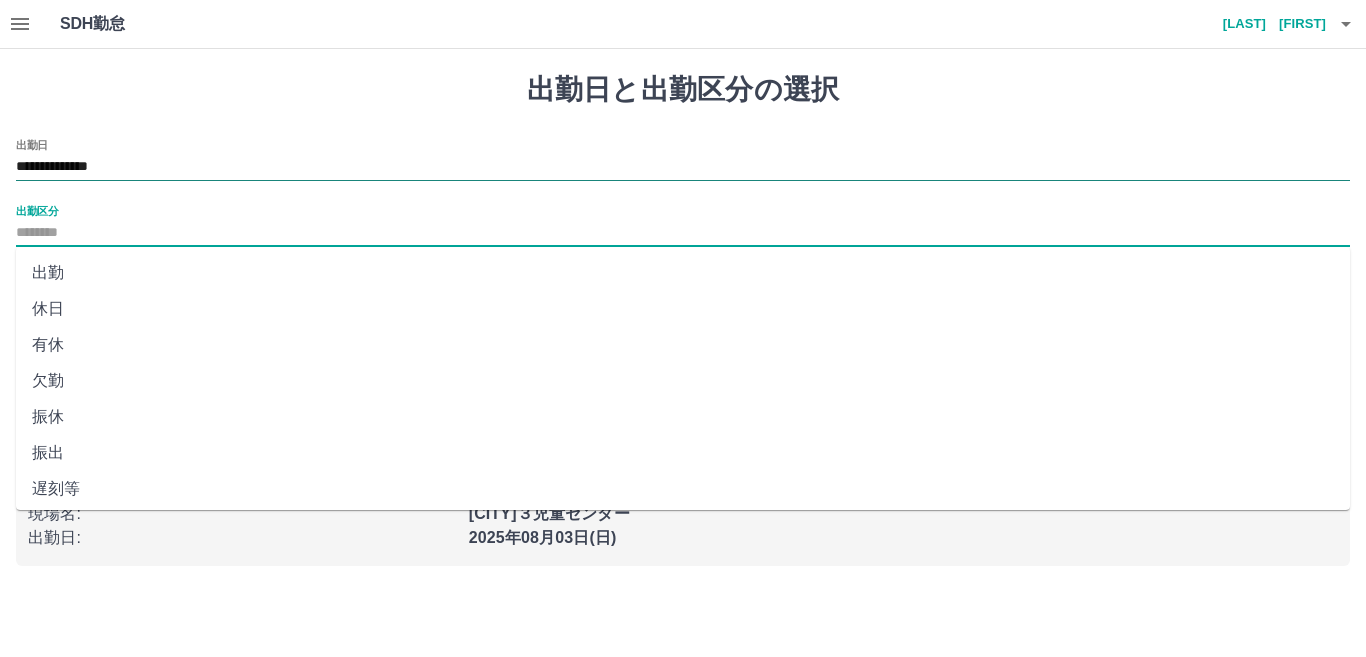 click on "**********" at bounding box center [683, 167] 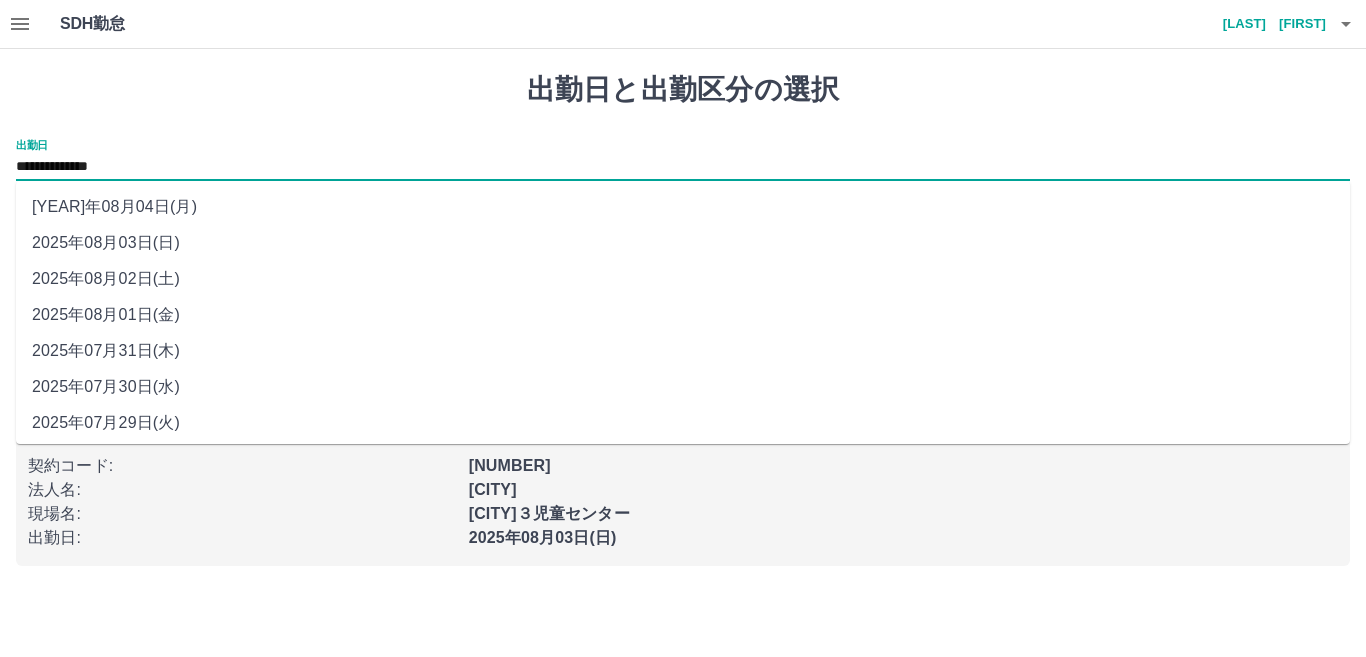 click on "2025年07月30日(水)" at bounding box center (683, 387) 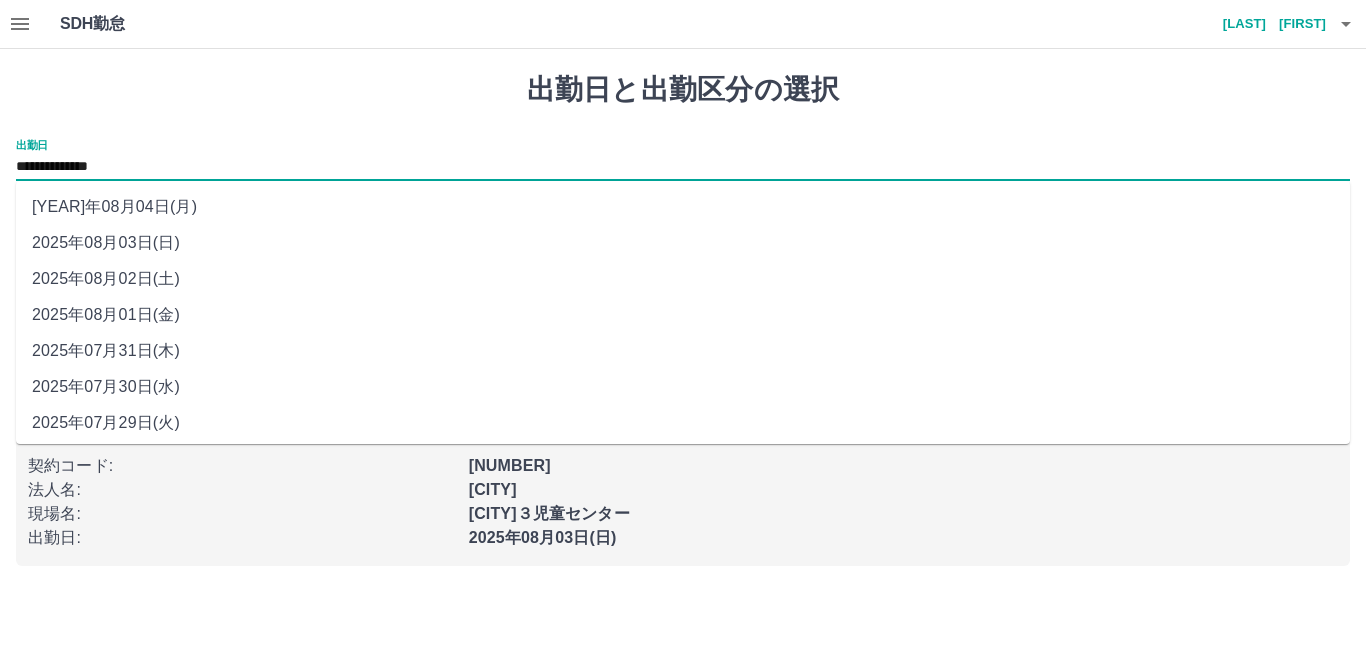type on "**********" 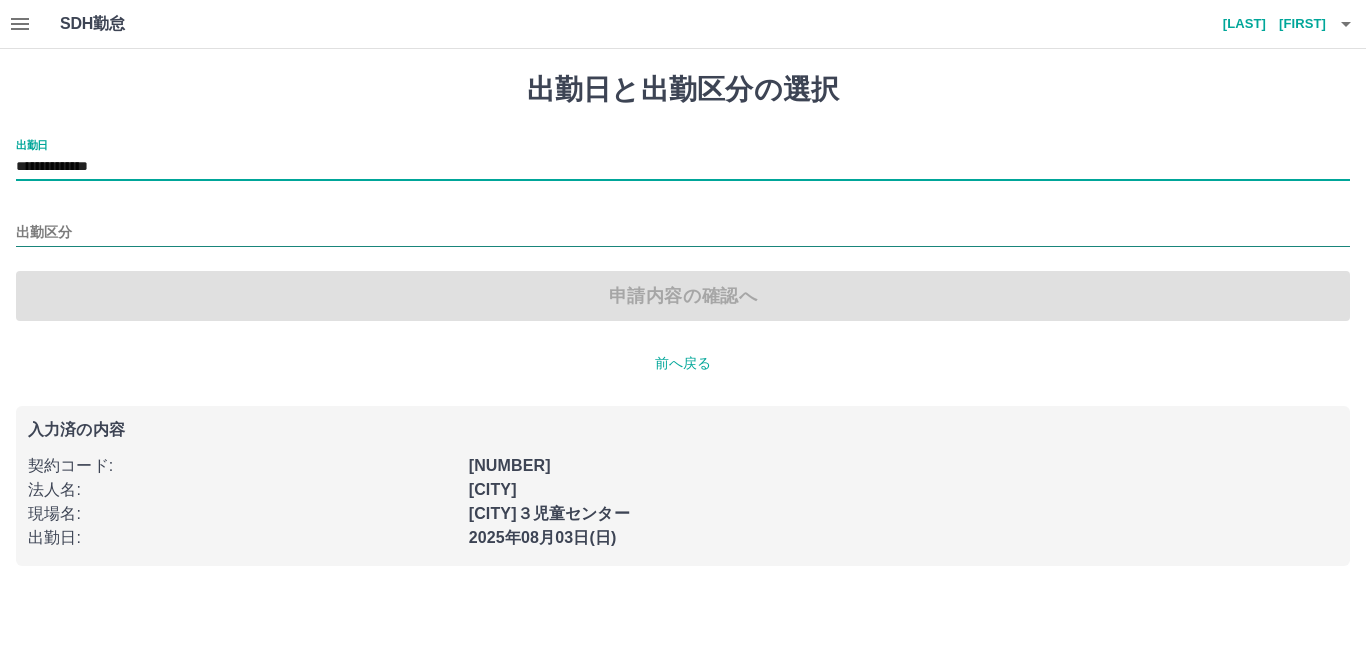 drag, startPoint x: 83, startPoint y: 234, endPoint x: 89, endPoint y: 245, distance: 12.529964 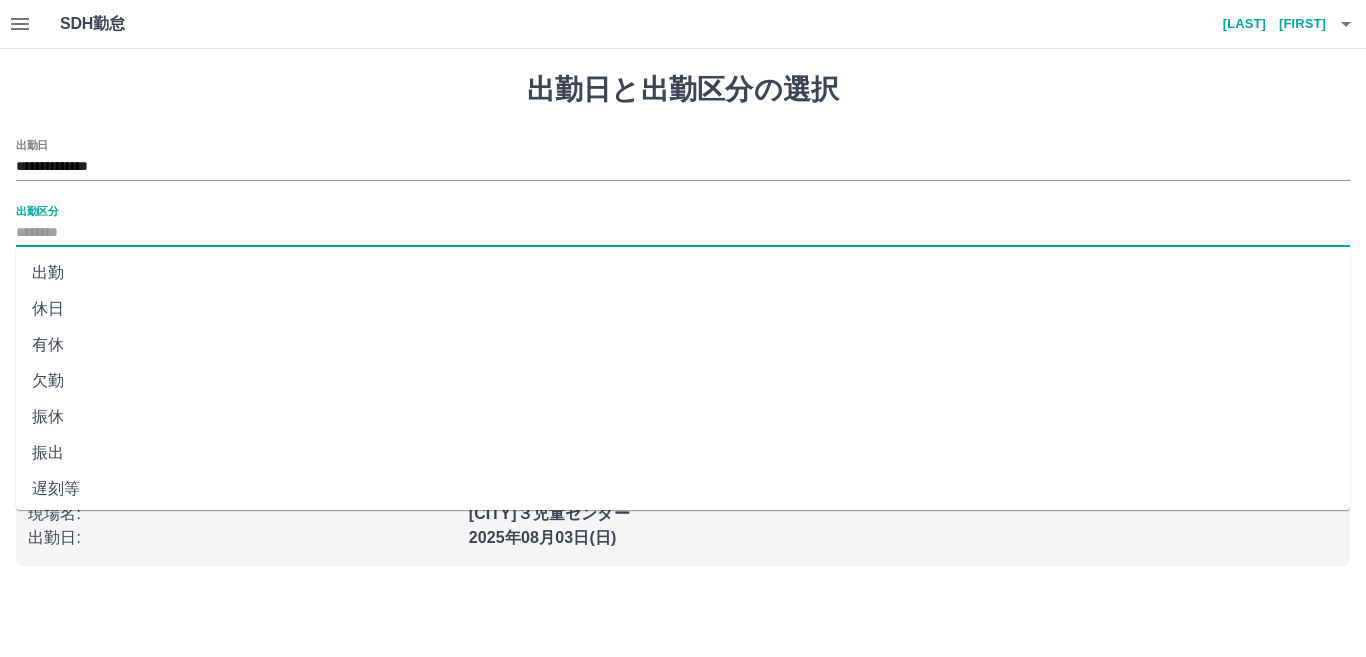 click on "休日" at bounding box center (683, 309) 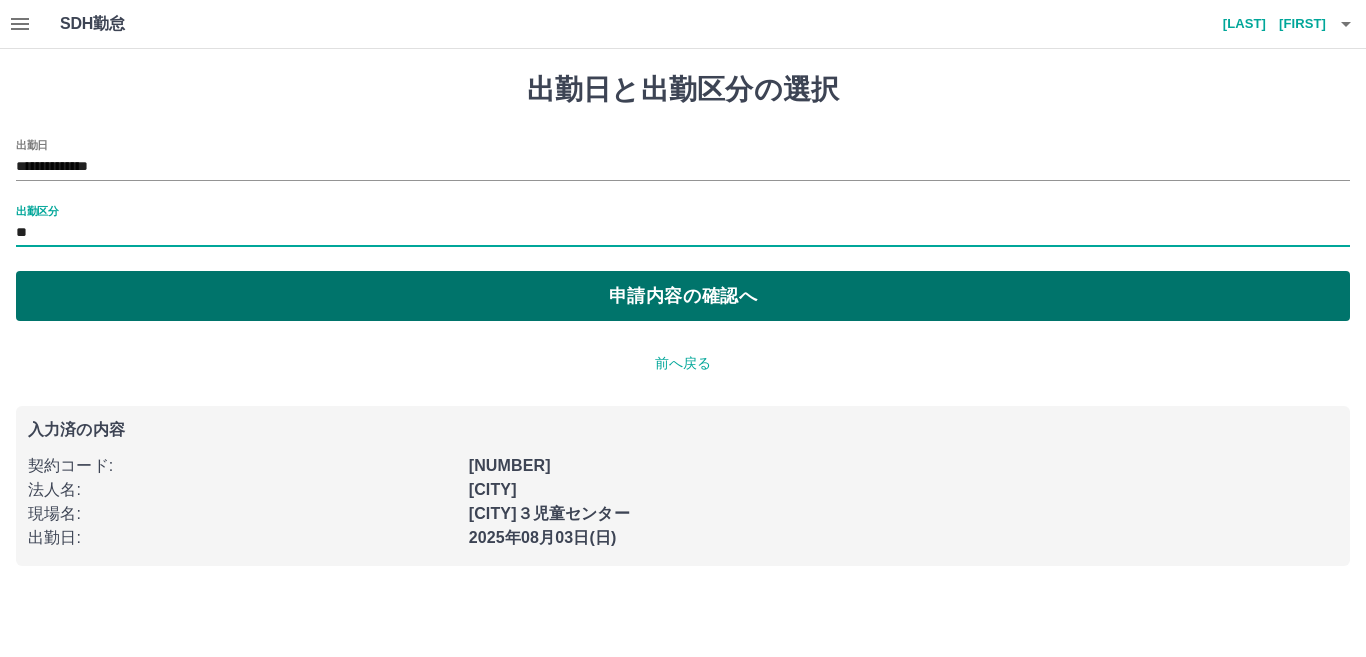click on "申請内容の確認へ" at bounding box center [683, 296] 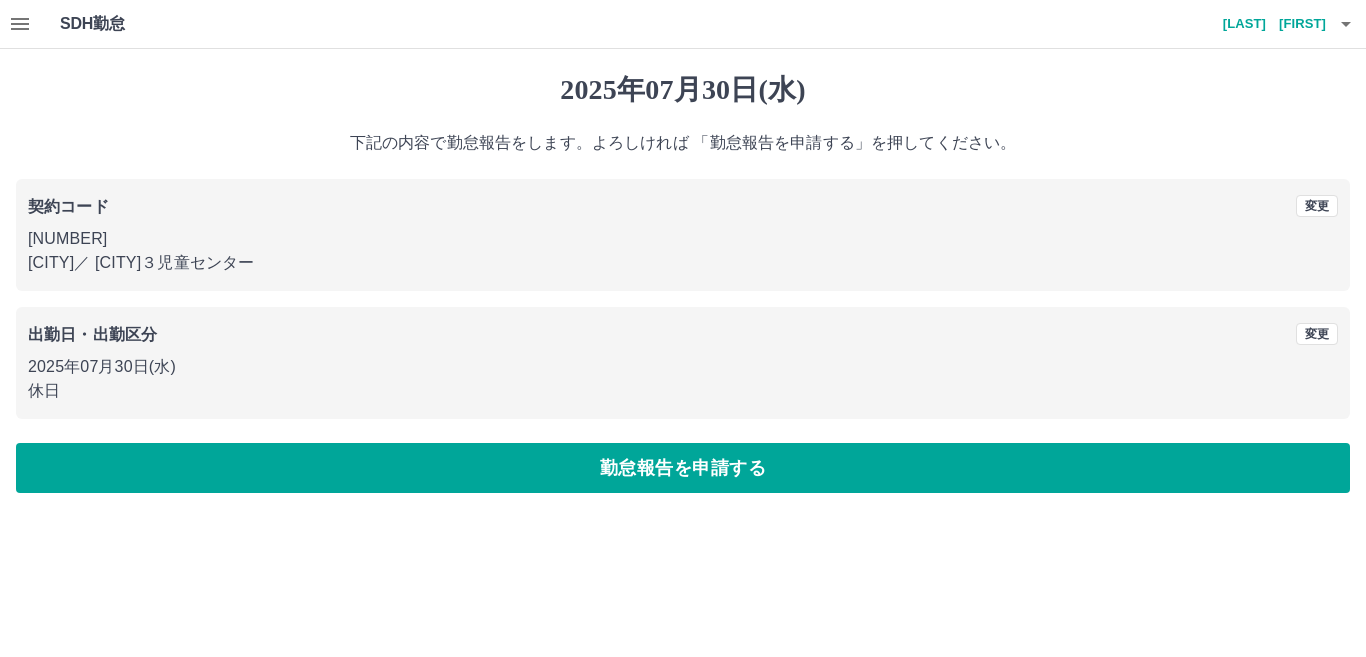 click on "2025年07月30日(水)" at bounding box center (683, 367) 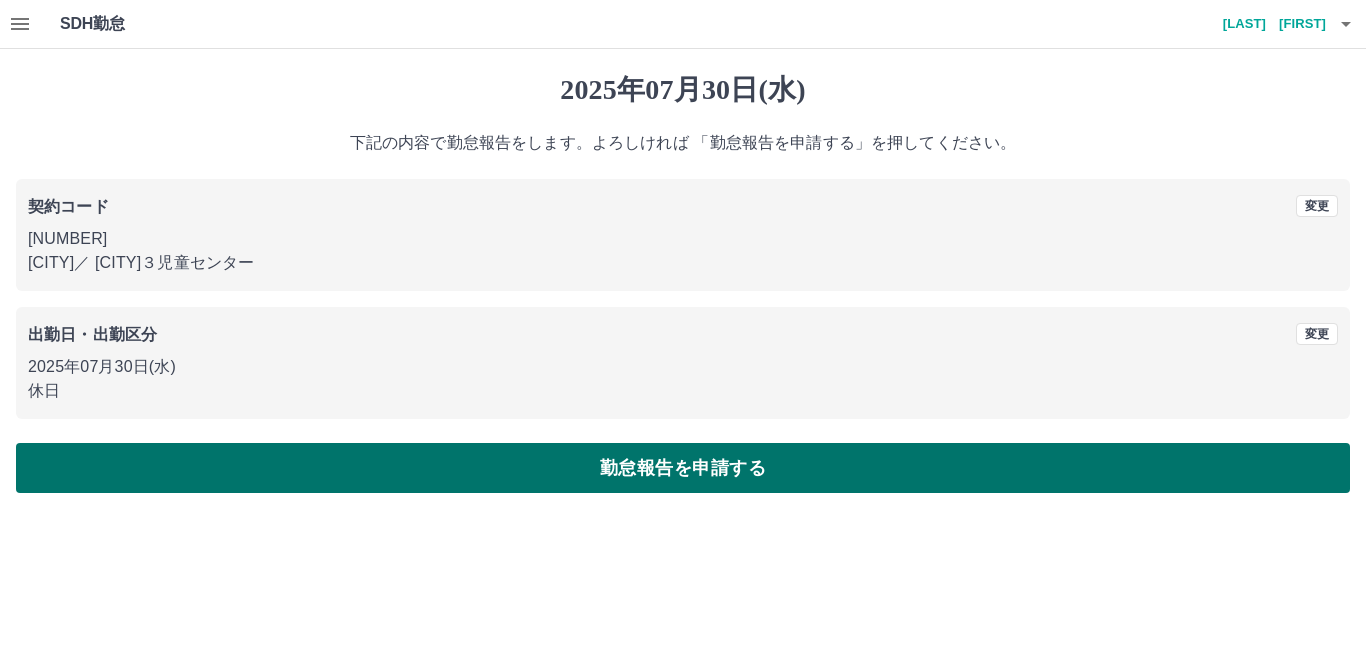 click on "勤怠報告を申請する" at bounding box center [683, 468] 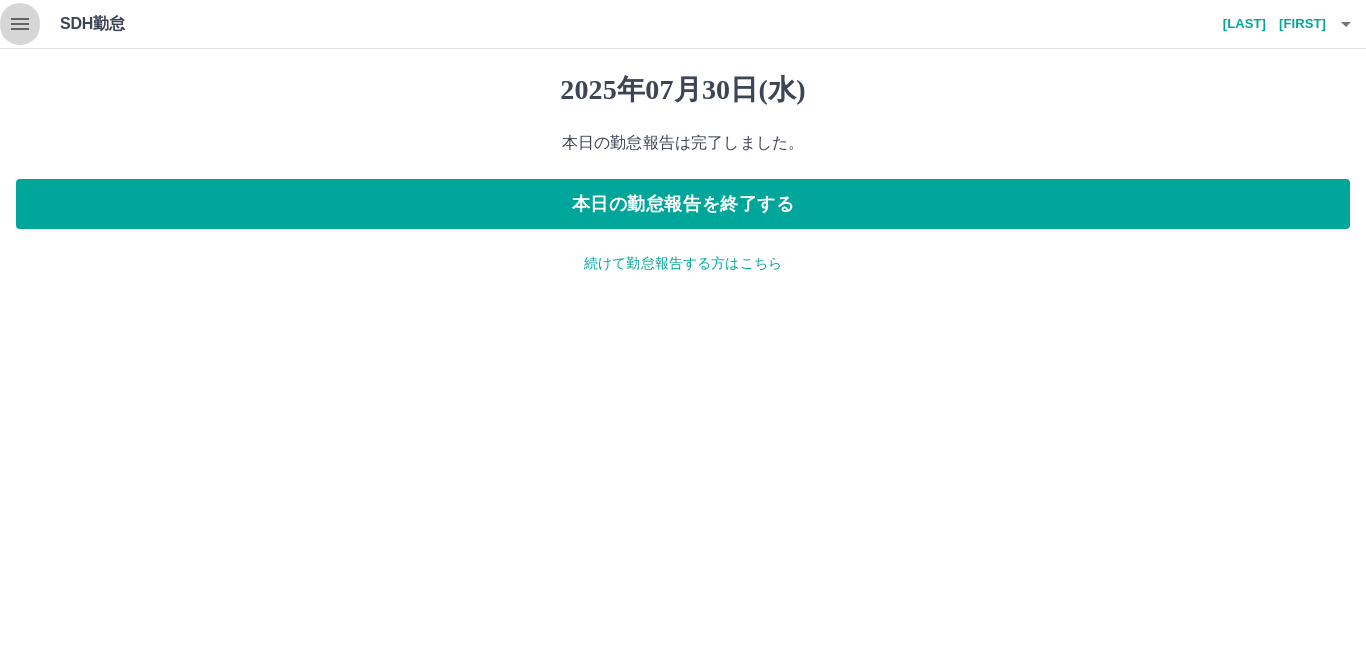 click 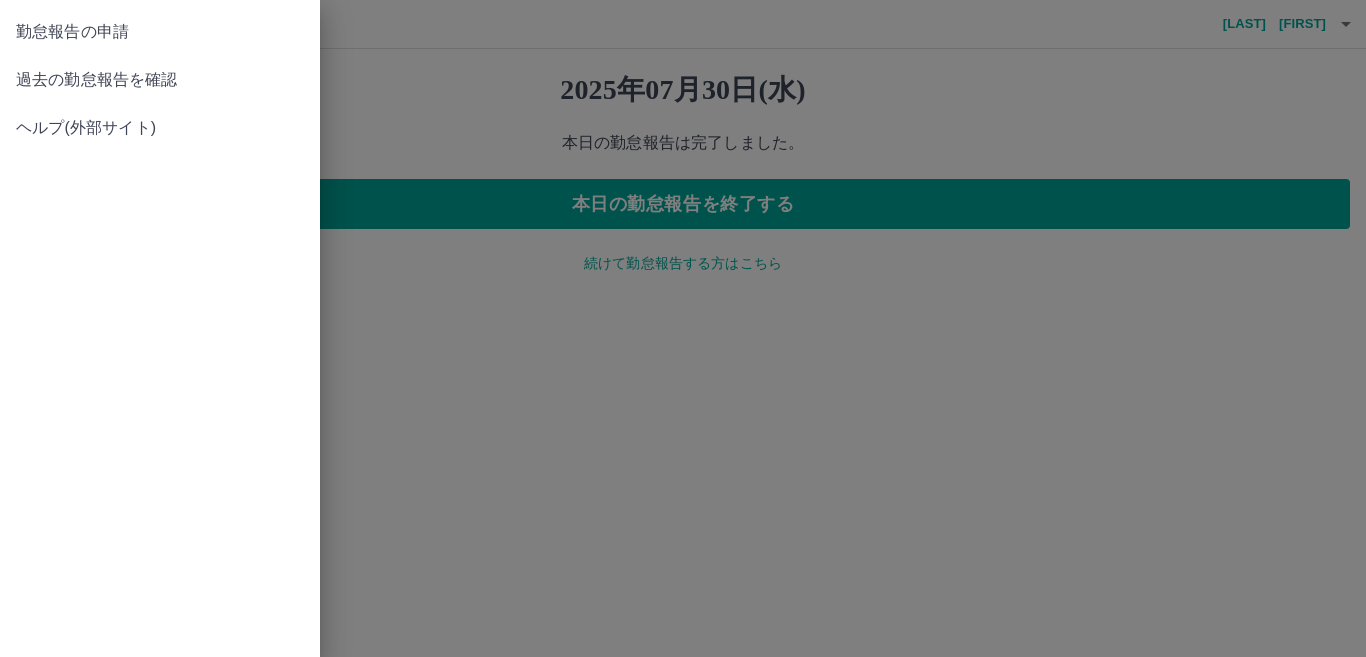 click on "勤怠報告の申請" at bounding box center (160, 32) 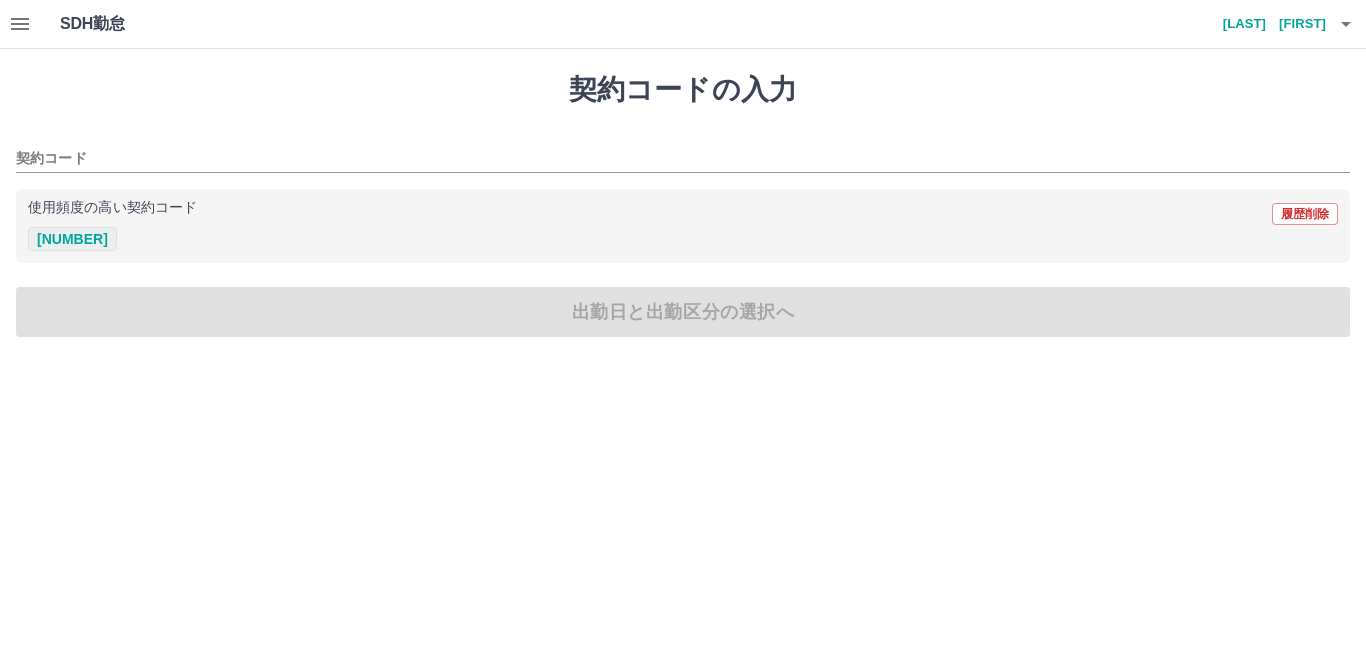 click on "[NUMBER]" at bounding box center [72, 239] 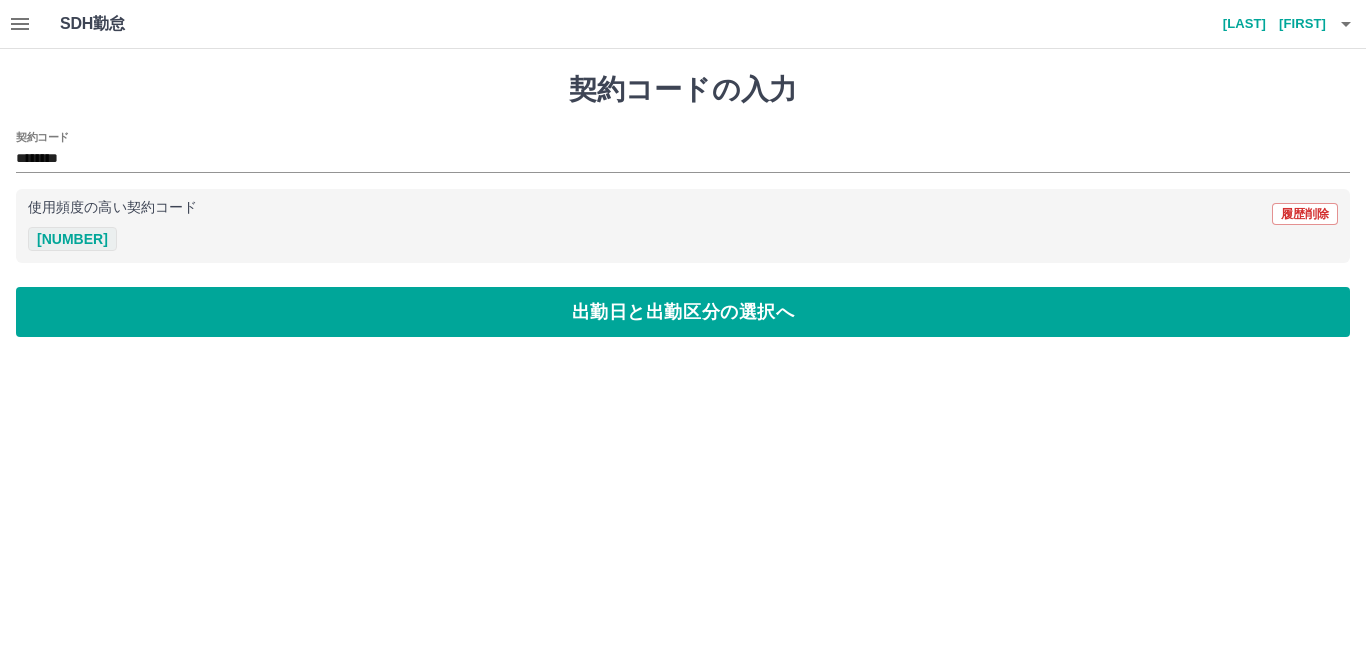type on "********" 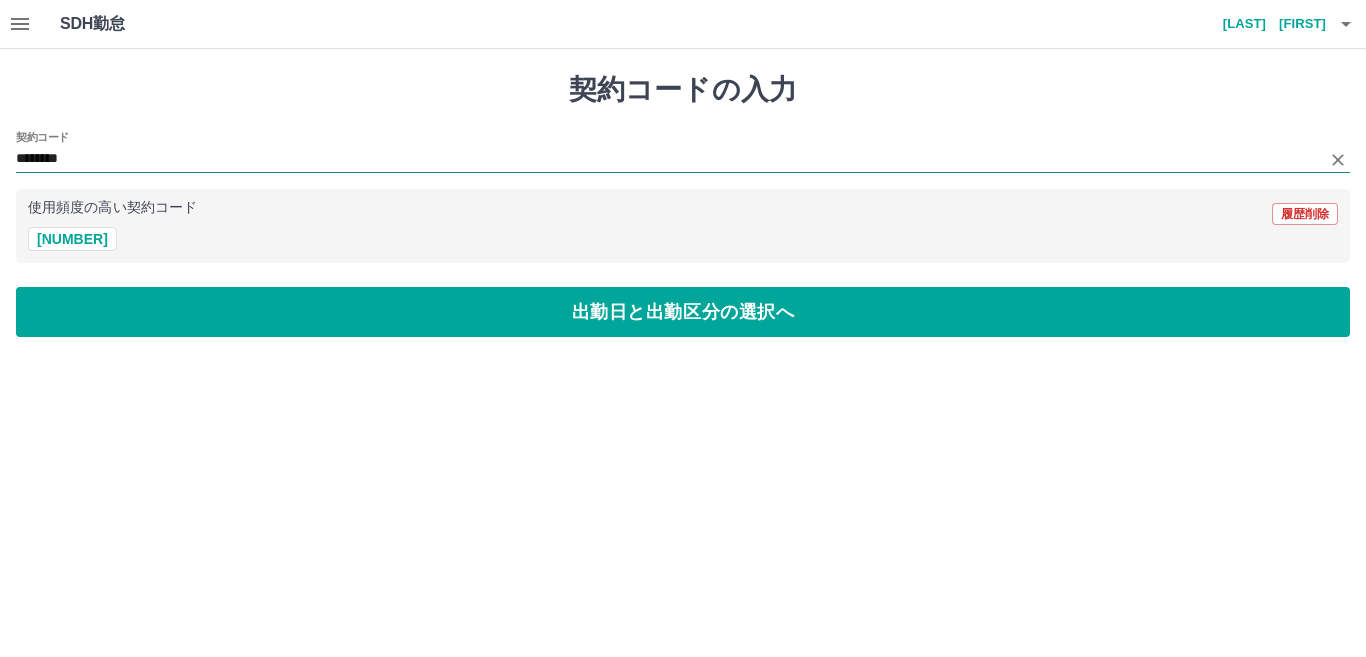 click on "********" at bounding box center (668, 159) 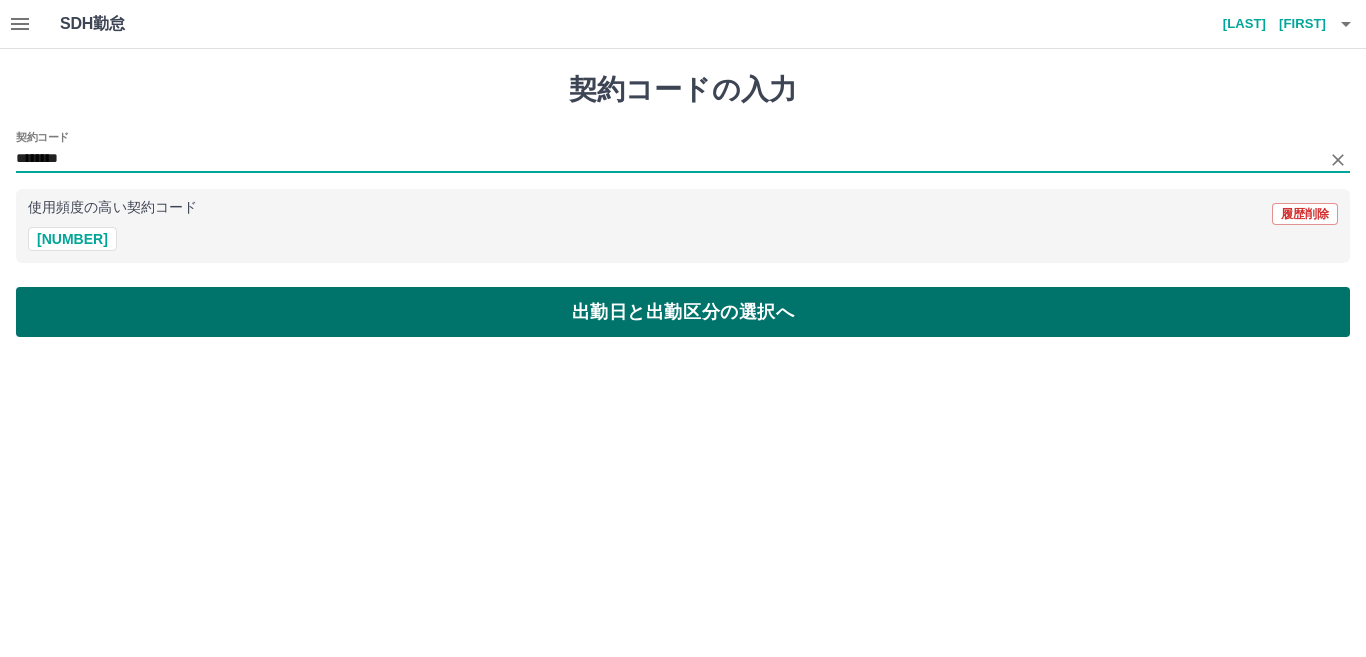 click on "出勤日と出勤区分の選択へ" at bounding box center [683, 312] 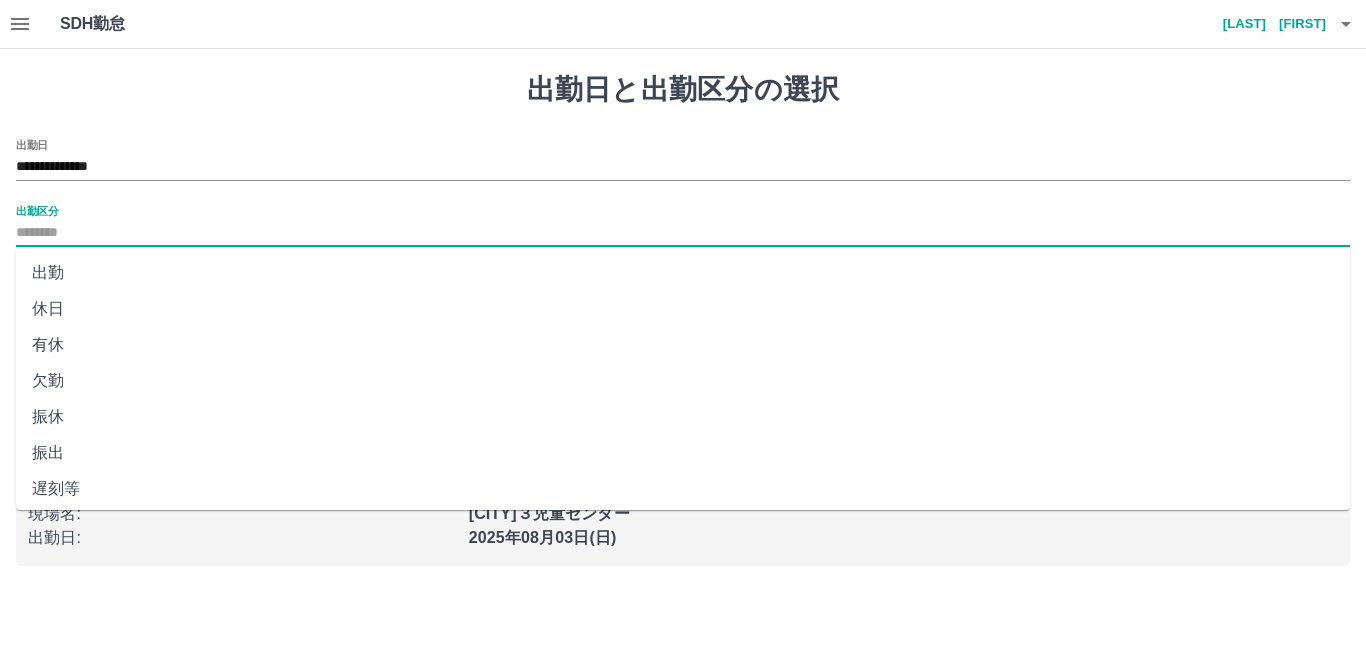click on "出勤区分" at bounding box center (683, 233) 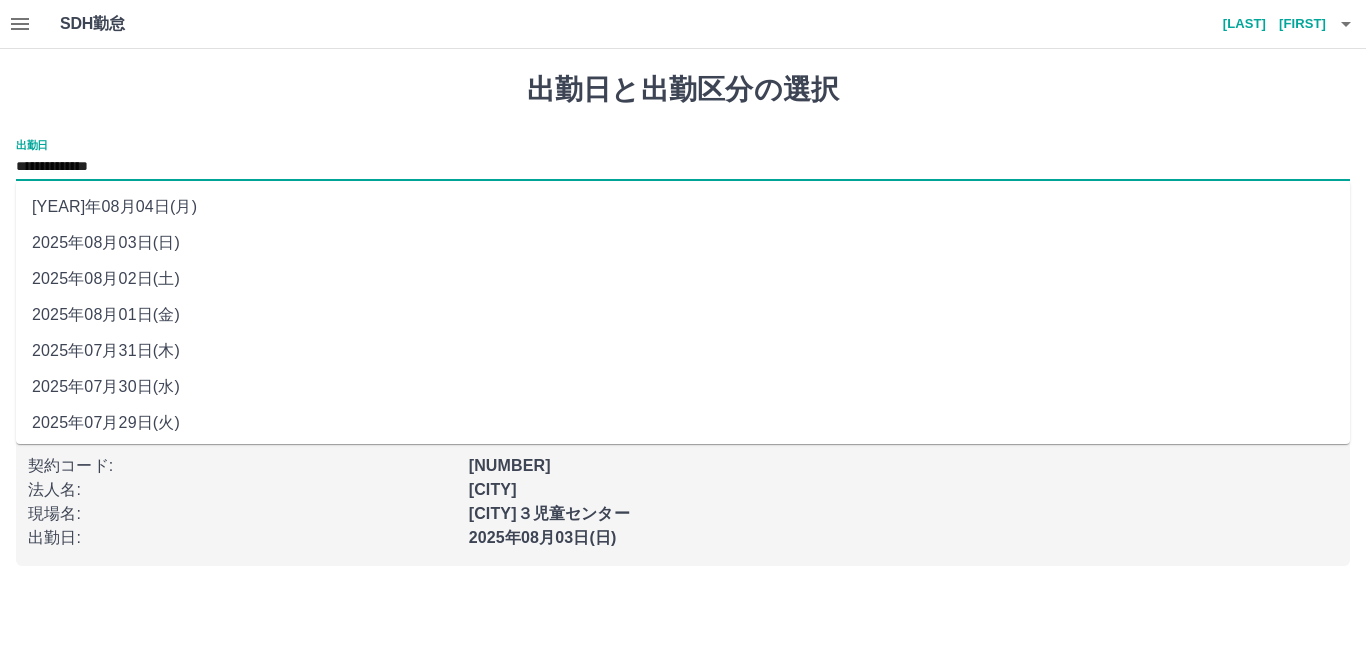 click on "**********" at bounding box center (683, 167) 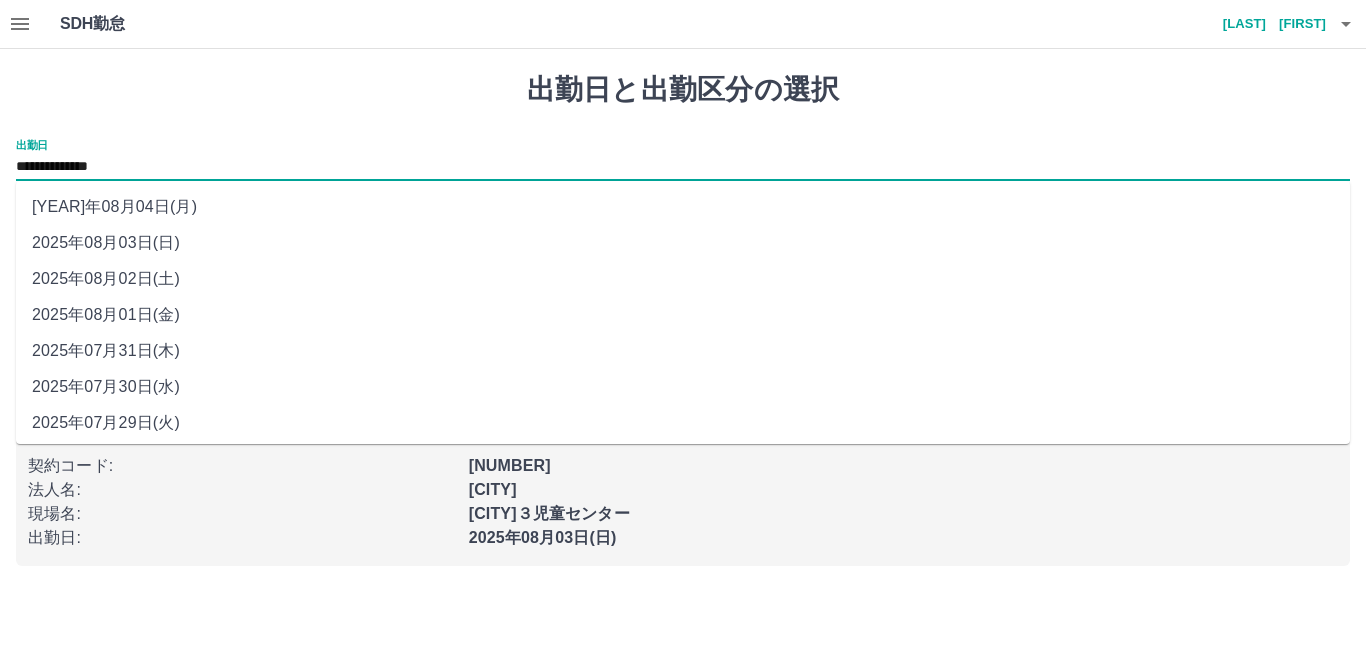 click on "2025年07月29日(火)" at bounding box center [683, 423] 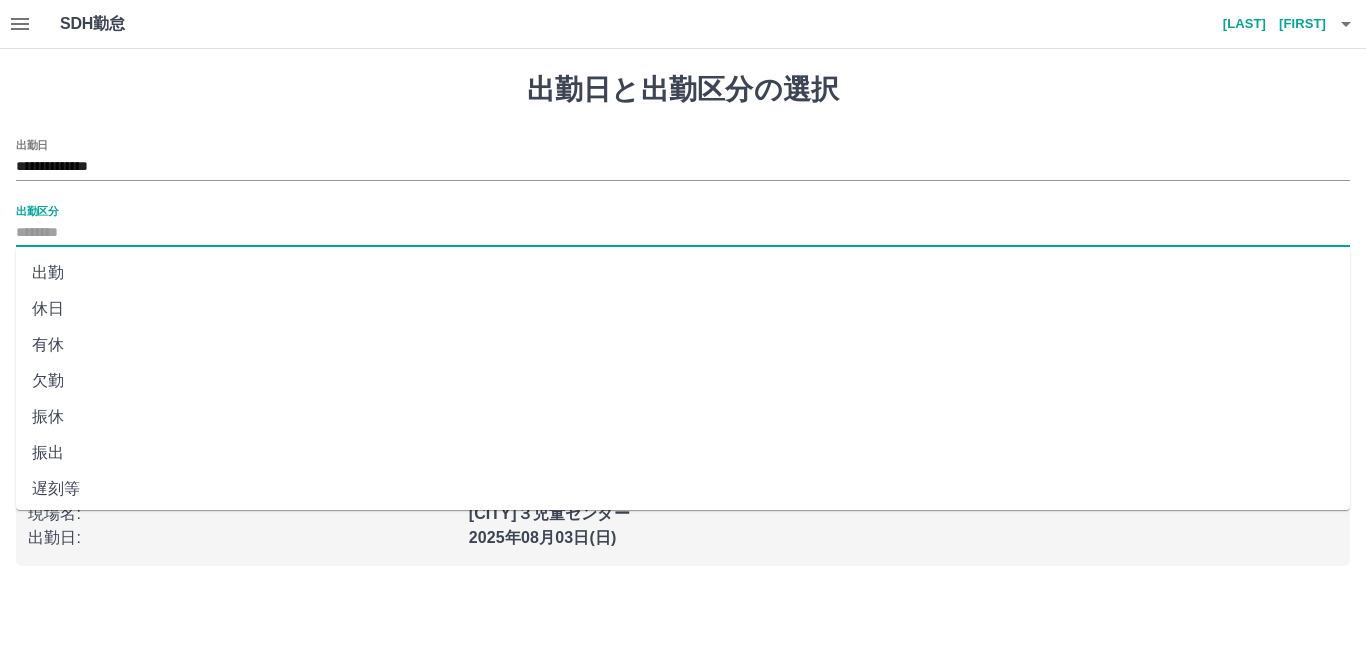 click on "出勤区分" at bounding box center (683, 233) 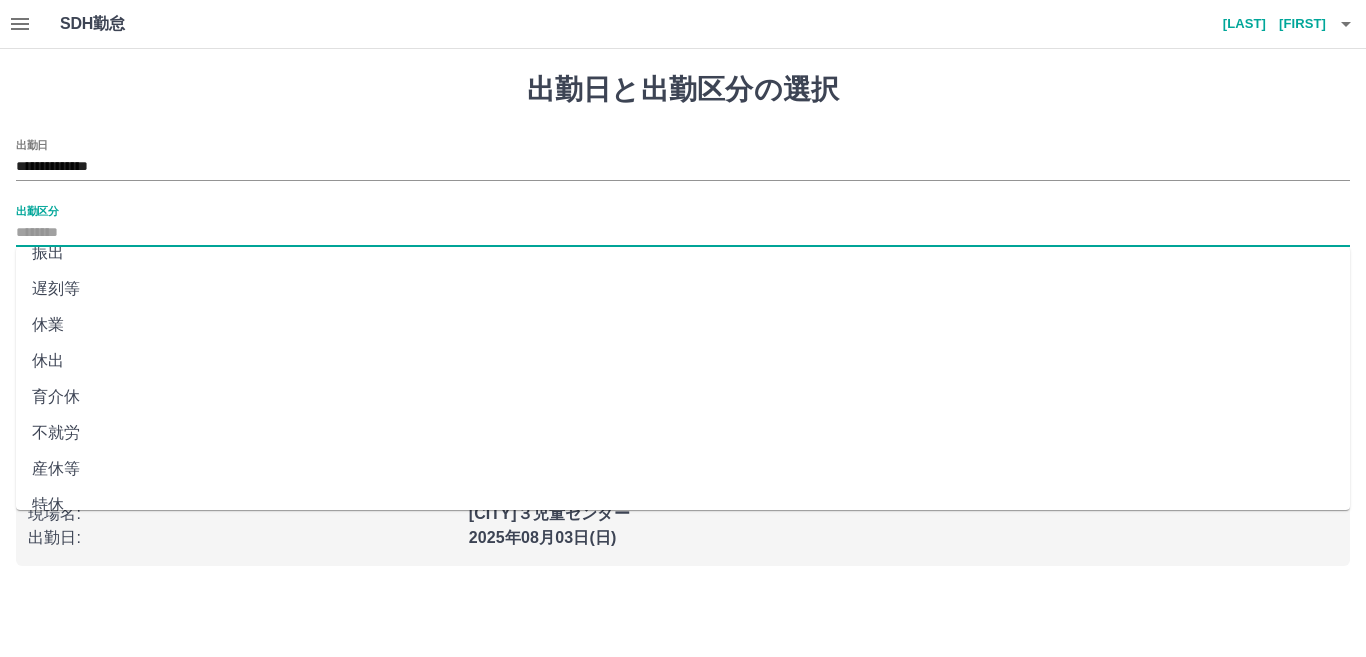 scroll, scrollTop: 400, scrollLeft: 0, axis: vertical 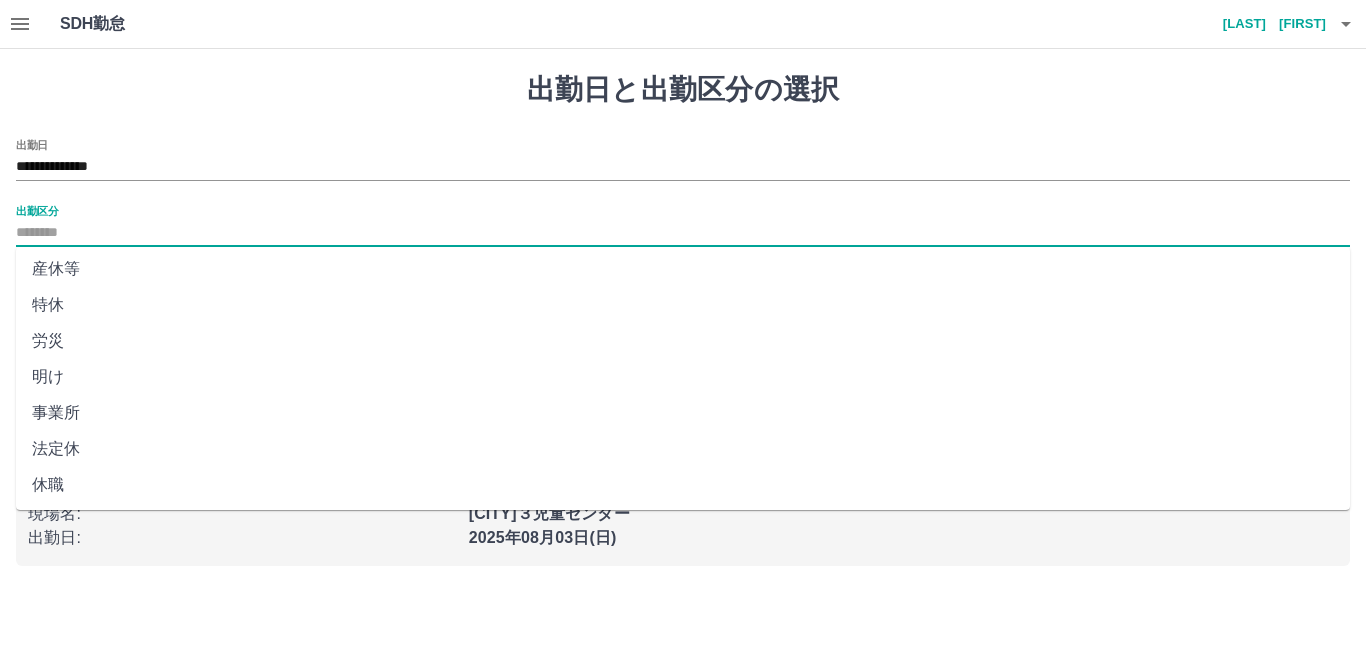 click on "法定休" at bounding box center (683, 449) 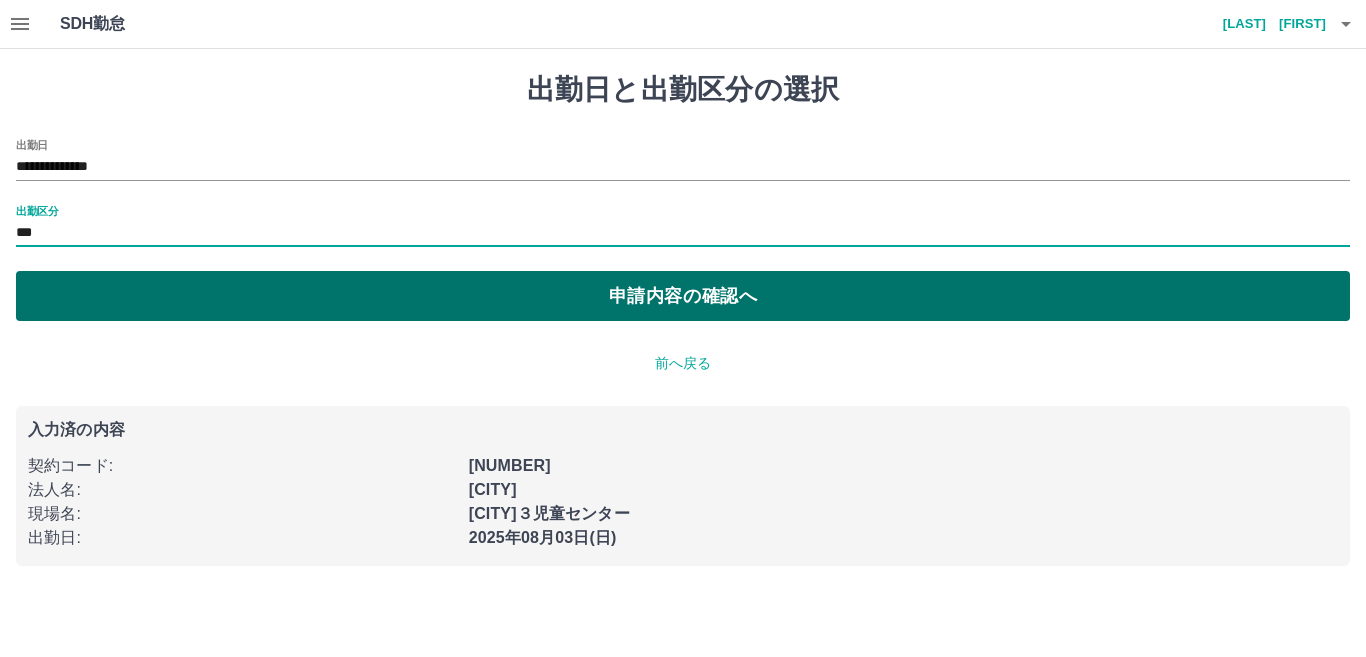 click on "申請内容の確認へ" at bounding box center (683, 296) 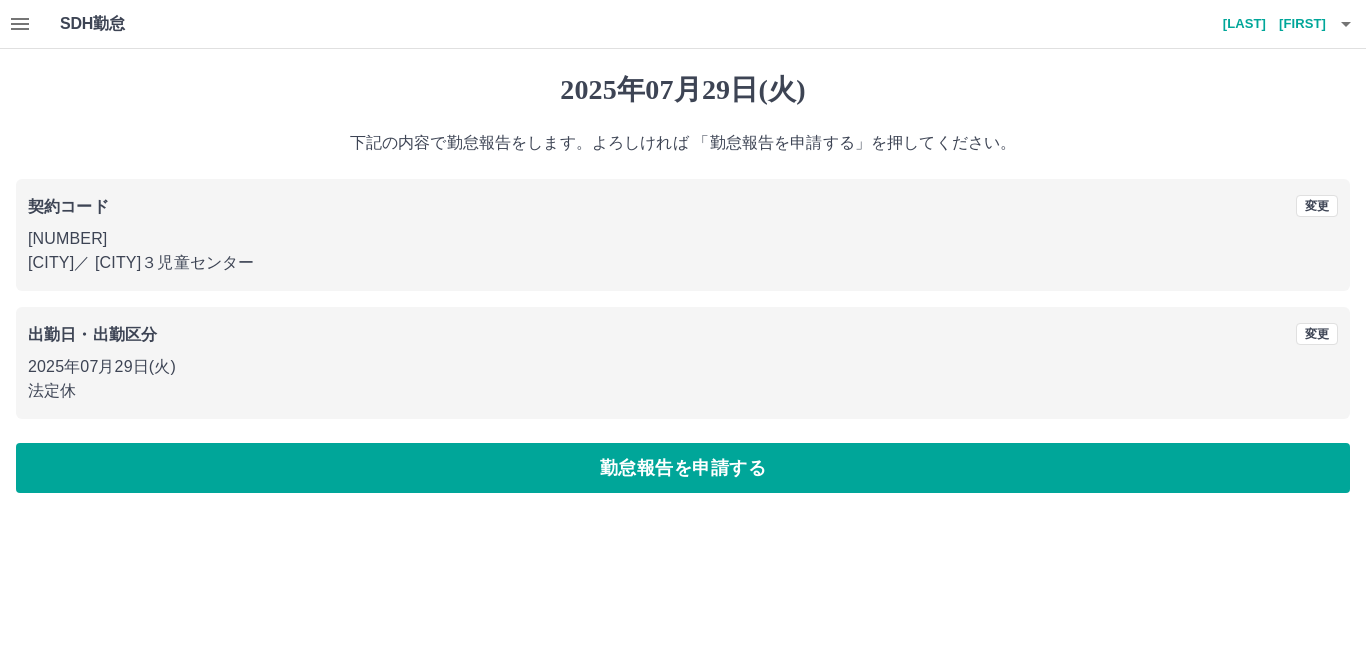 click on "勤怠報告を申請する" at bounding box center [683, 468] 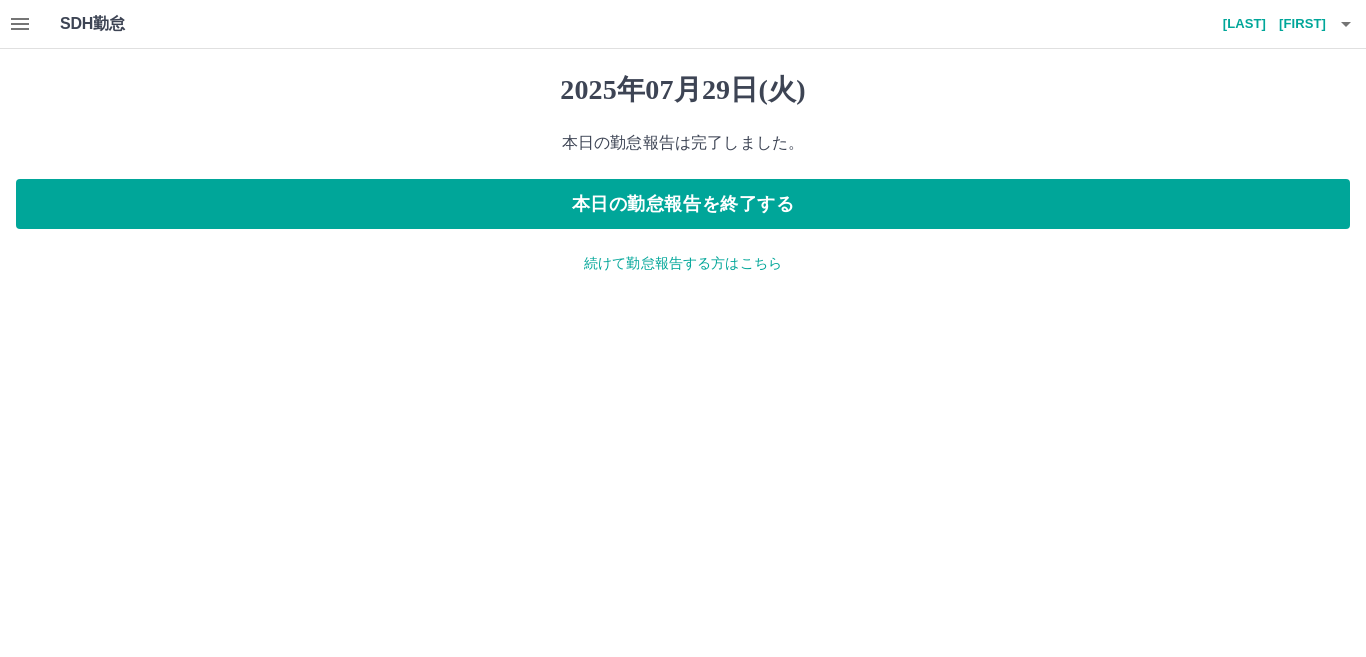 click on "SDH勤怠 高野　秀樹 2025年07月29日(火) 本日の勤怠報告は完了しました。 本日の勤怠報告を終了する 続けて勤怠報告する方はこちら SDH勤怠" at bounding box center [683, 149] 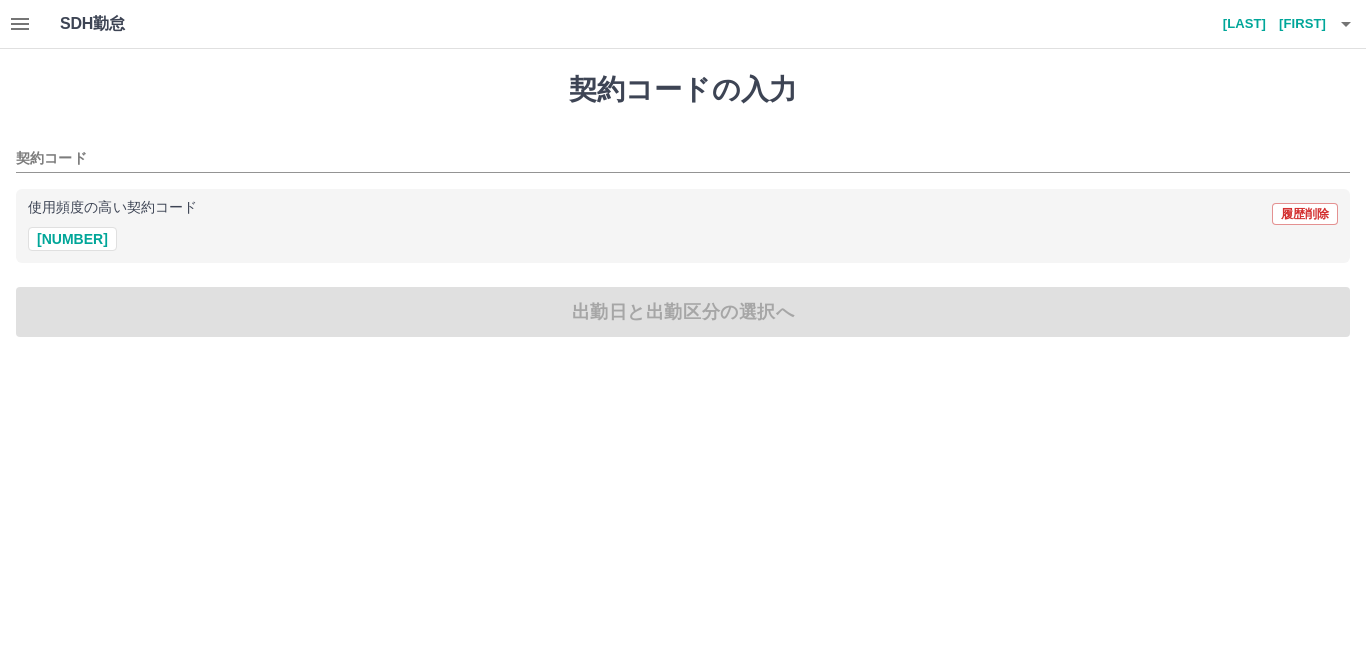 click at bounding box center [20, 24] 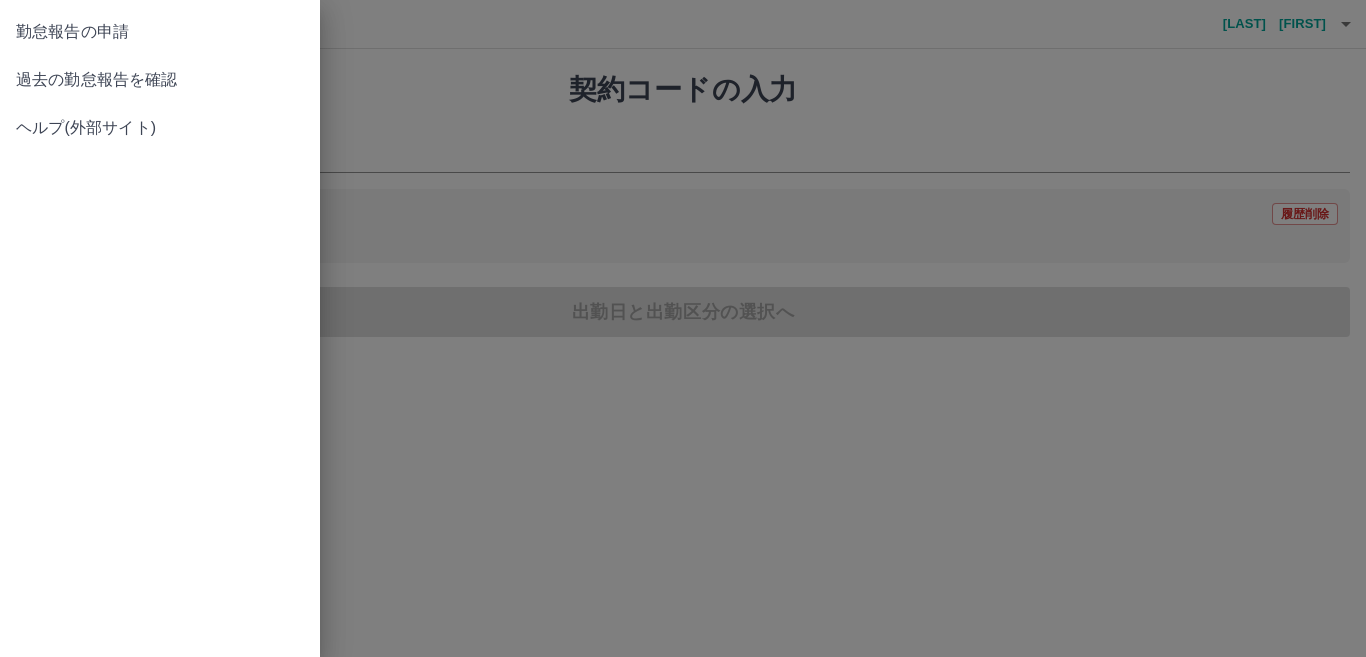 click on "勤怠報告の申請" at bounding box center (160, 32) 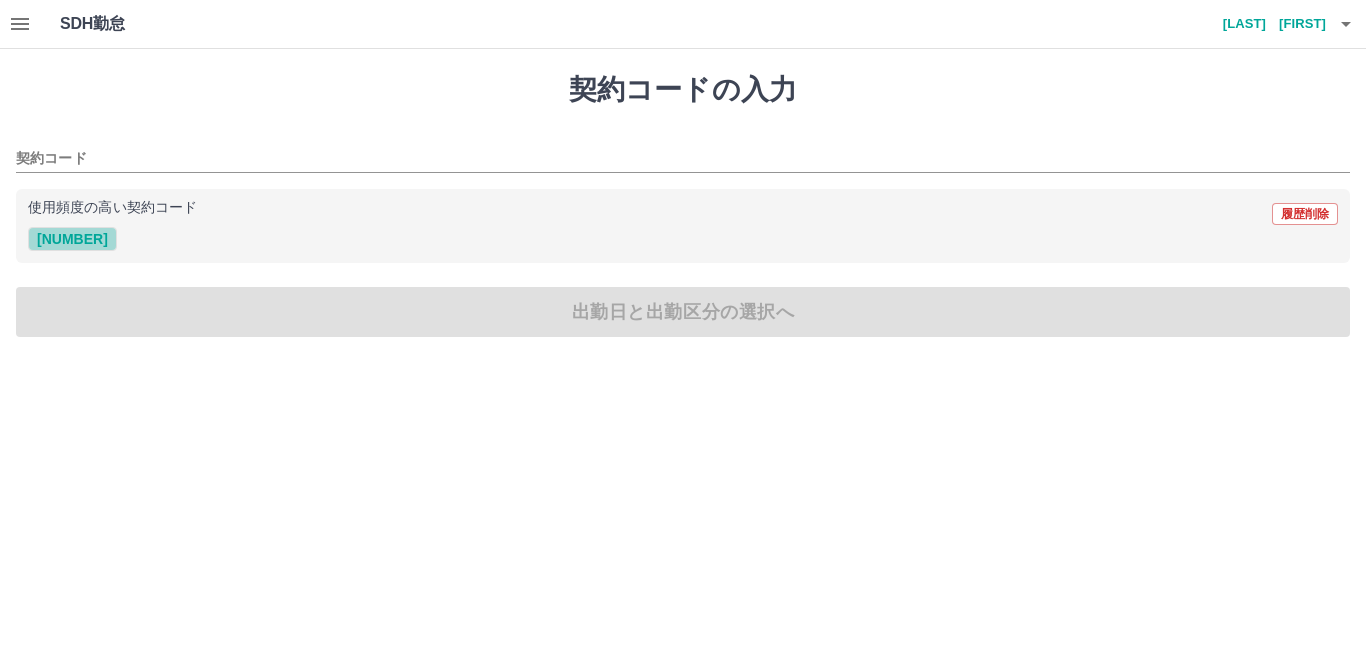 click on "[NUMBER]" at bounding box center [72, 239] 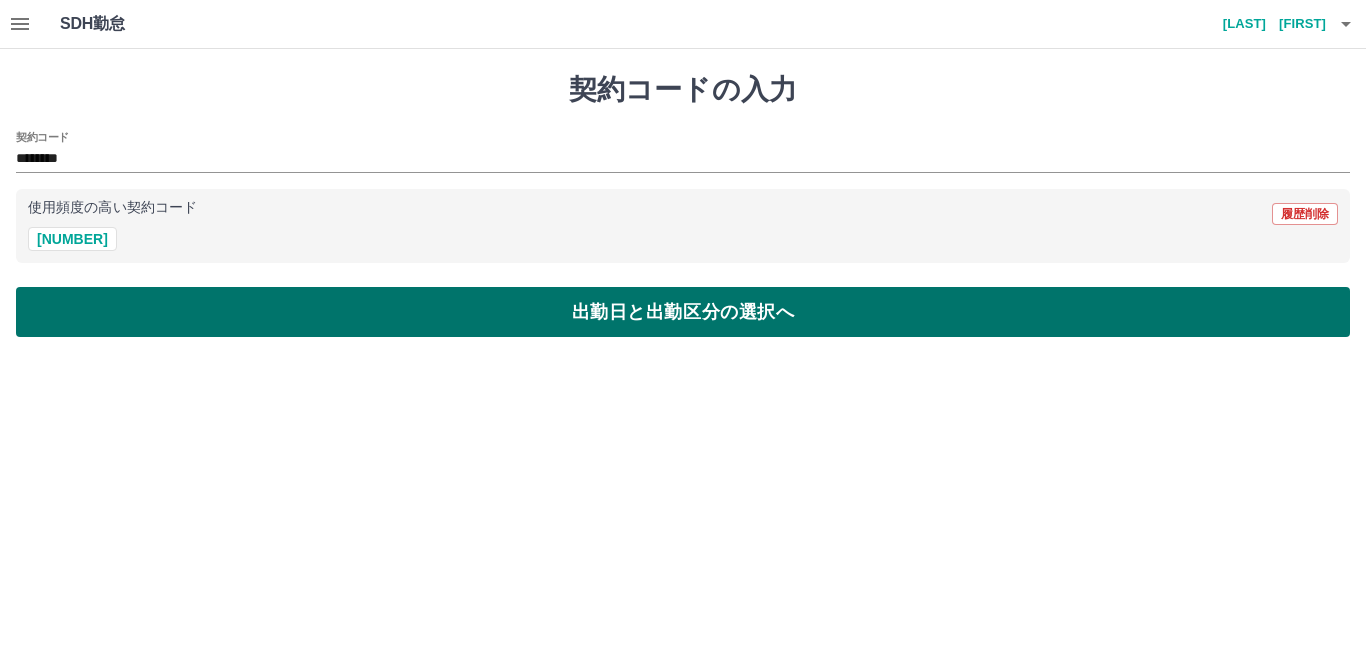 click on "出勤日と出勤区分の選択へ" at bounding box center [683, 312] 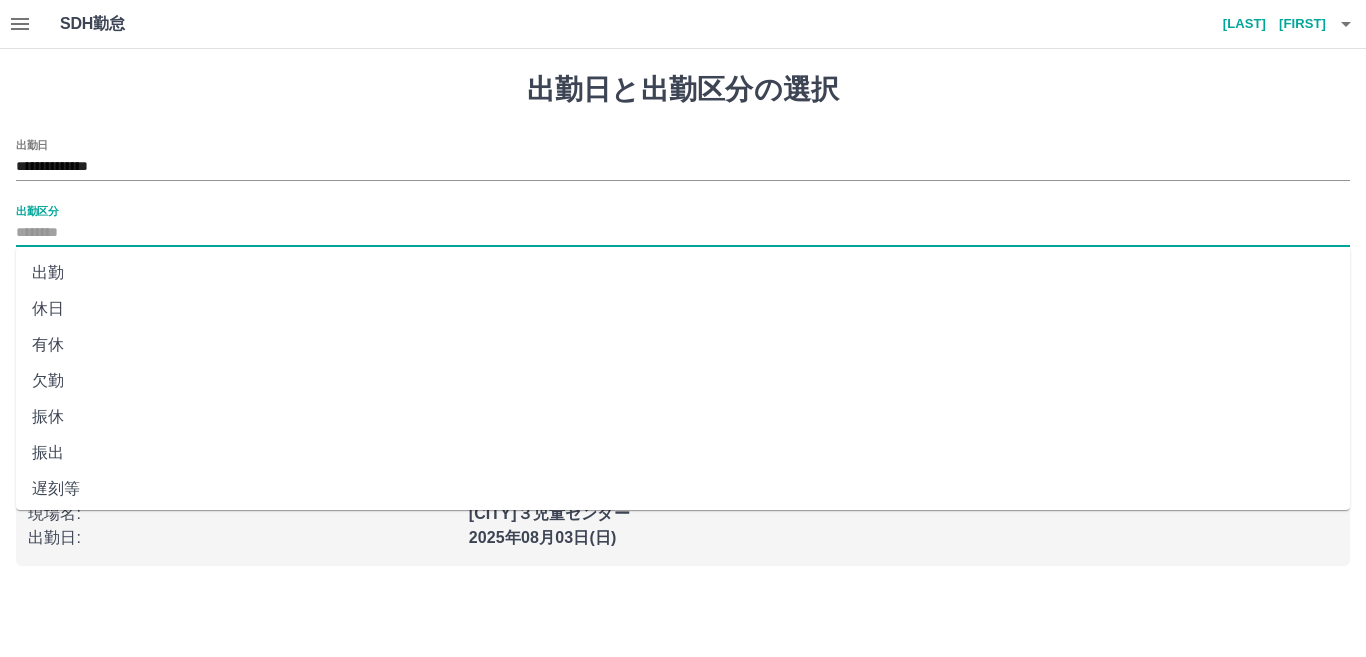 click on "出勤区分" at bounding box center [683, 233] 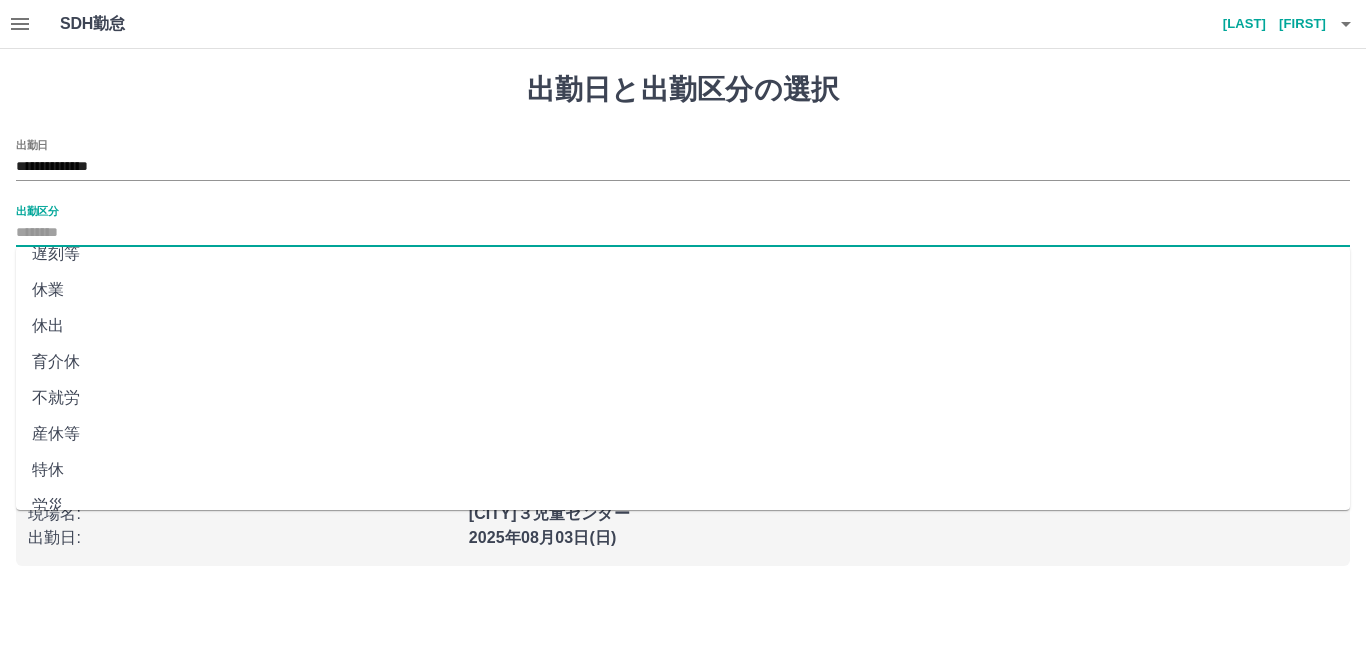 scroll, scrollTop: 300, scrollLeft: 0, axis: vertical 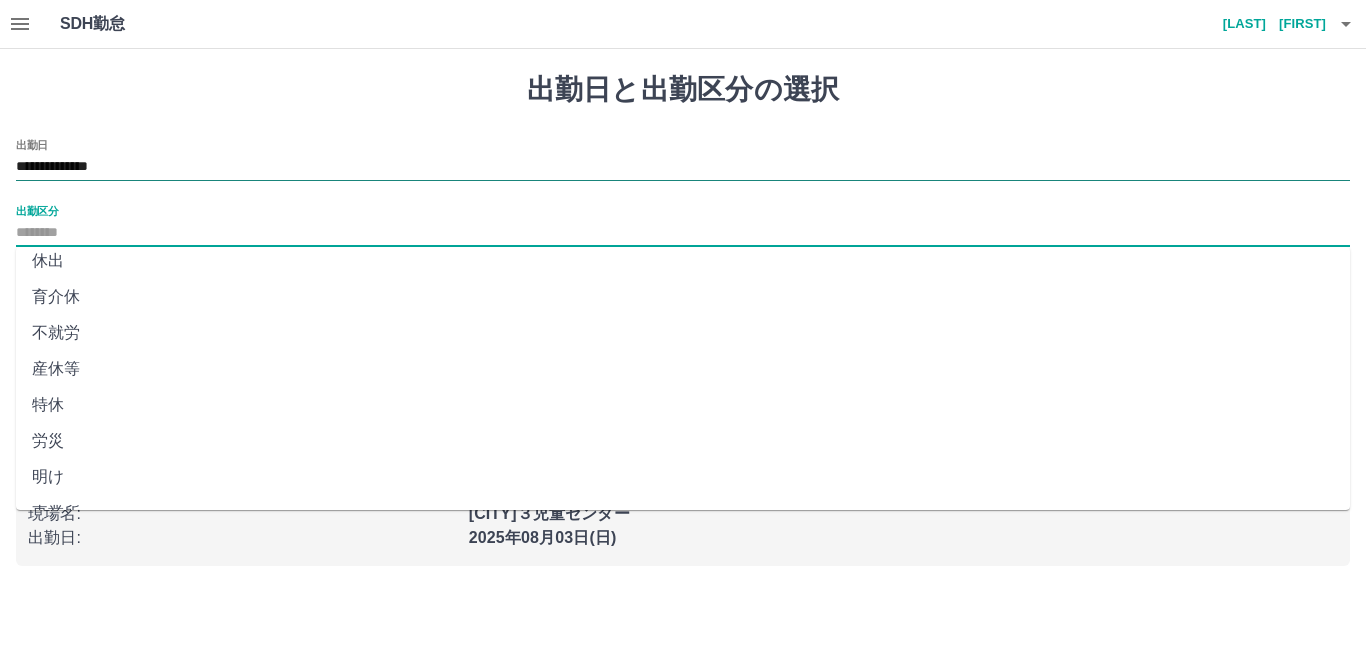 click on "**********" at bounding box center [683, 167] 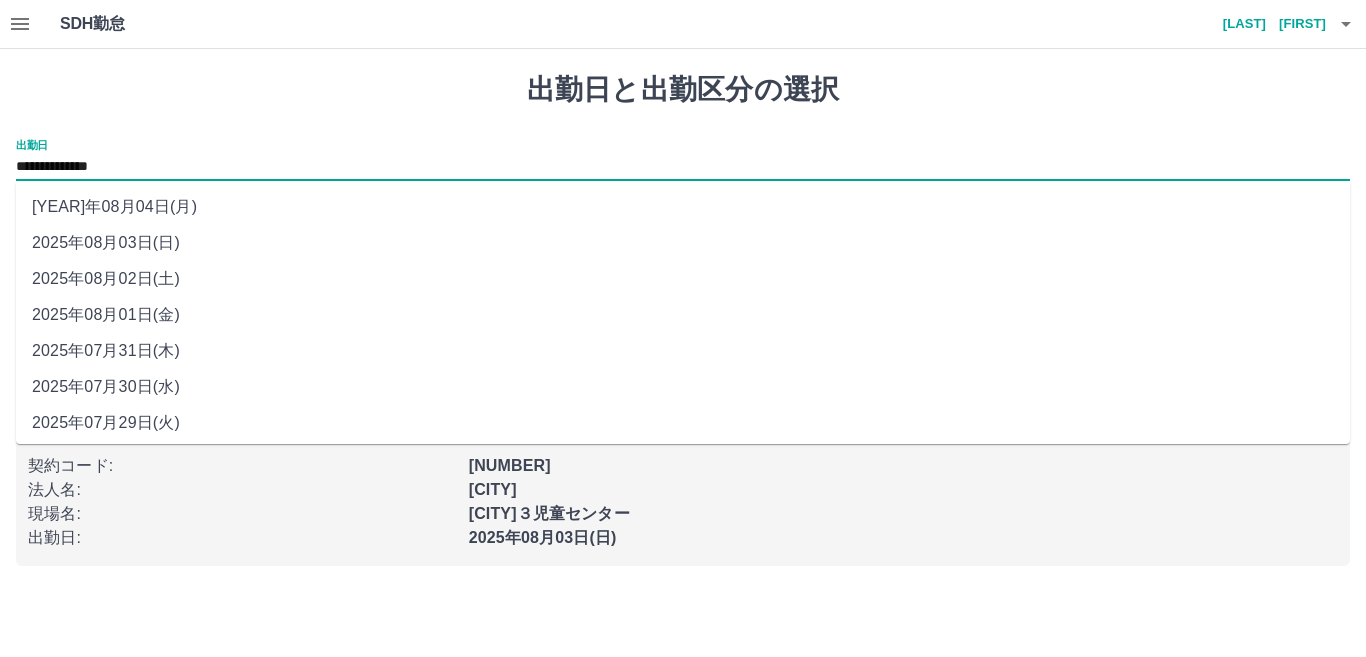 scroll, scrollTop: 77, scrollLeft: 0, axis: vertical 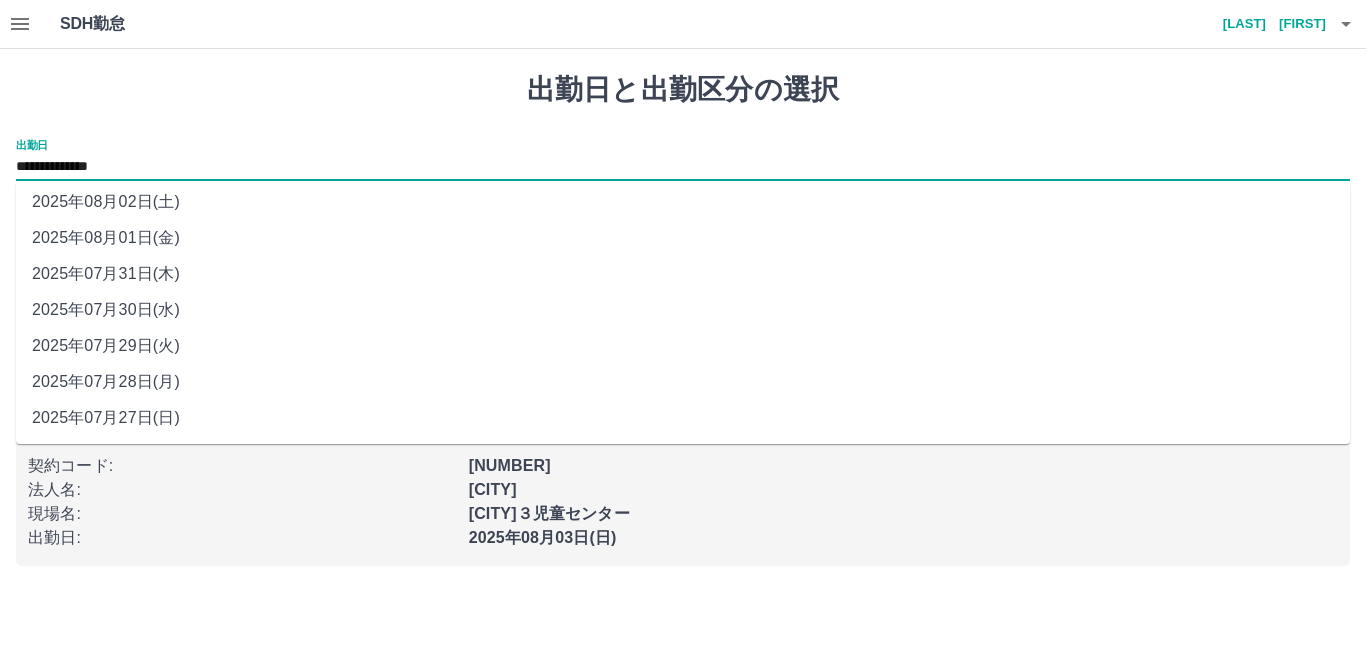 click on "2025年07月28日(月)" at bounding box center [683, 382] 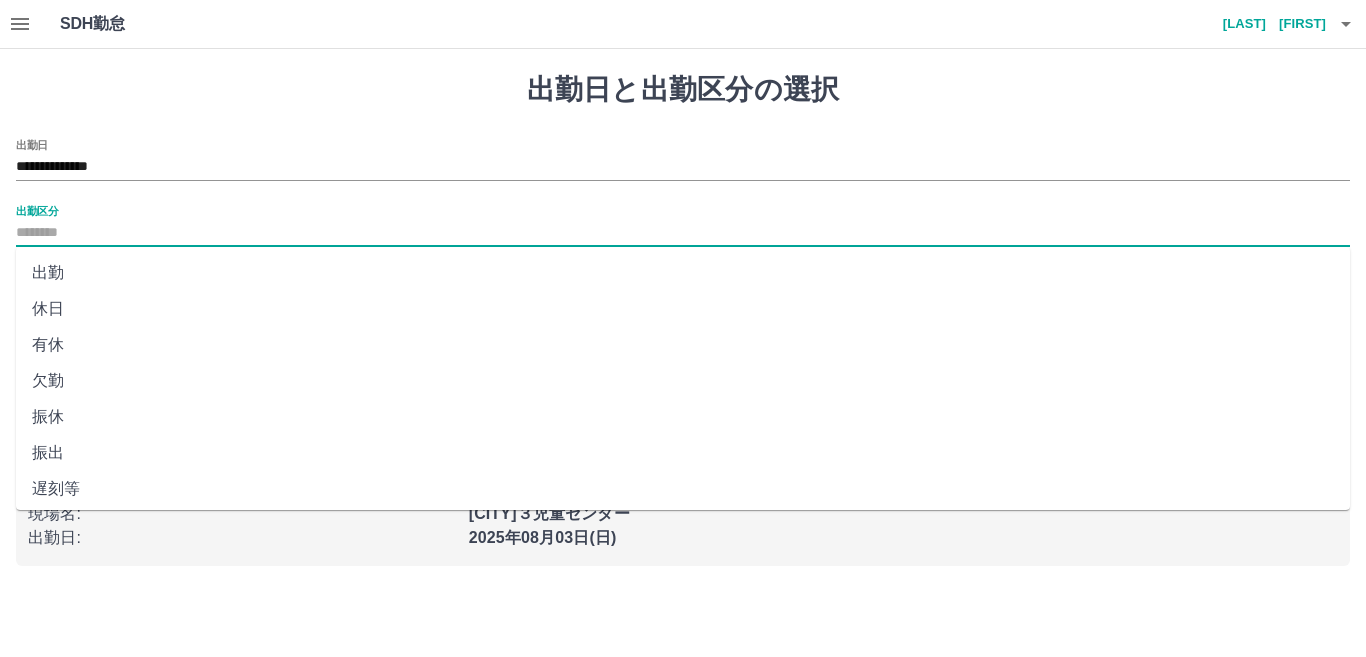 click on "出勤区分" at bounding box center (683, 233) 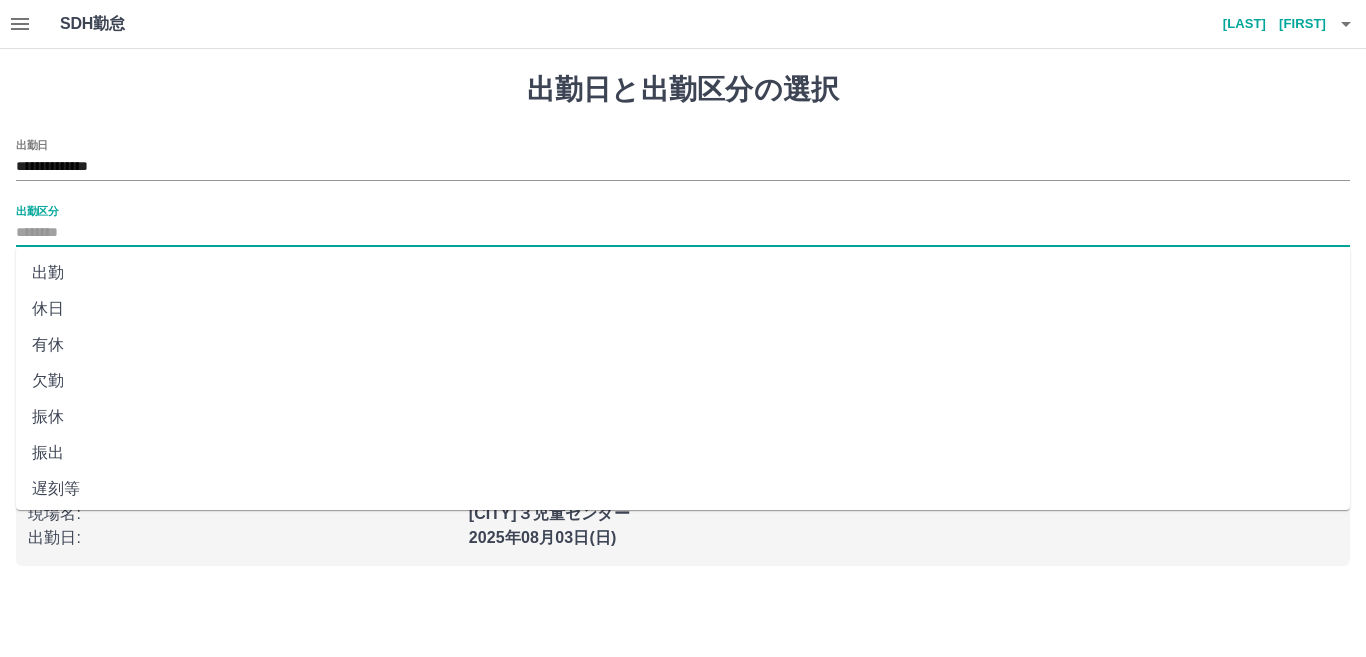 click on "休日" at bounding box center (683, 309) 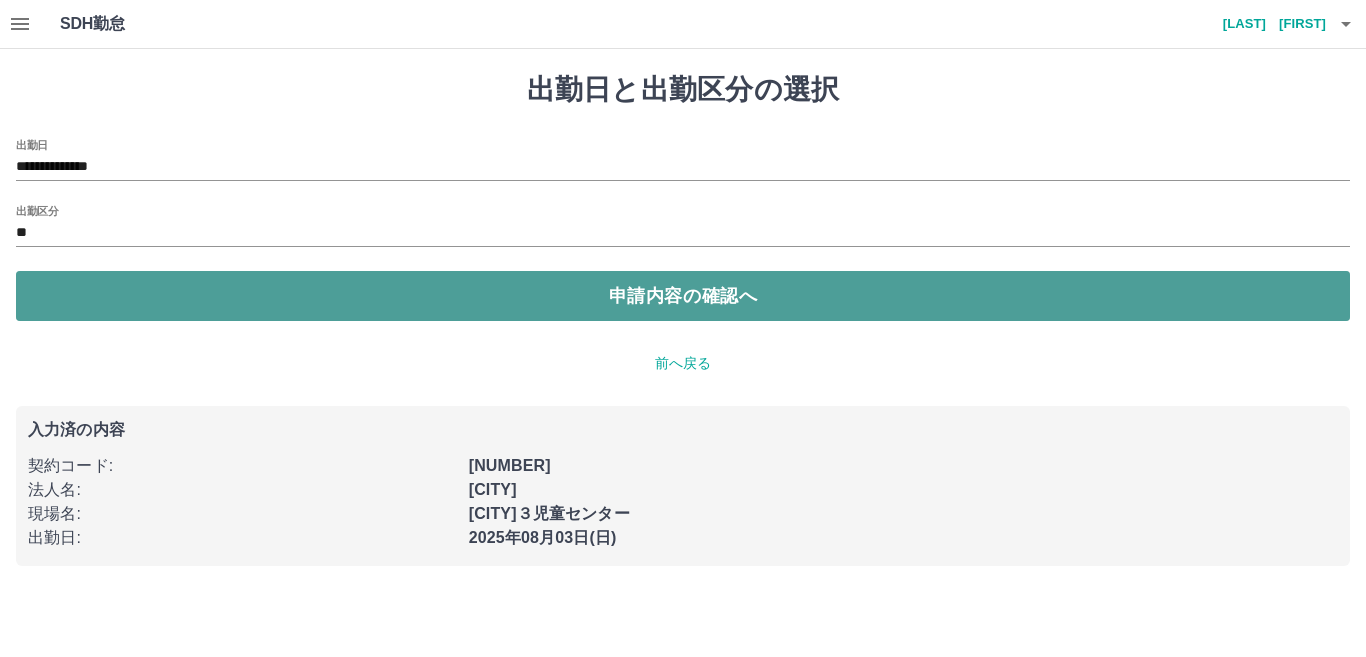 click on "申請内容の確認へ" at bounding box center [683, 296] 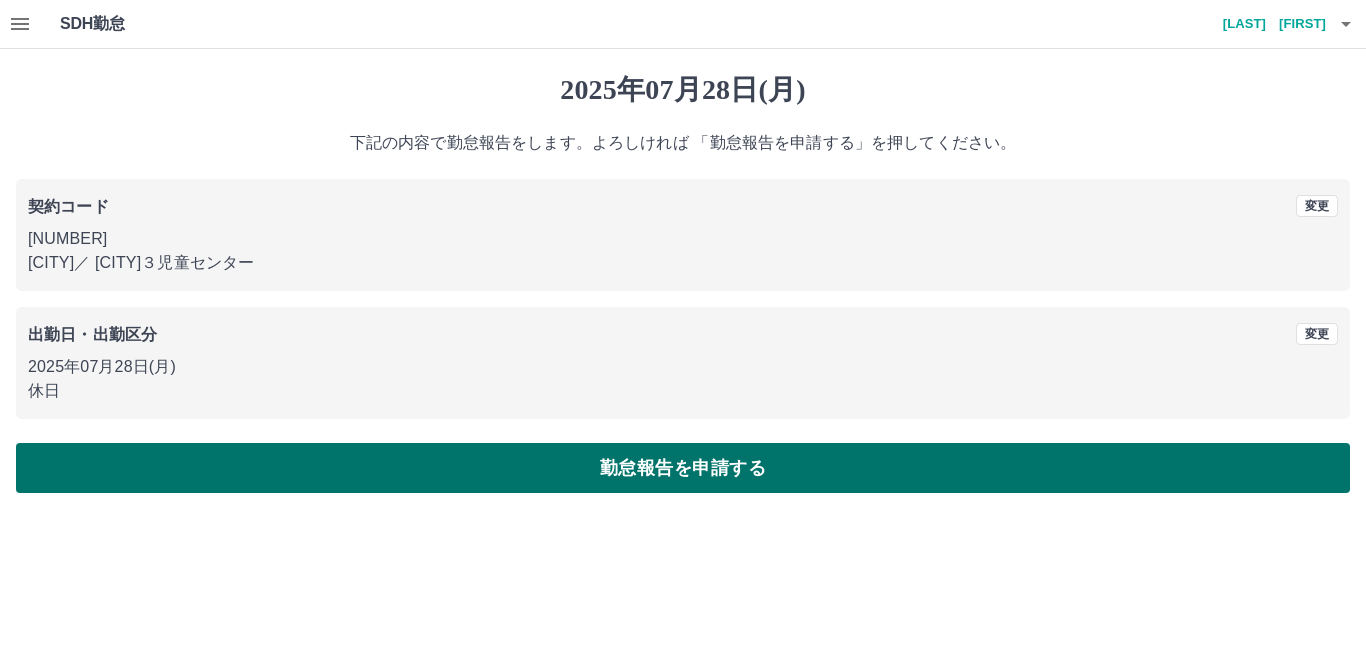 click on "勤怠報告を申請する" at bounding box center (683, 468) 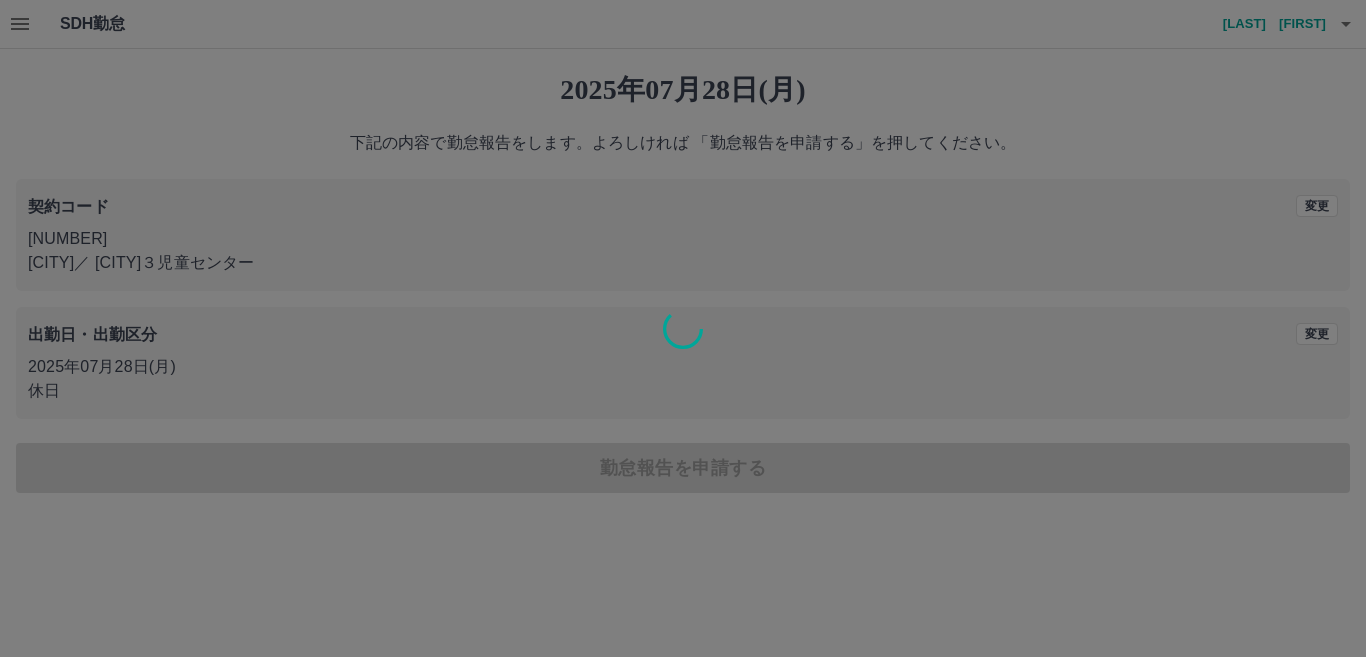 click at bounding box center (683, 328) 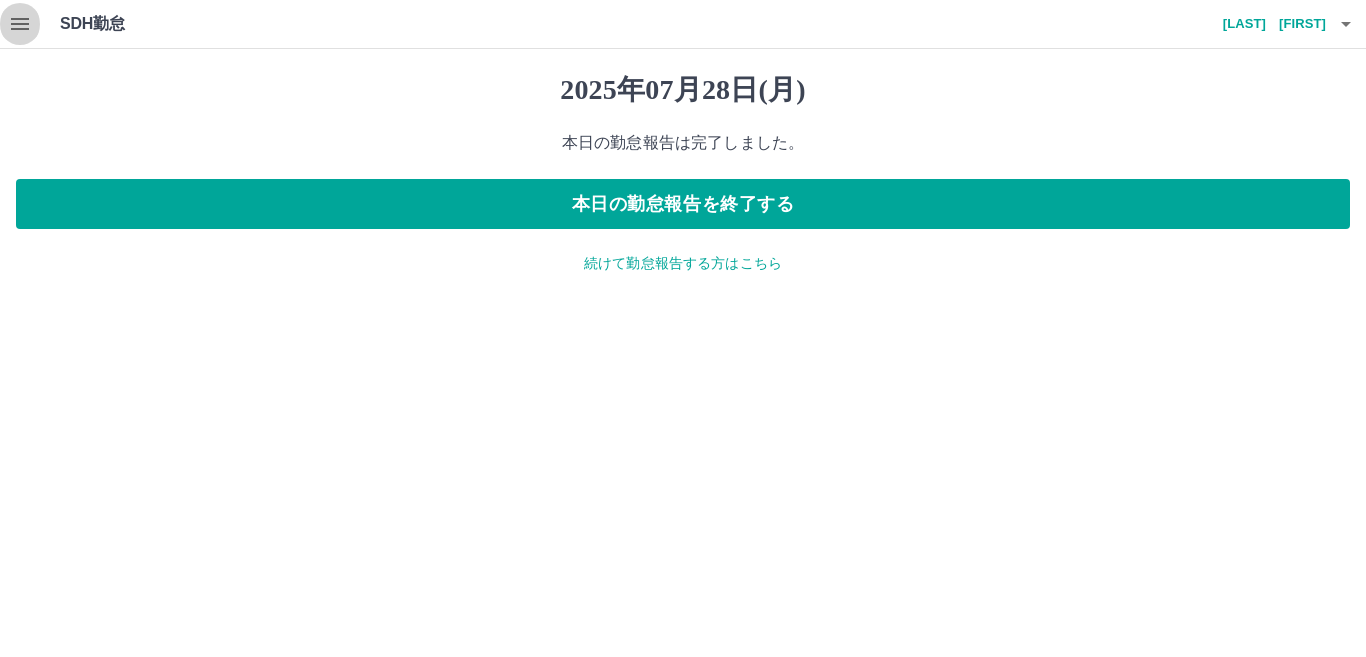 click 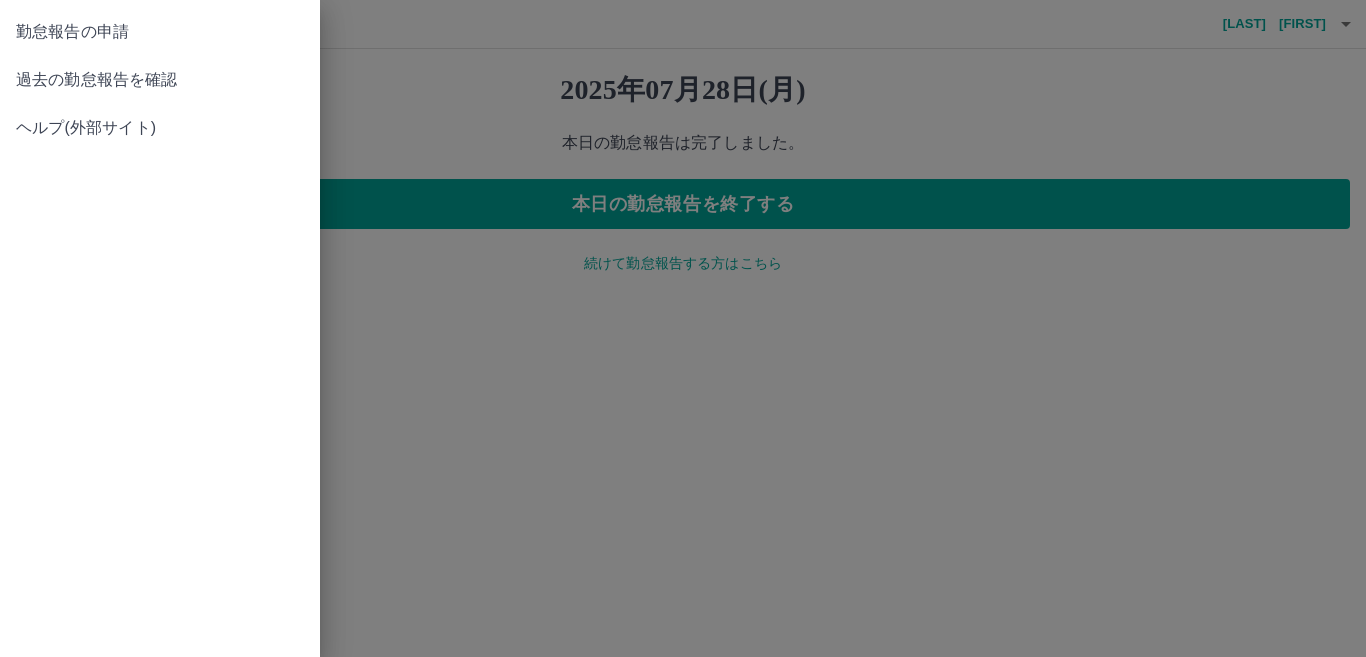 click on "勤怠報告の申請" at bounding box center (160, 32) 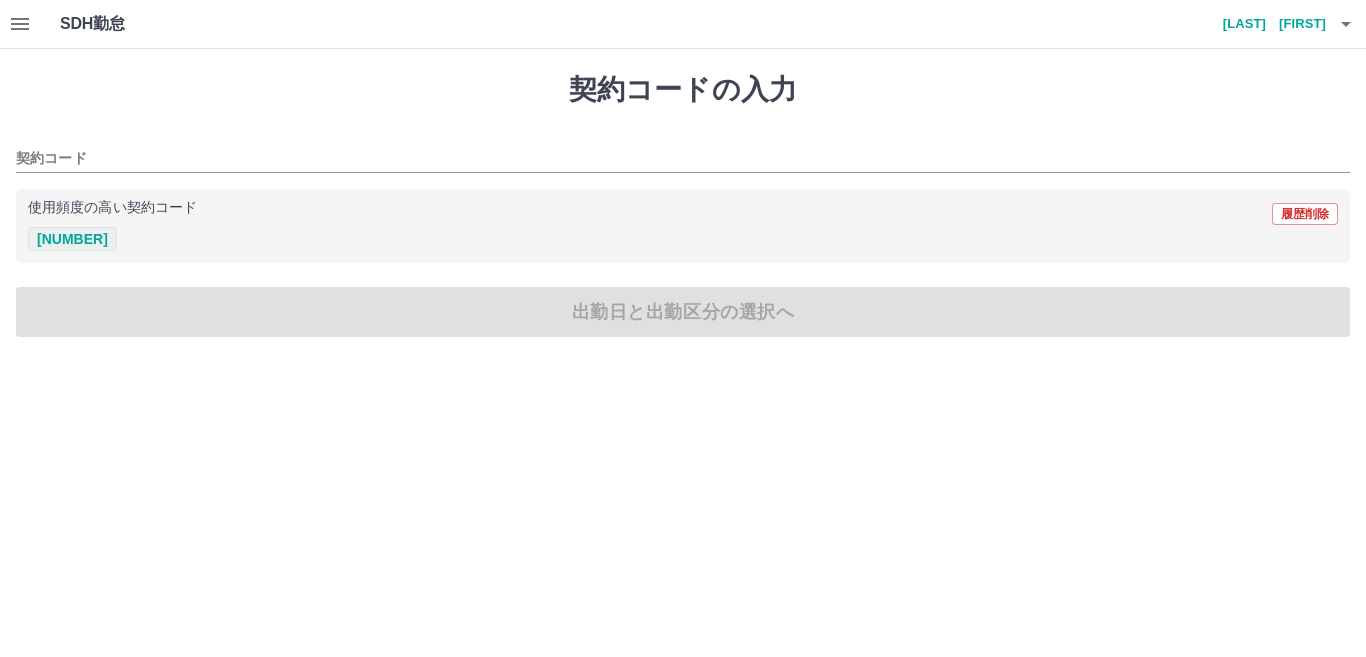 click on "[NUMBER]" at bounding box center (72, 239) 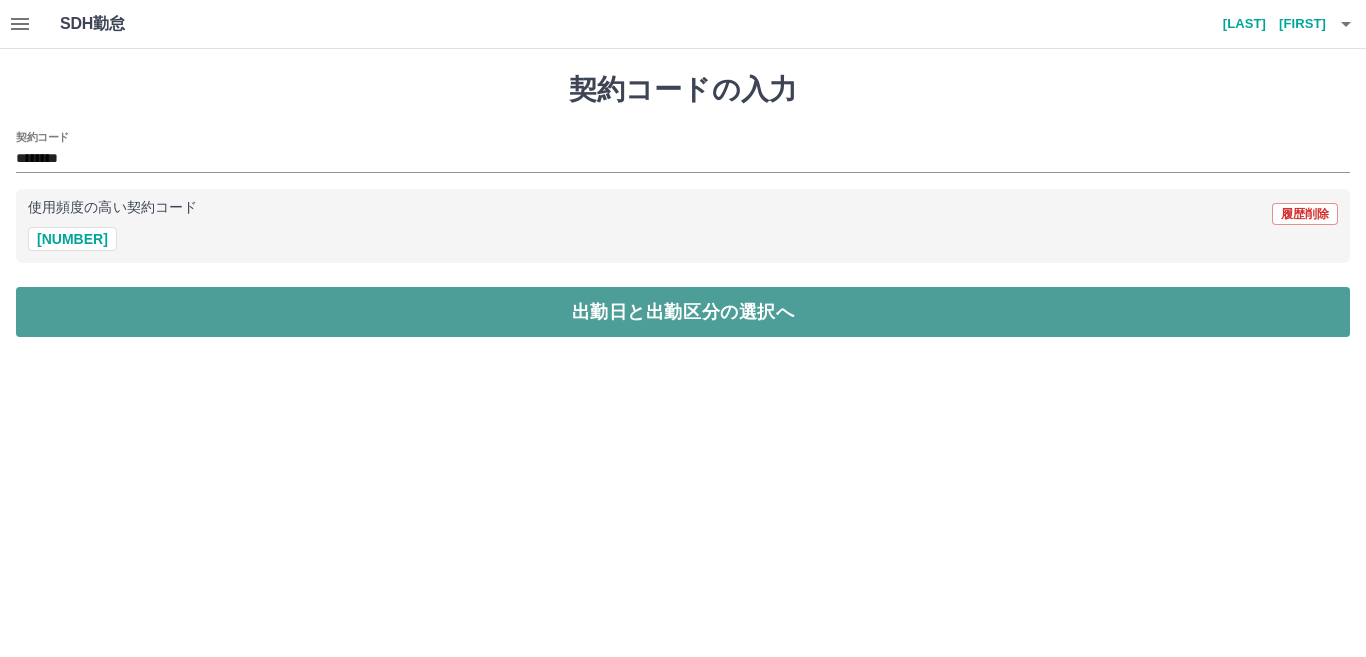 click on "出勤日と出勤区分の選択へ" at bounding box center [683, 312] 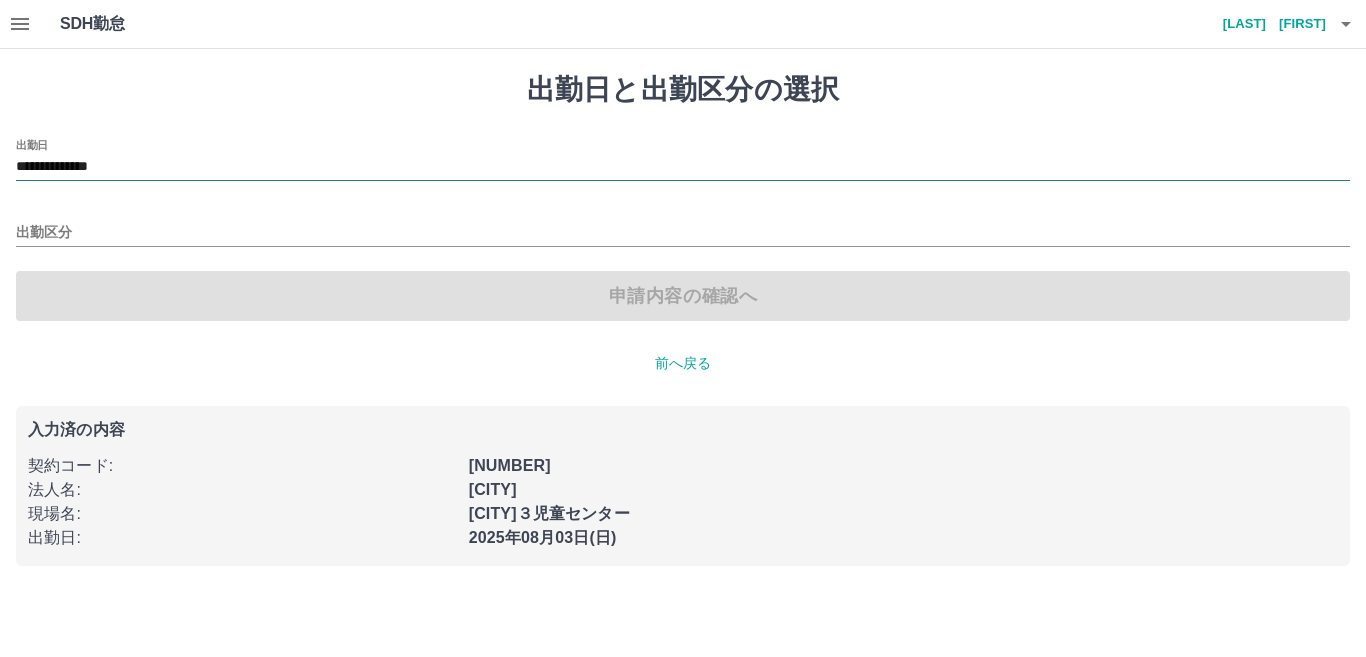 click on "**********" at bounding box center [683, 167] 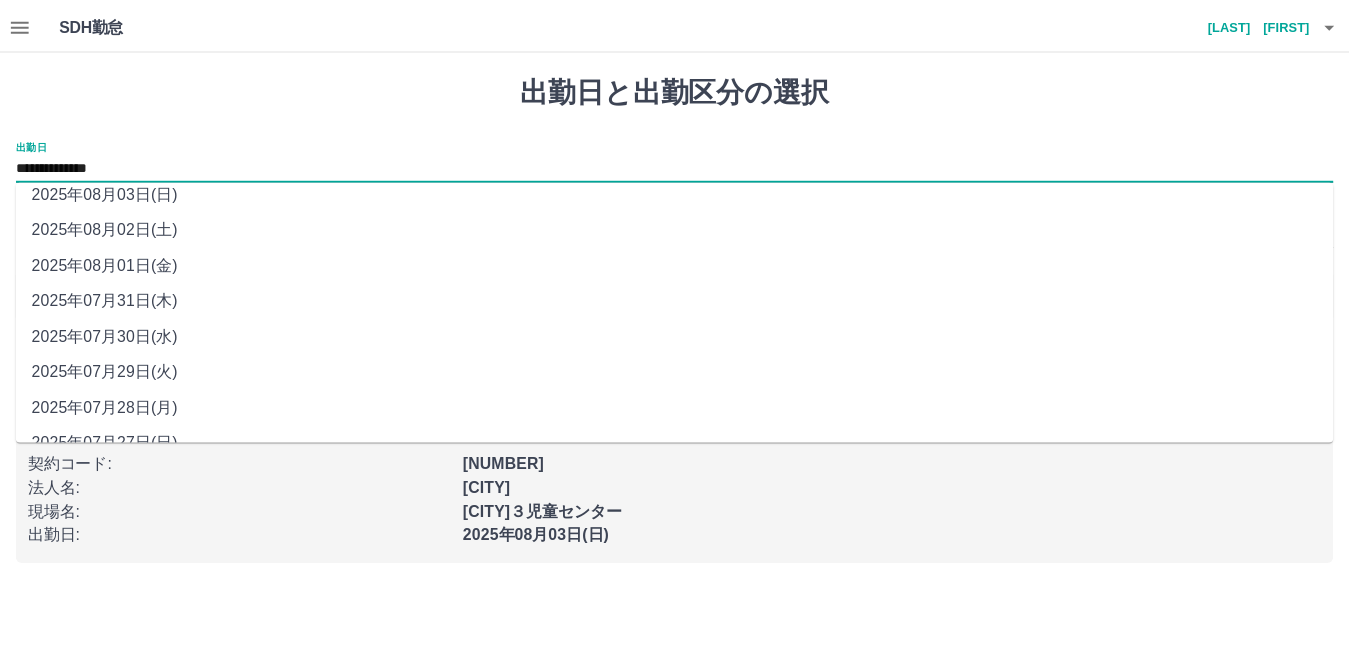 scroll, scrollTop: 77, scrollLeft: 0, axis: vertical 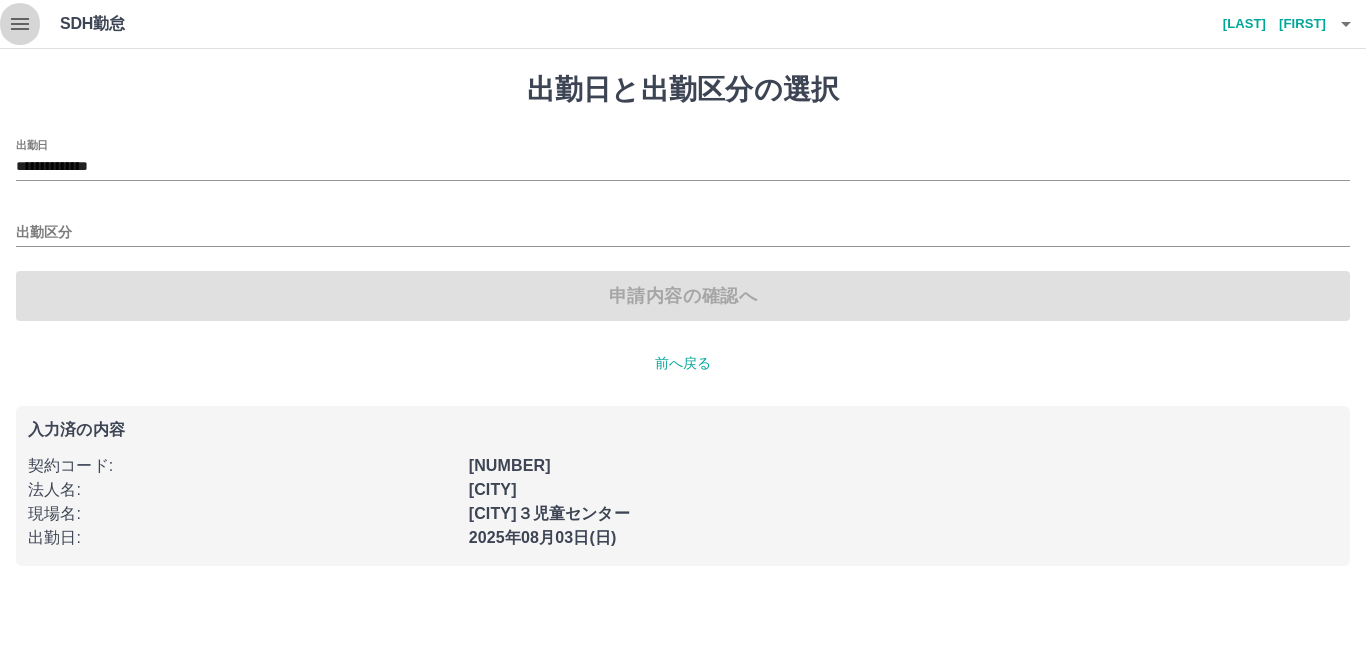 click at bounding box center [20, 24] 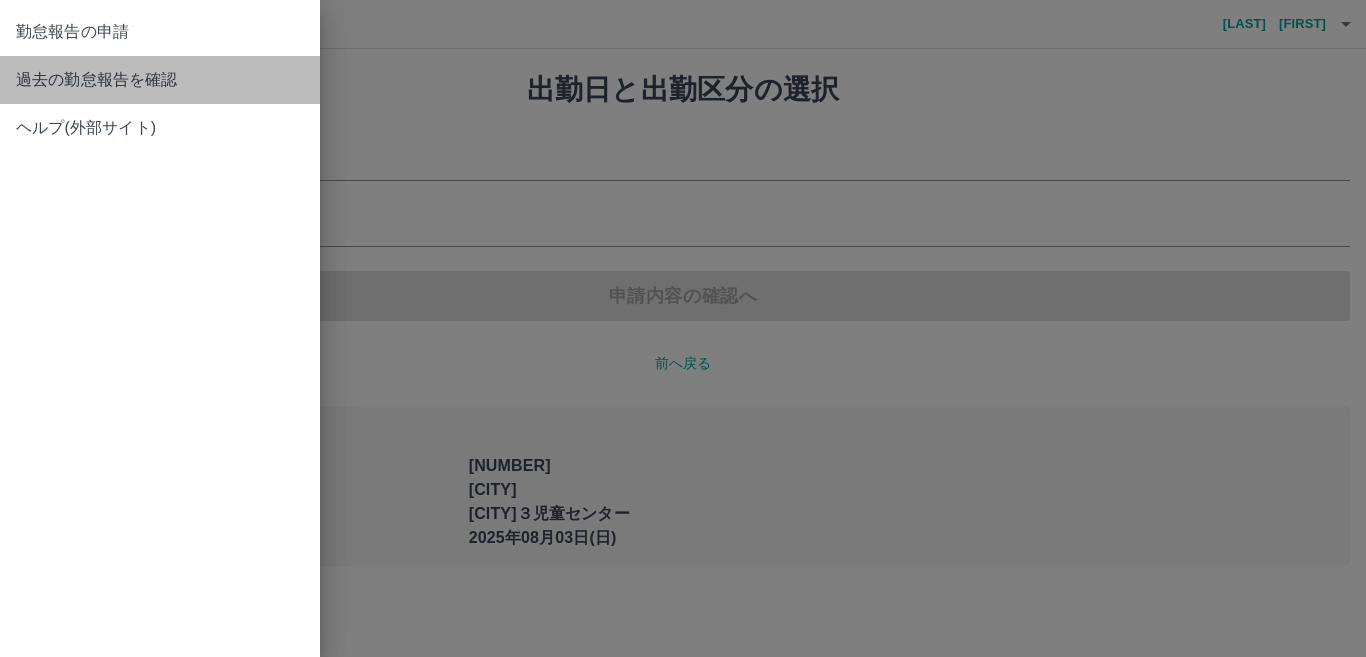 click on "過去の勤怠報告を確認" at bounding box center [160, 80] 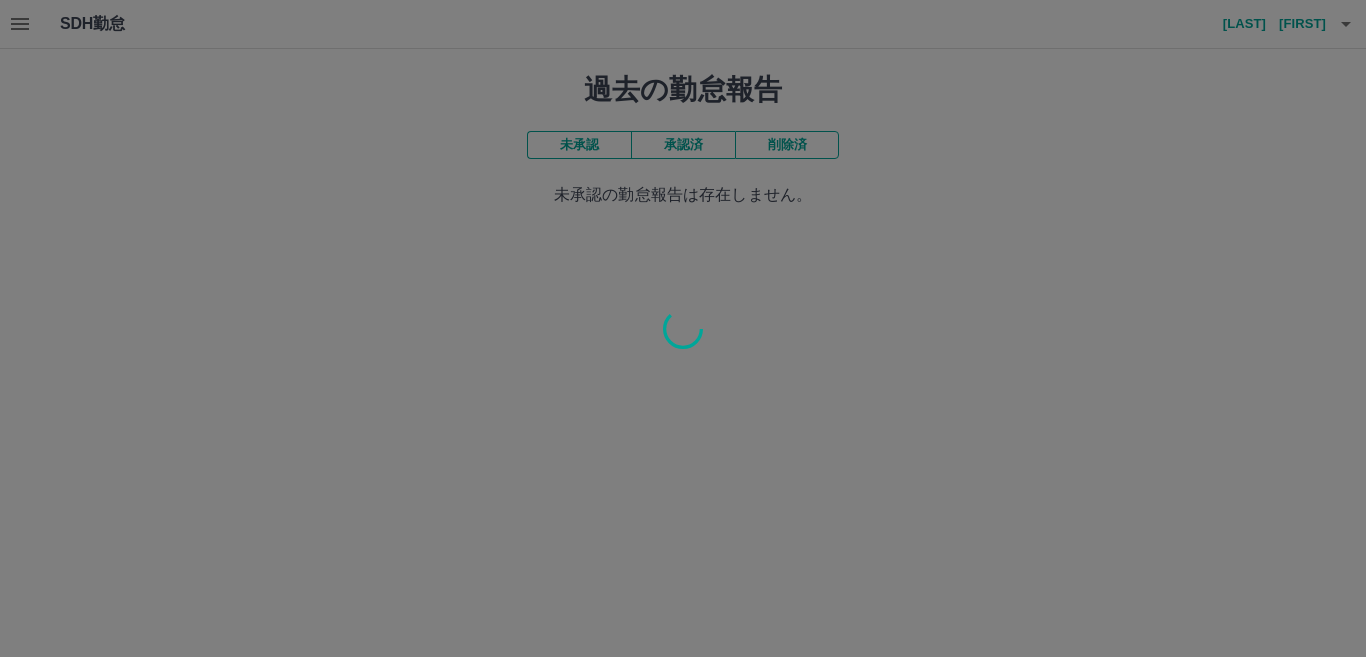 click at bounding box center [683, 328] 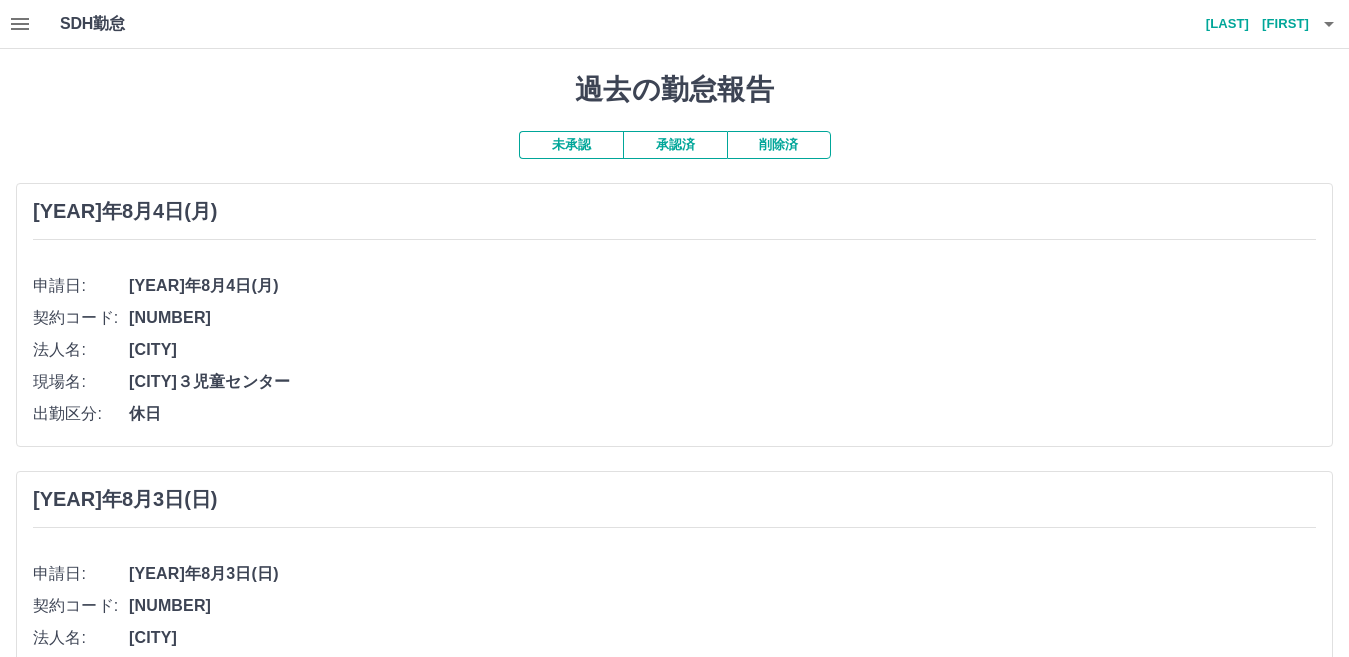 click on "未承認" at bounding box center (571, 145) 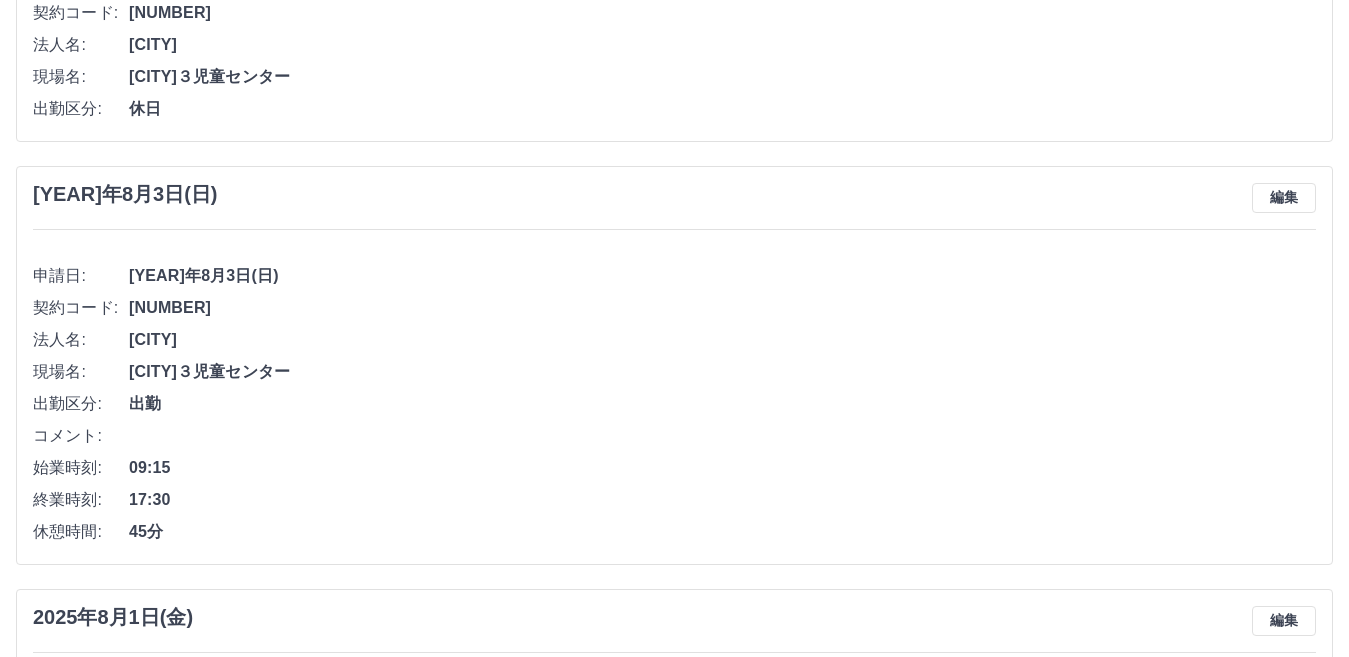 scroll, scrollTop: 300, scrollLeft: 0, axis: vertical 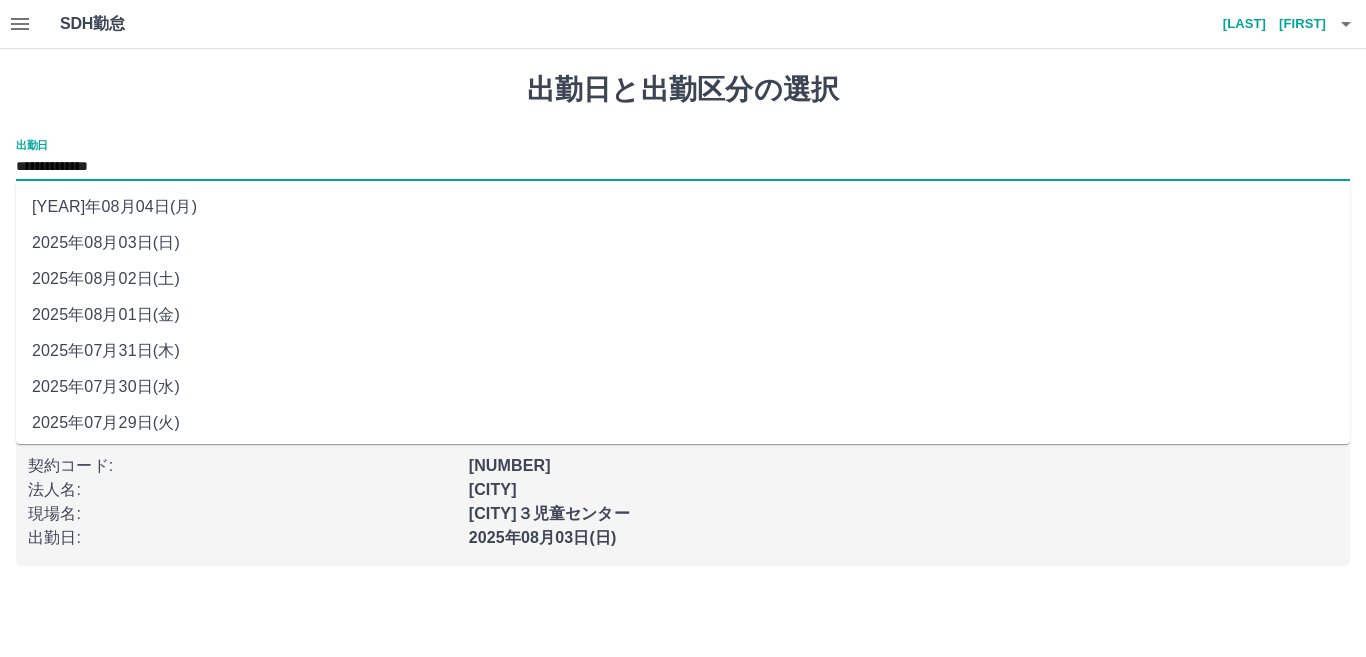 click on "**********" at bounding box center (683, 167) 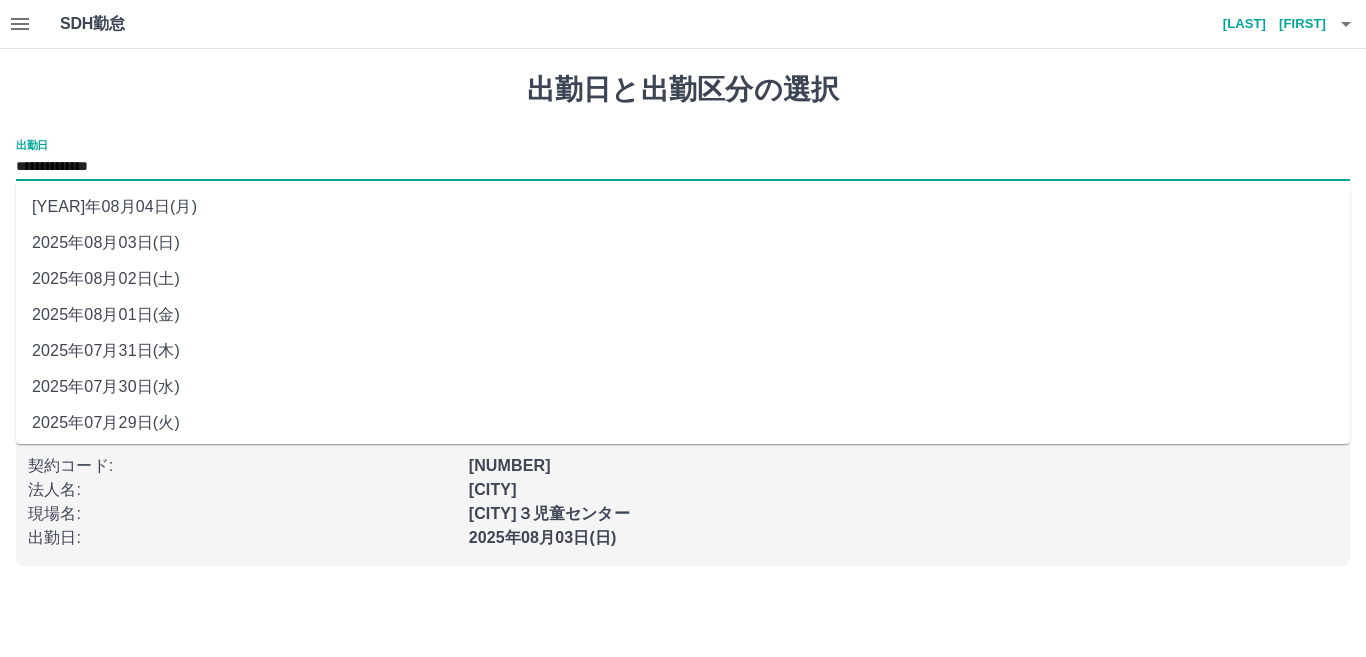 click on "2025年08月02日(土)" at bounding box center (683, 279) 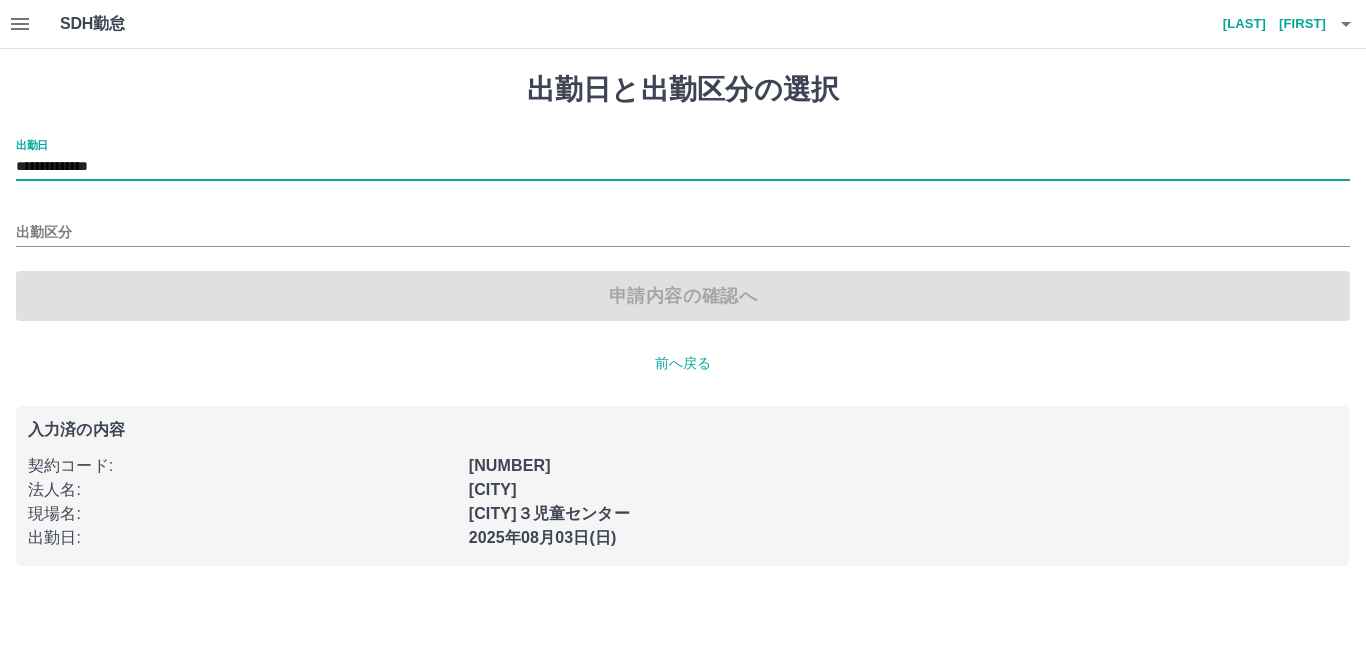 click on "申請内容の確認へ" at bounding box center (683, 296) 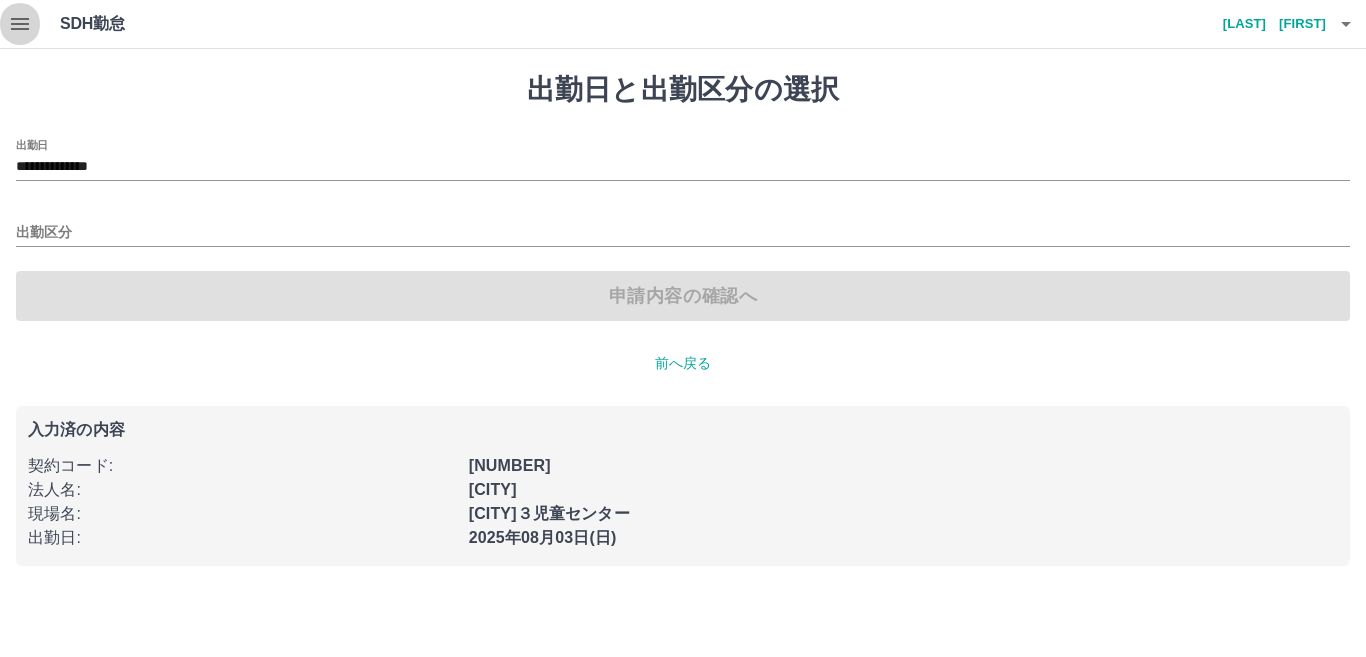click 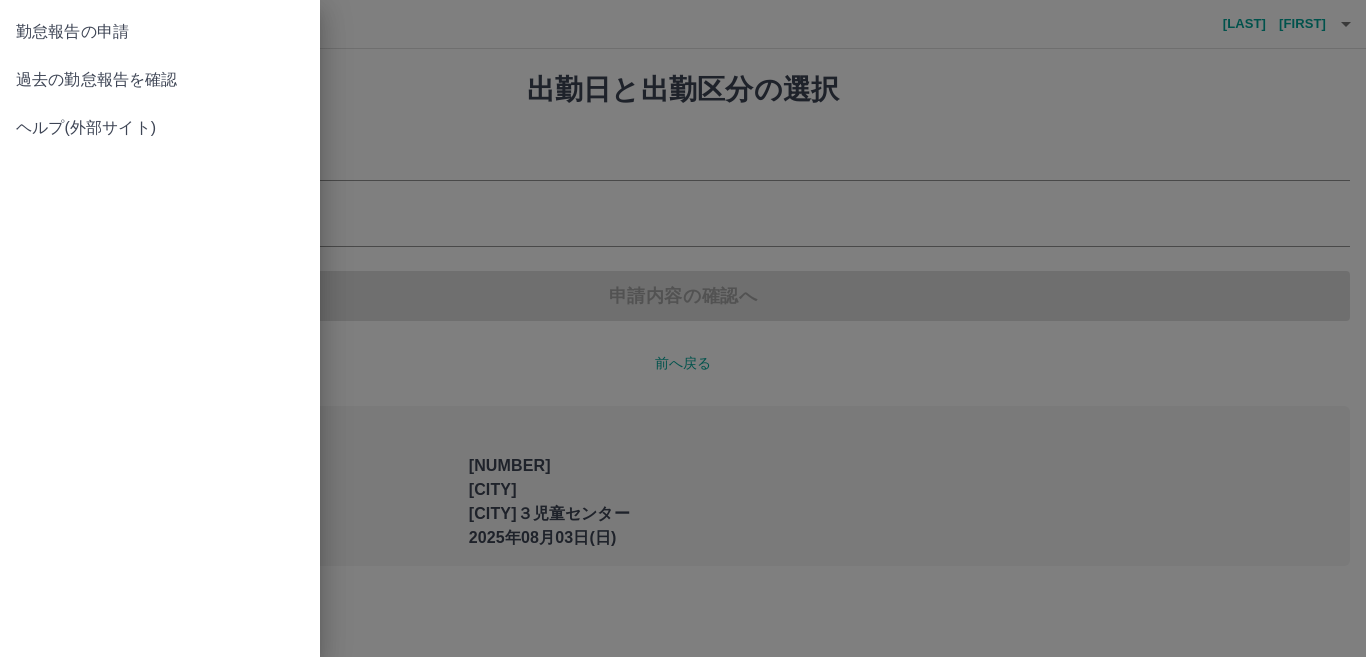 click on "勤怠報告の申請" at bounding box center [160, 32] 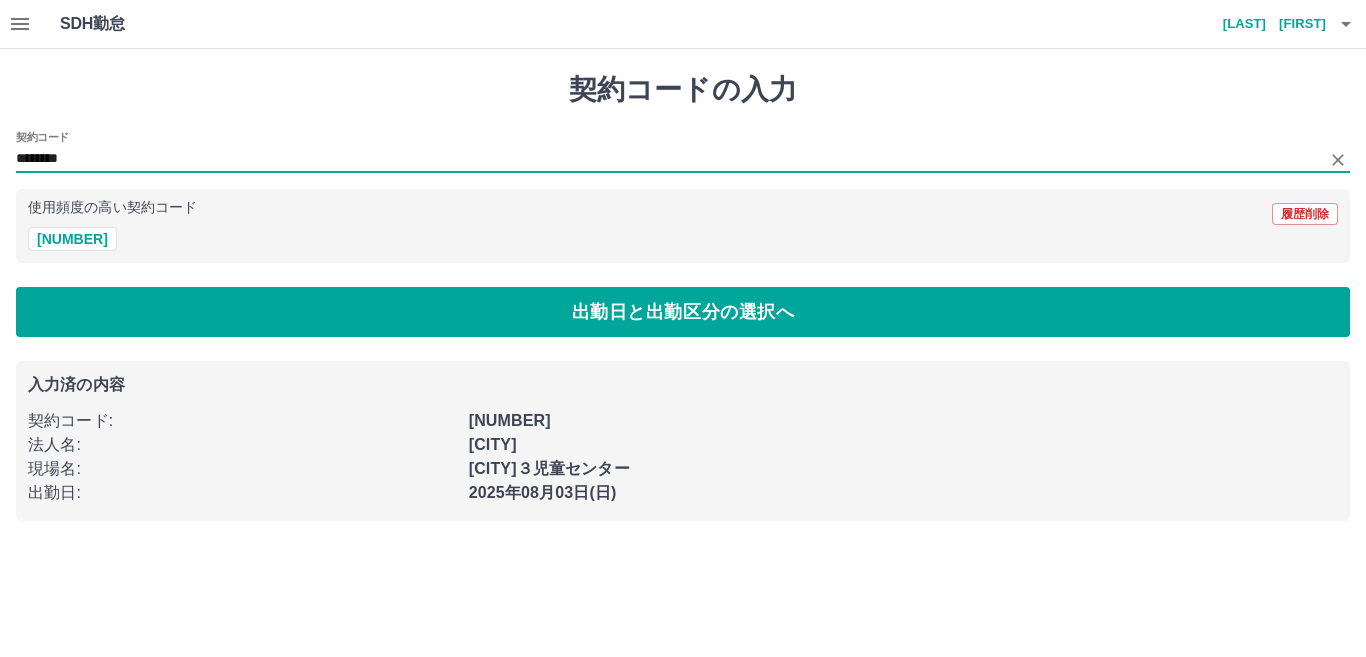 click on "********" at bounding box center [668, 159] 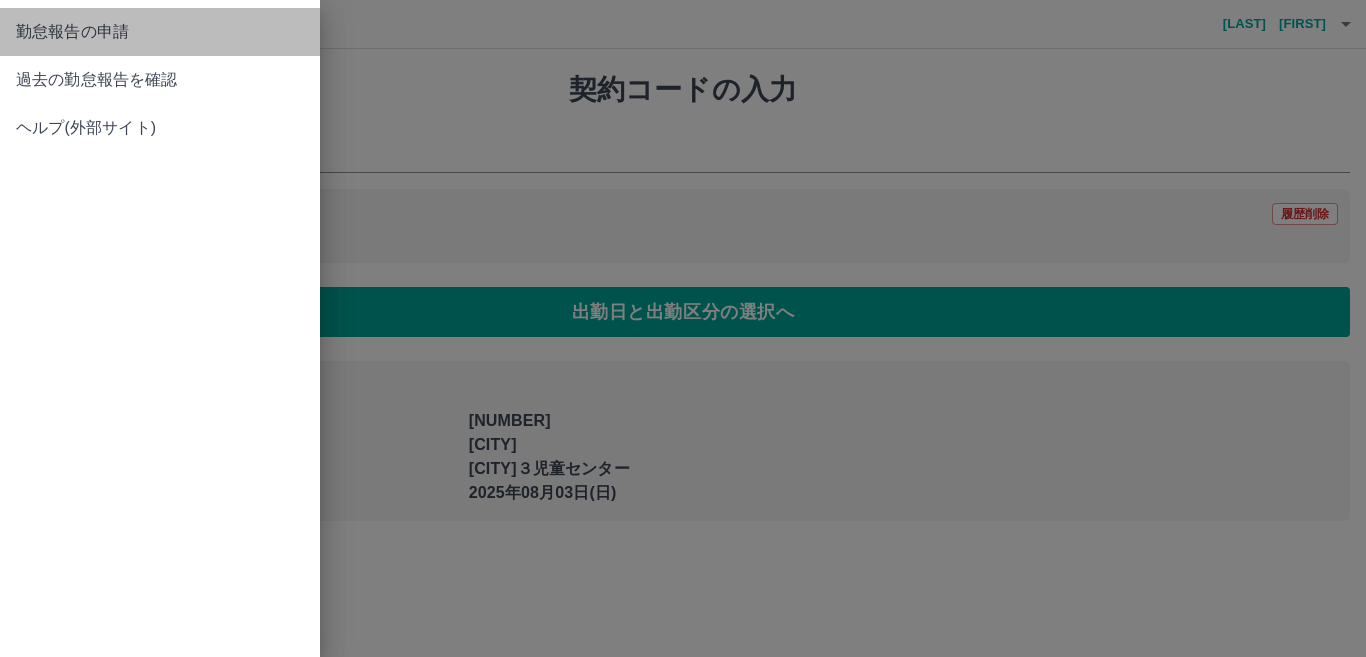 click on "勤怠報告の申請" at bounding box center (160, 32) 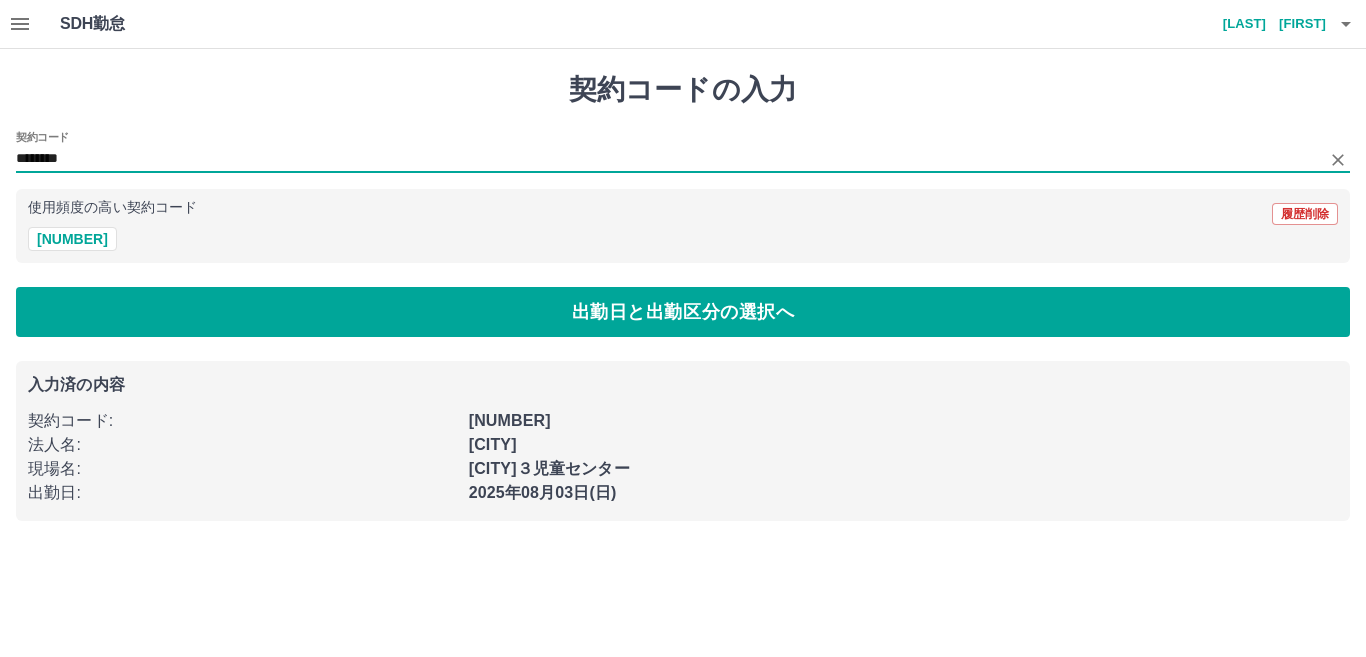 click on "********" at bounding box center [668, 159] 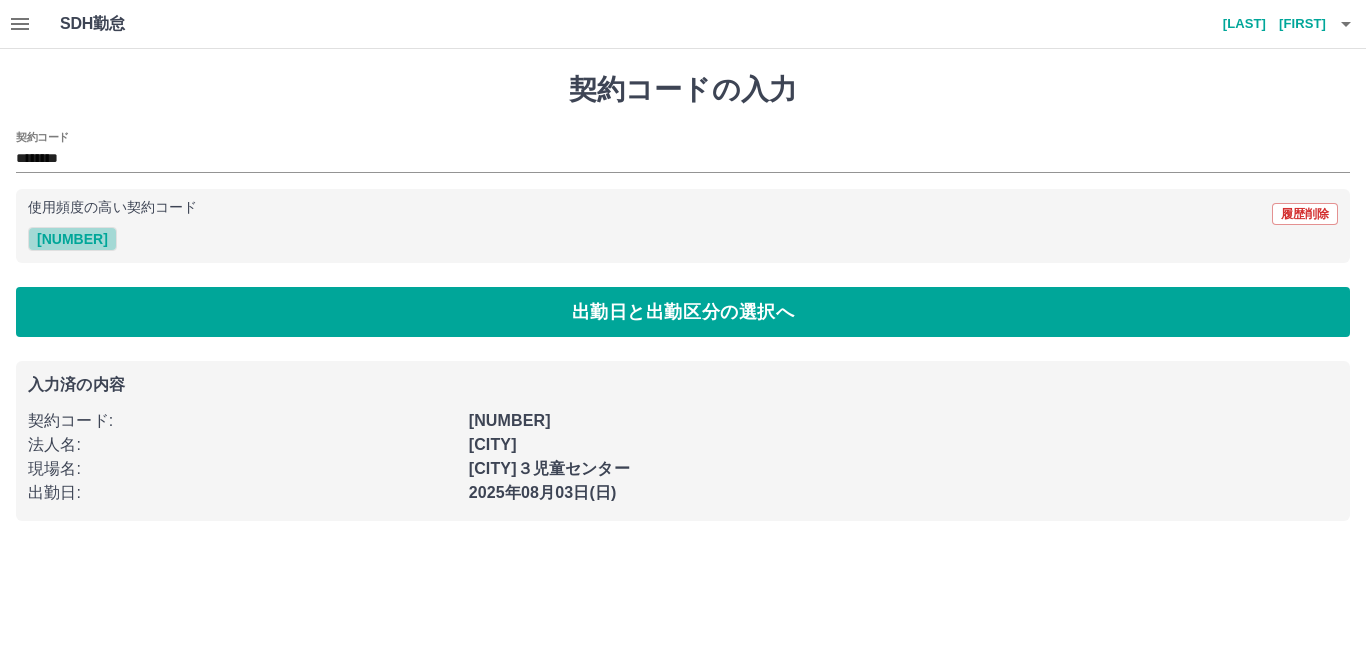 click on "[NUMBER]" at bounding box center [72, 239] 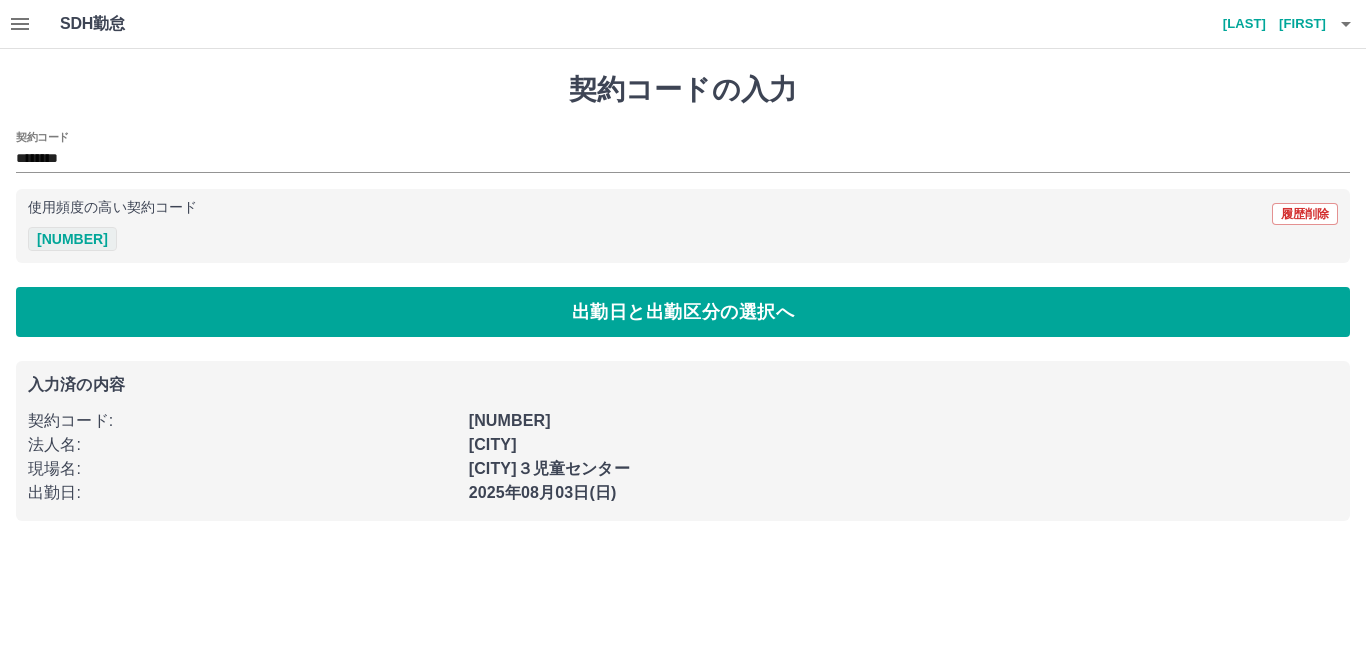 click on "[NUMBER]" at bounding box center (72, 239) 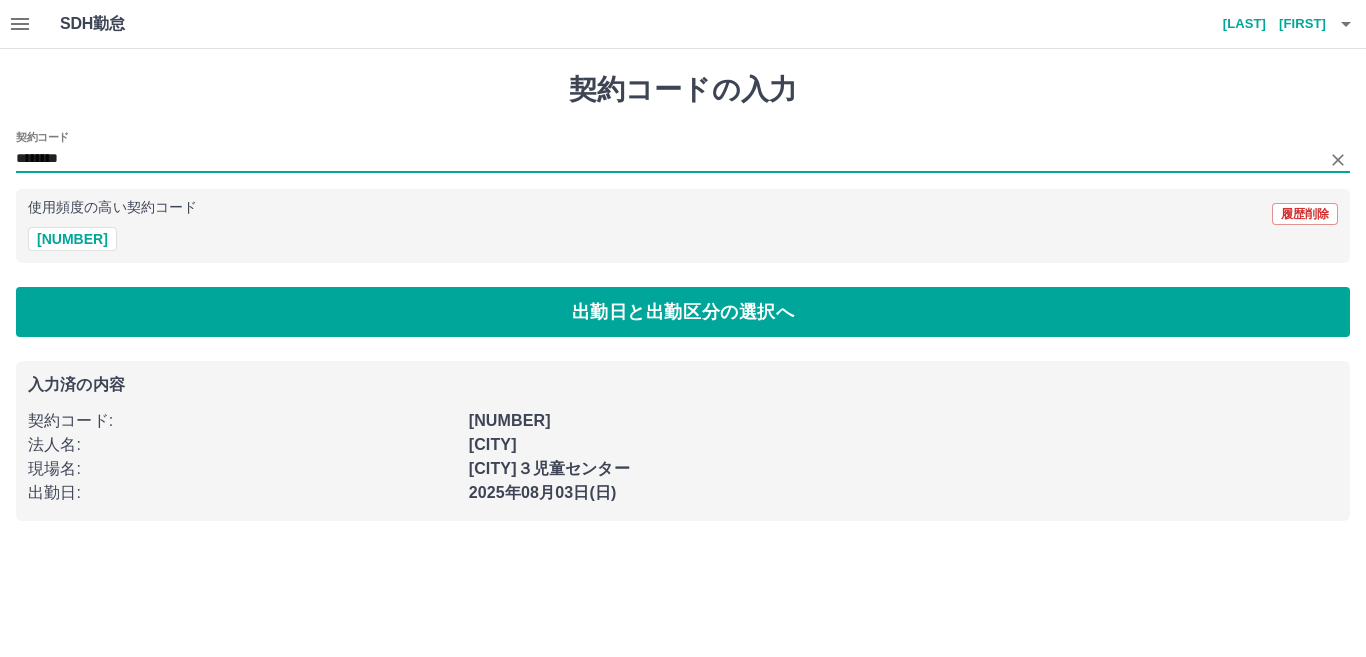click on "********" at bounding box center (668, 159) 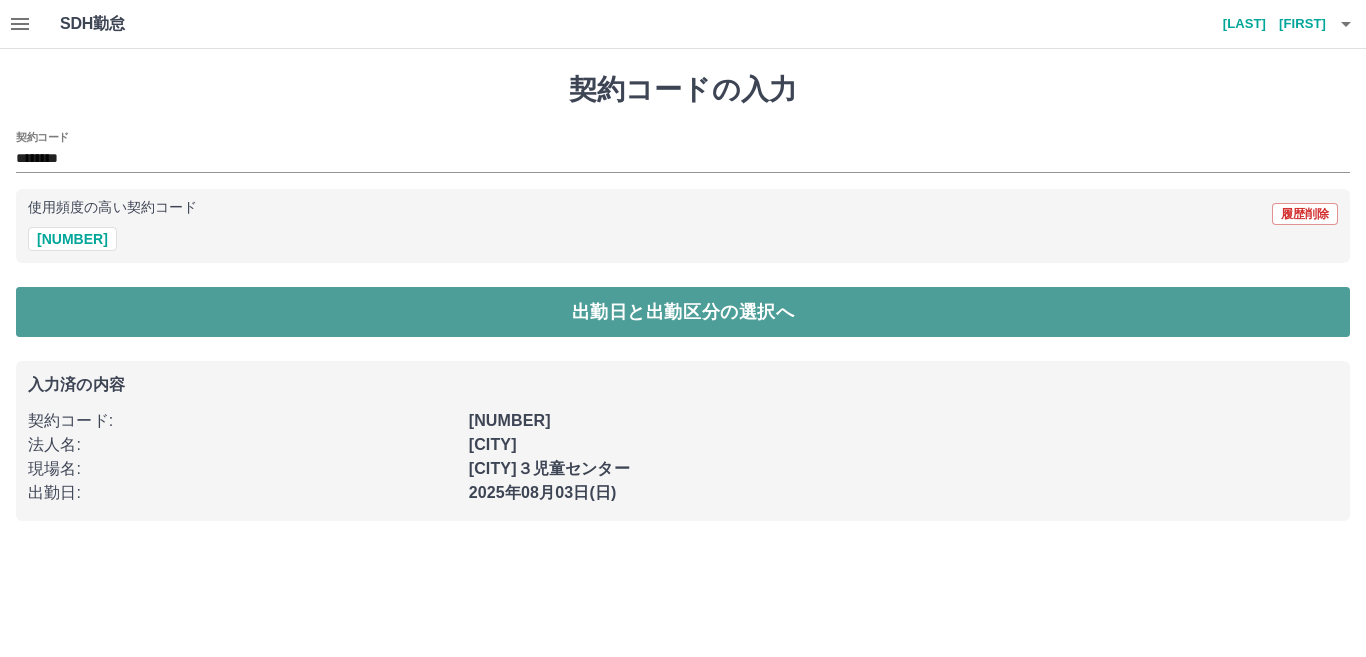 click on "出勤日と出勤区分の選択へ" at bounding box center [683, 312] 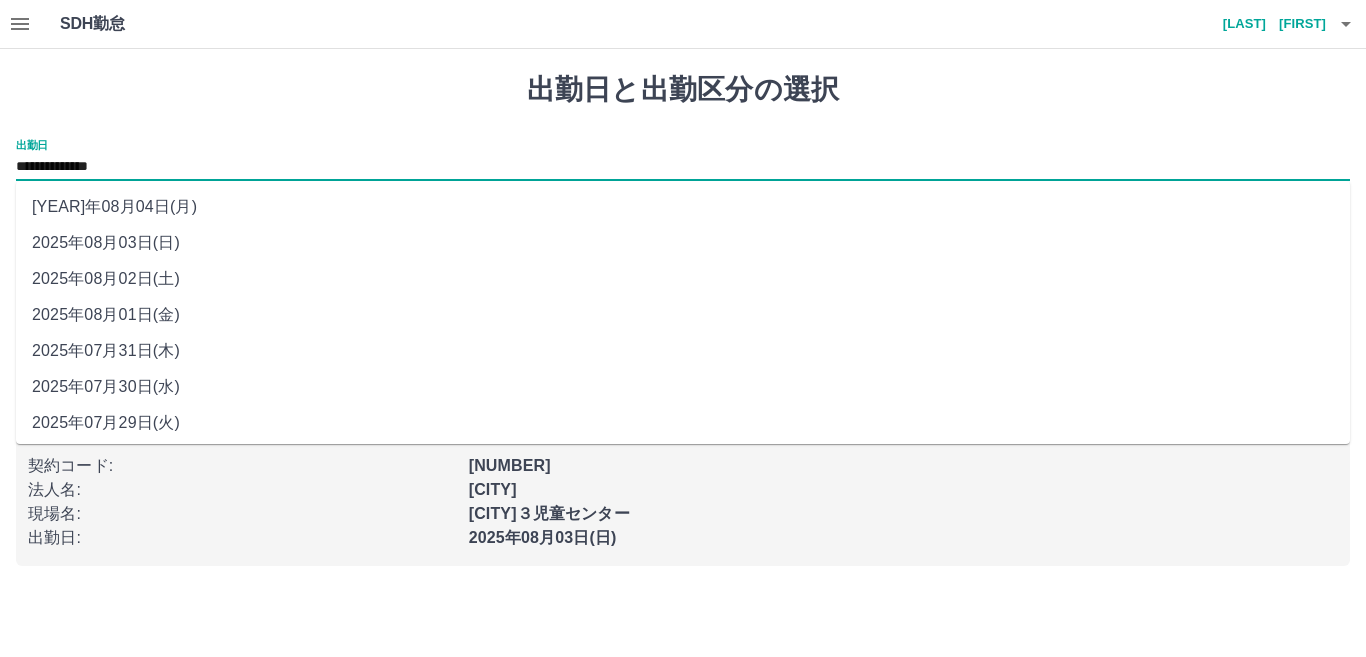 click on "**********" at bounding box center [683, 167] 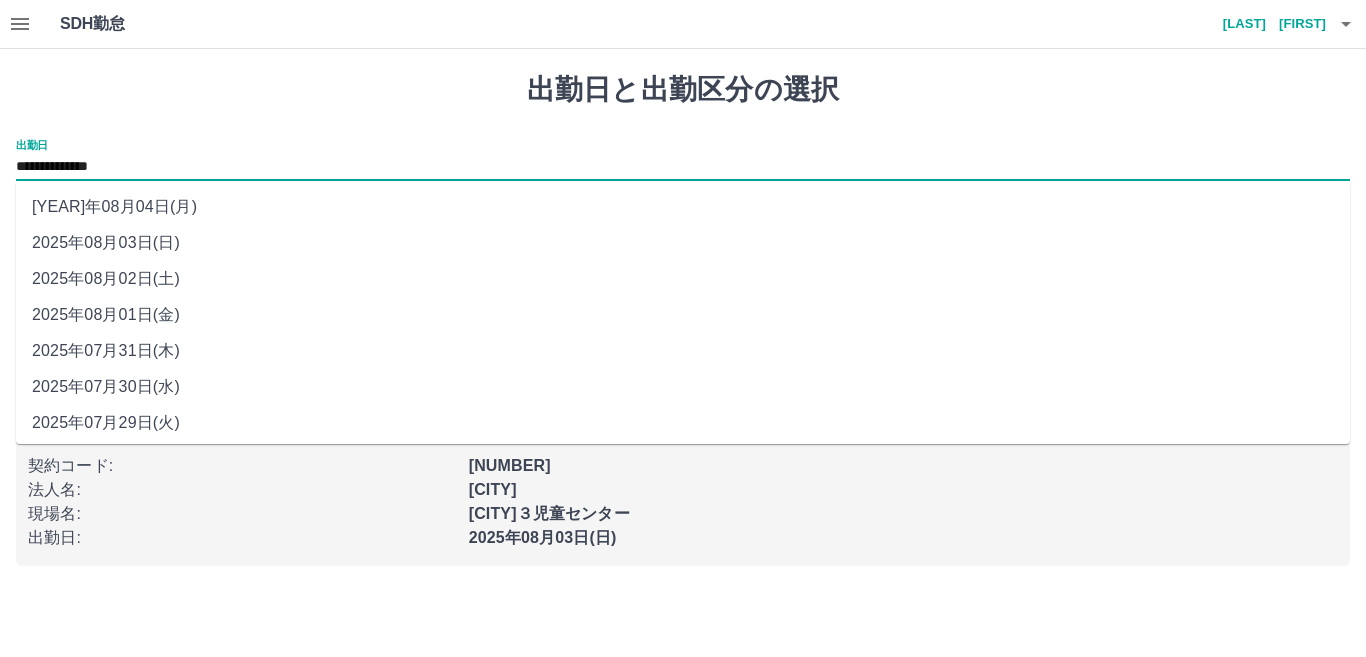 click on "2025年08月02日(土)" at bounding box center (683, 279) 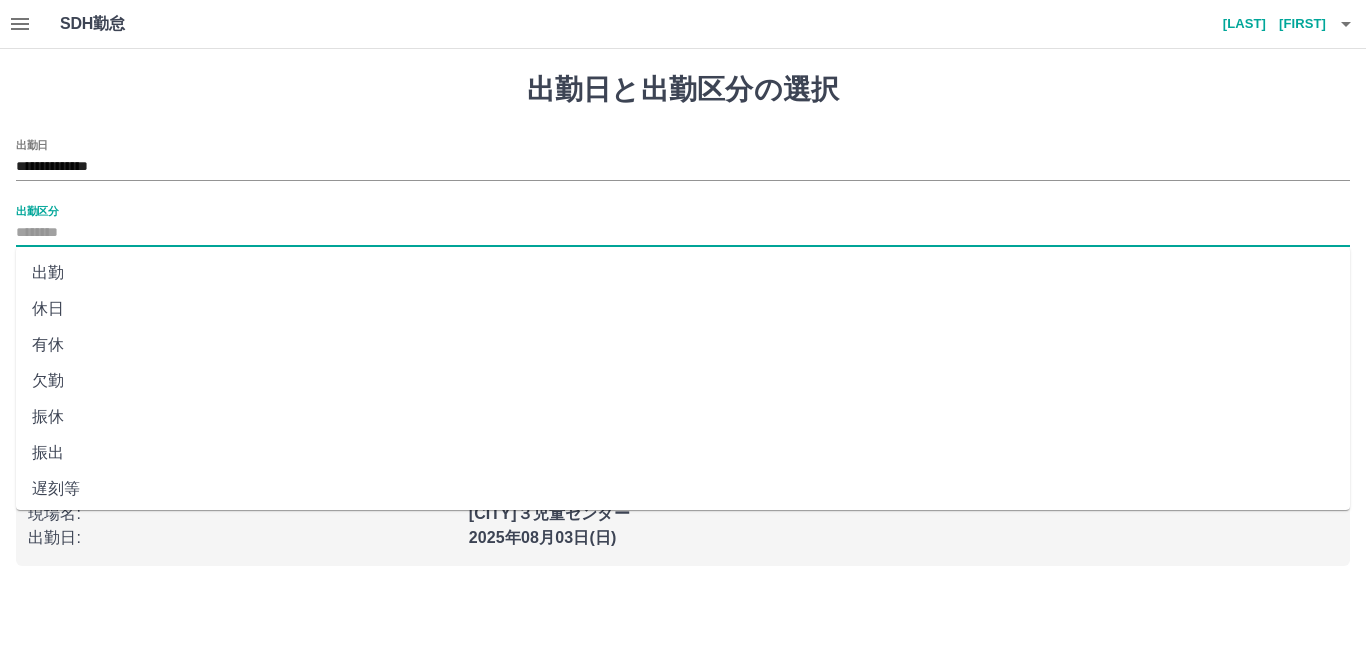 click on "出勤区分" at bounding box center [683, 233] 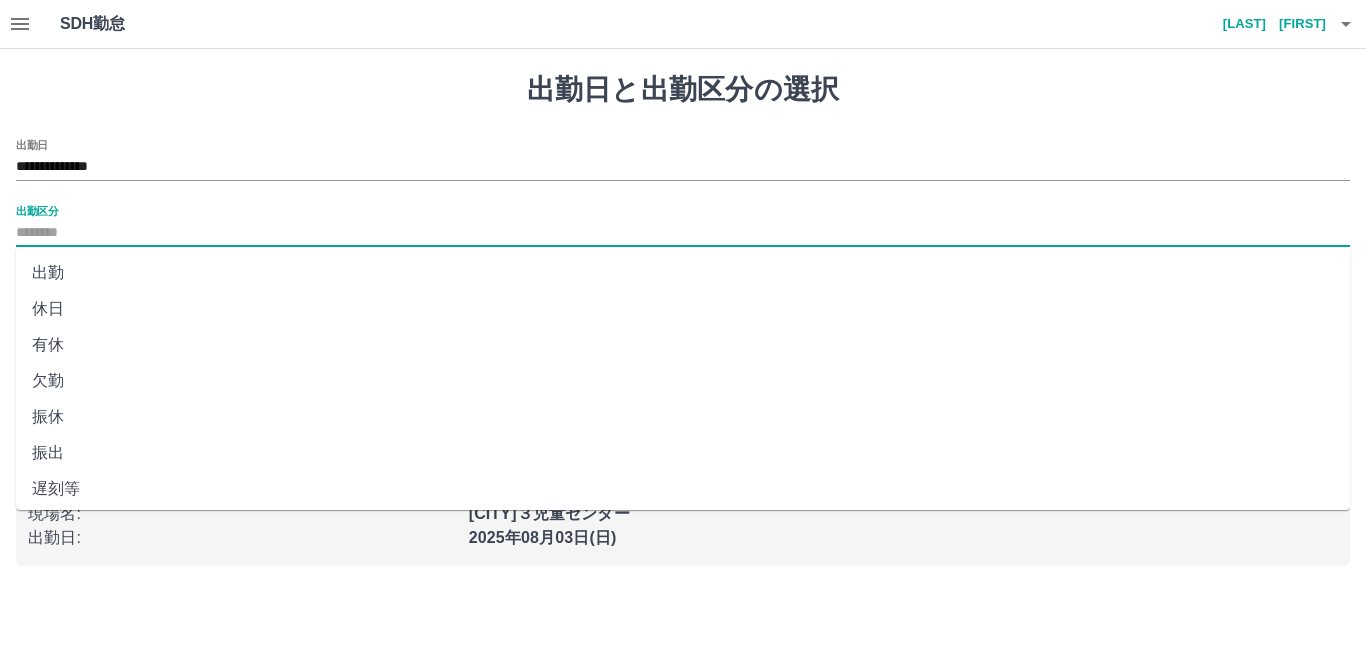 click on "休日" at bounding box center [683, 309] 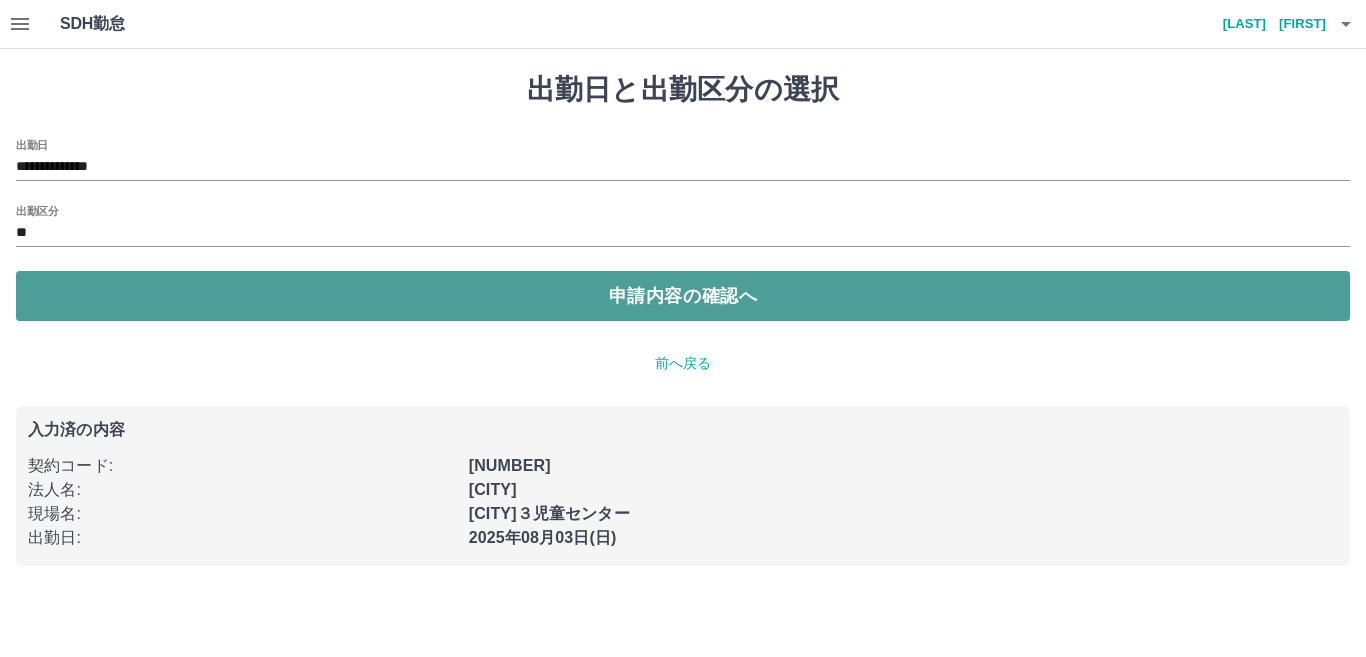 click on "申請内容の確認へ" at bounding box center [683, 296] 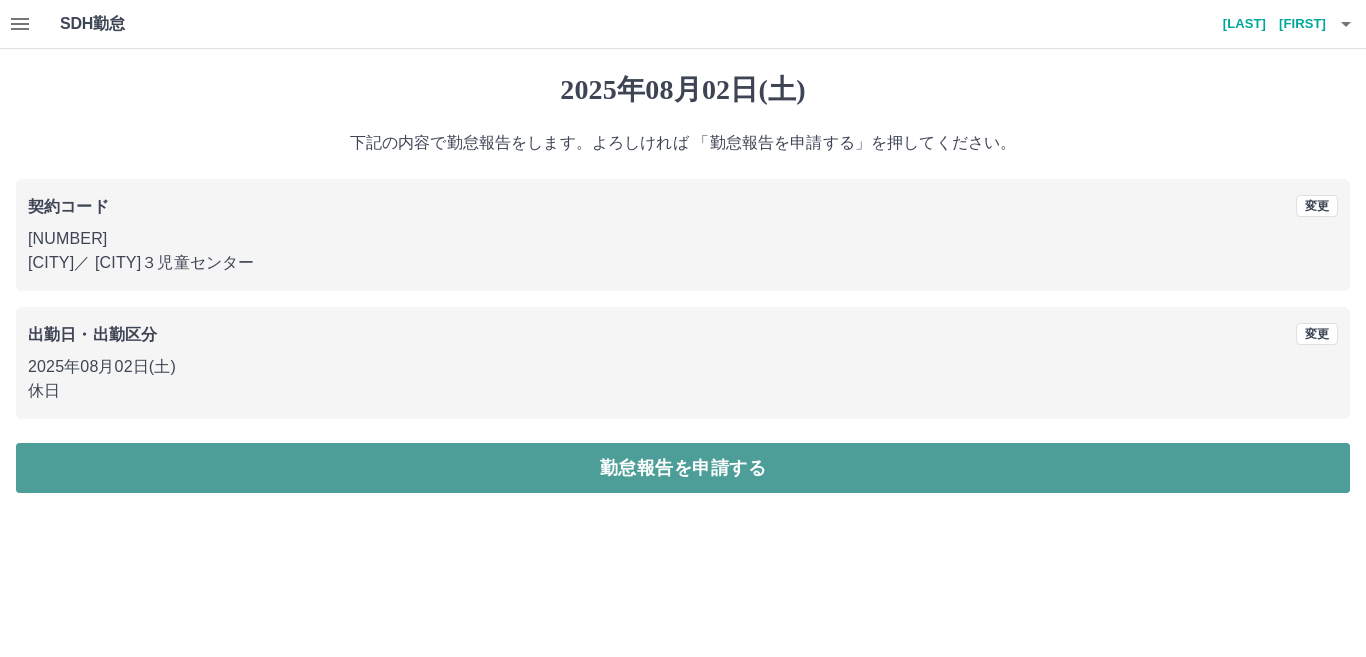 click on "勤怠報告を申請する" at bounding box center [683, 468] 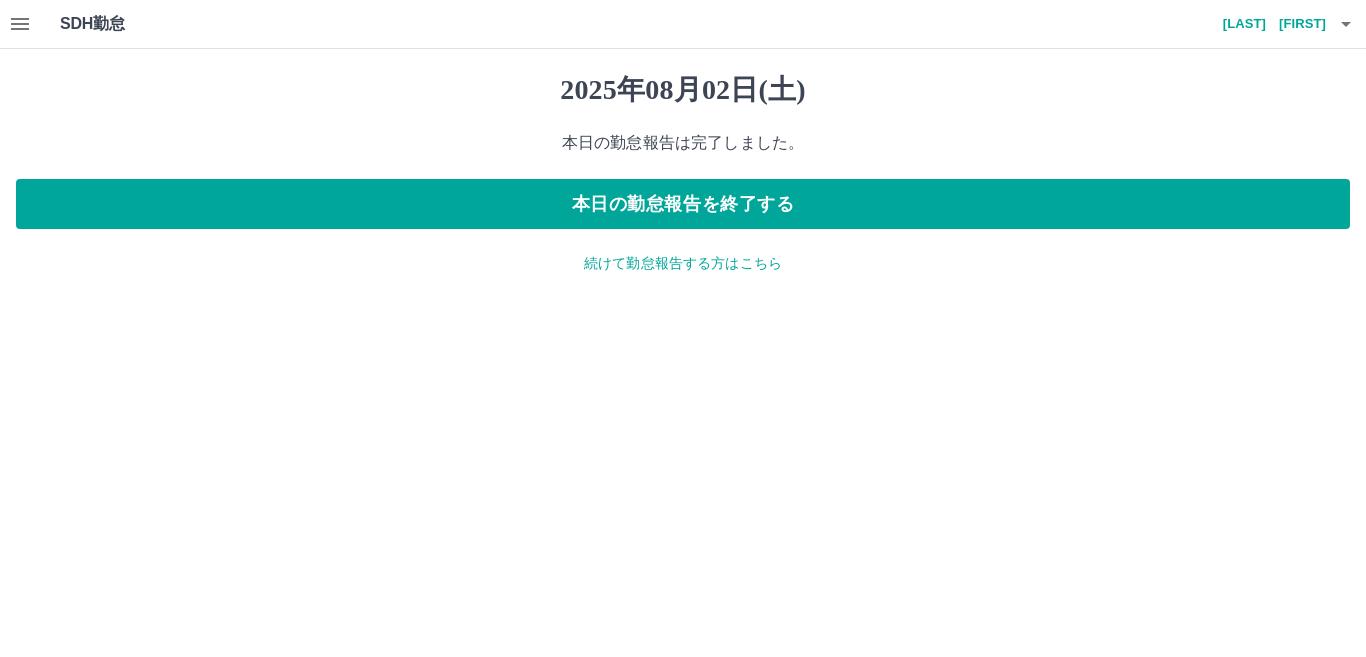 click 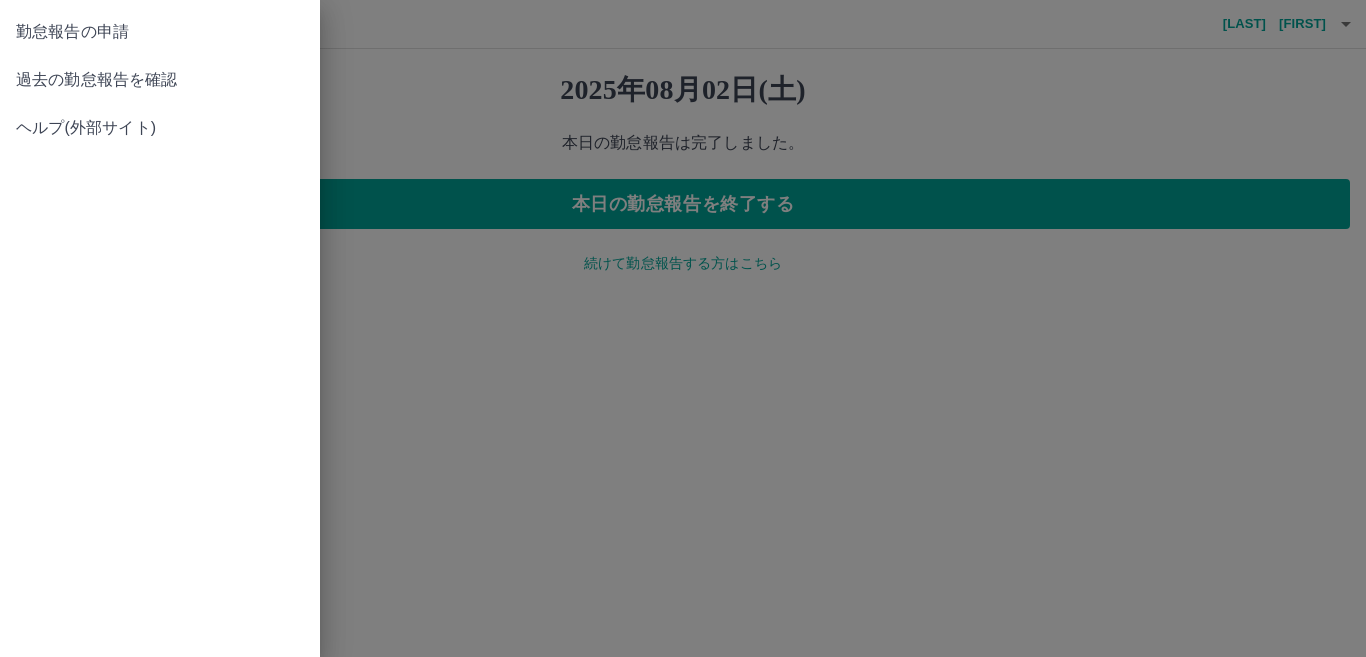 click on "過去の勤怠報告を確認" at bounding box center [160, 80] 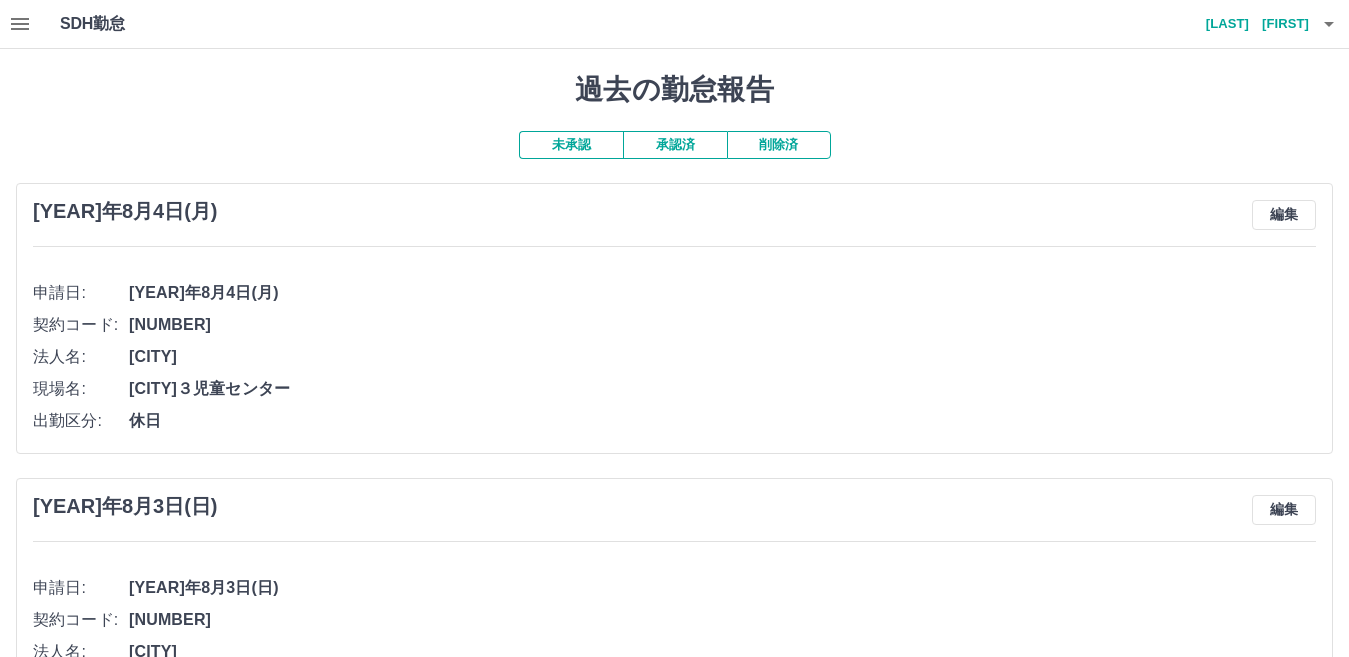 click on "未承認" at bounding box center [571, 145] 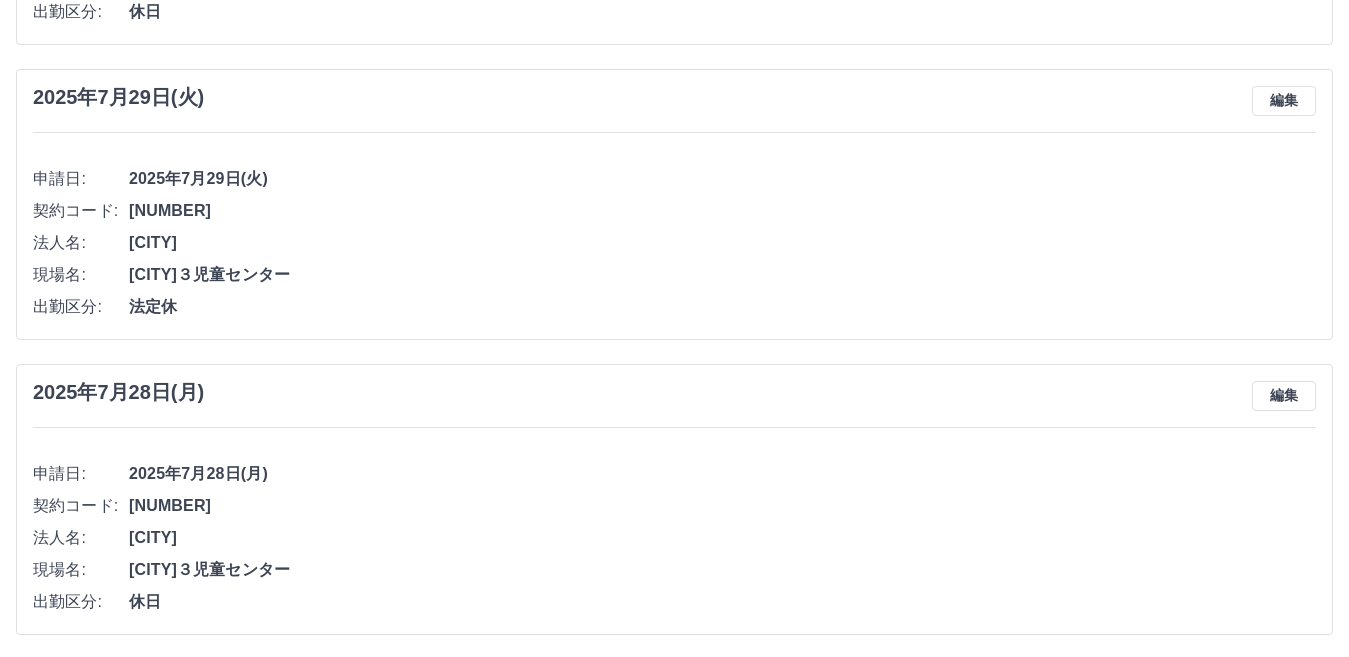 scroll, scrollTop: 2016, scrollLeft: 0, axis: vertical 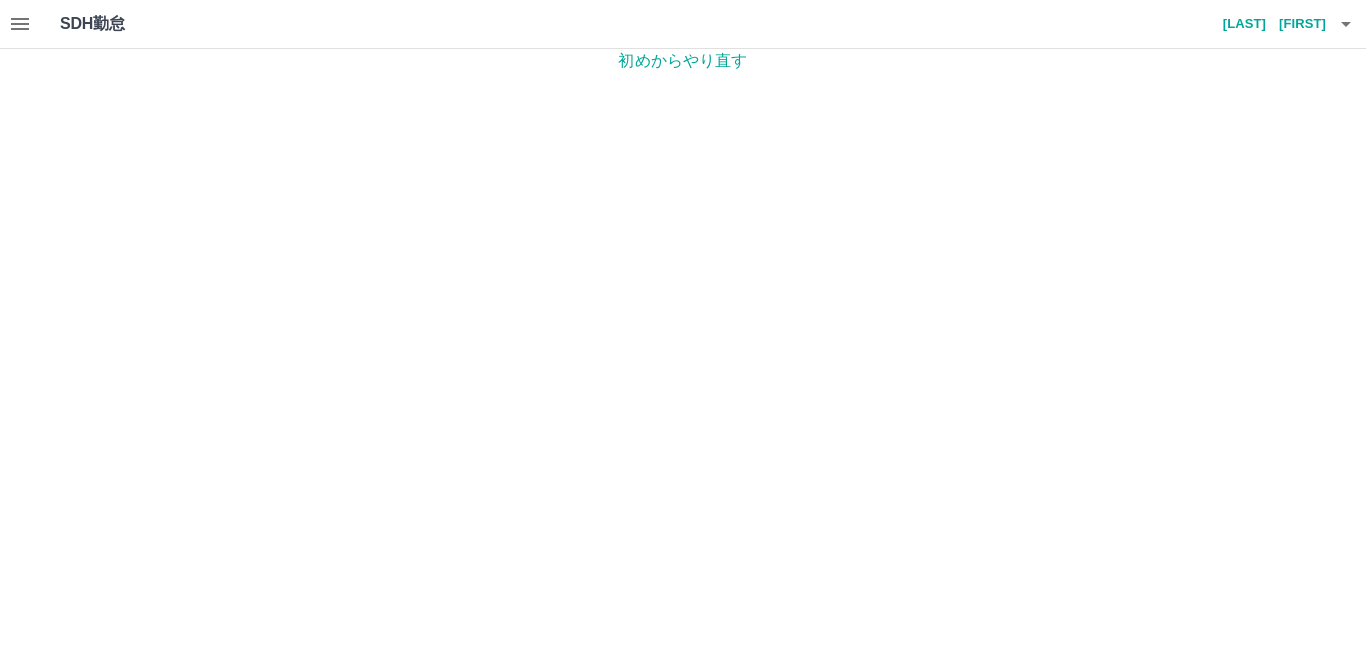 click at bounding box center (20, 24) 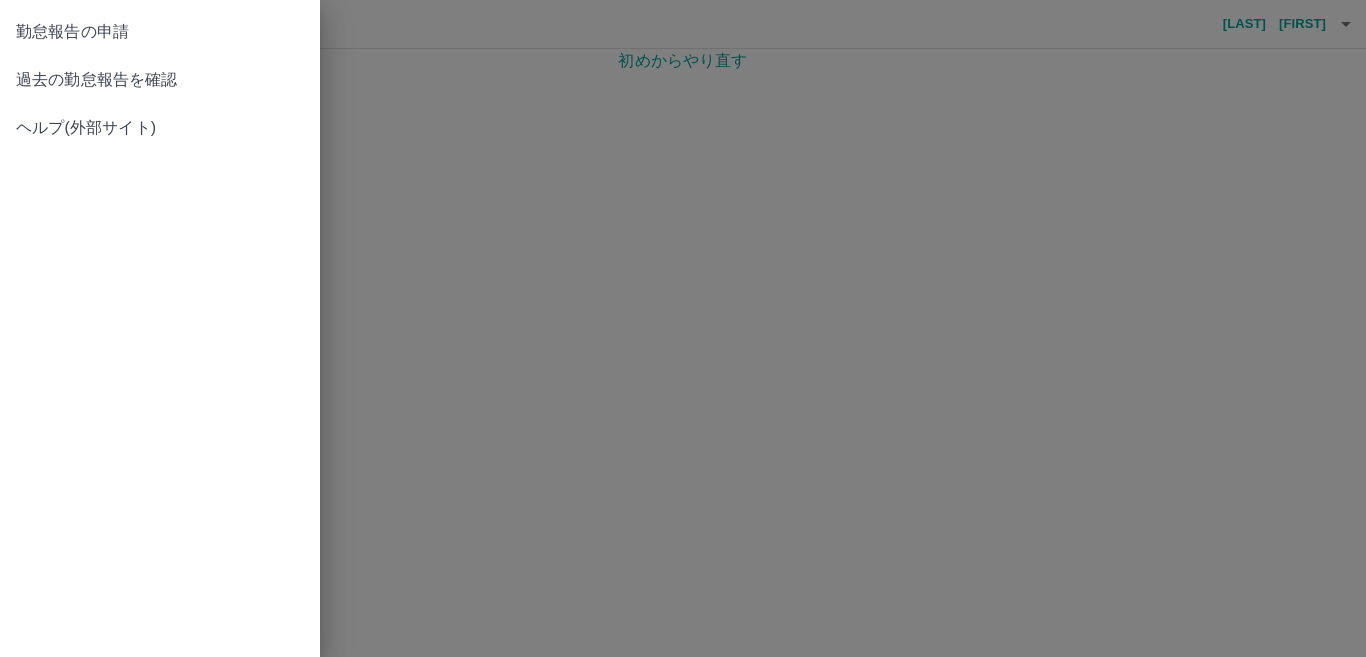 click on "過去の勤怠報告を確認" at bounding box center [160, 80] 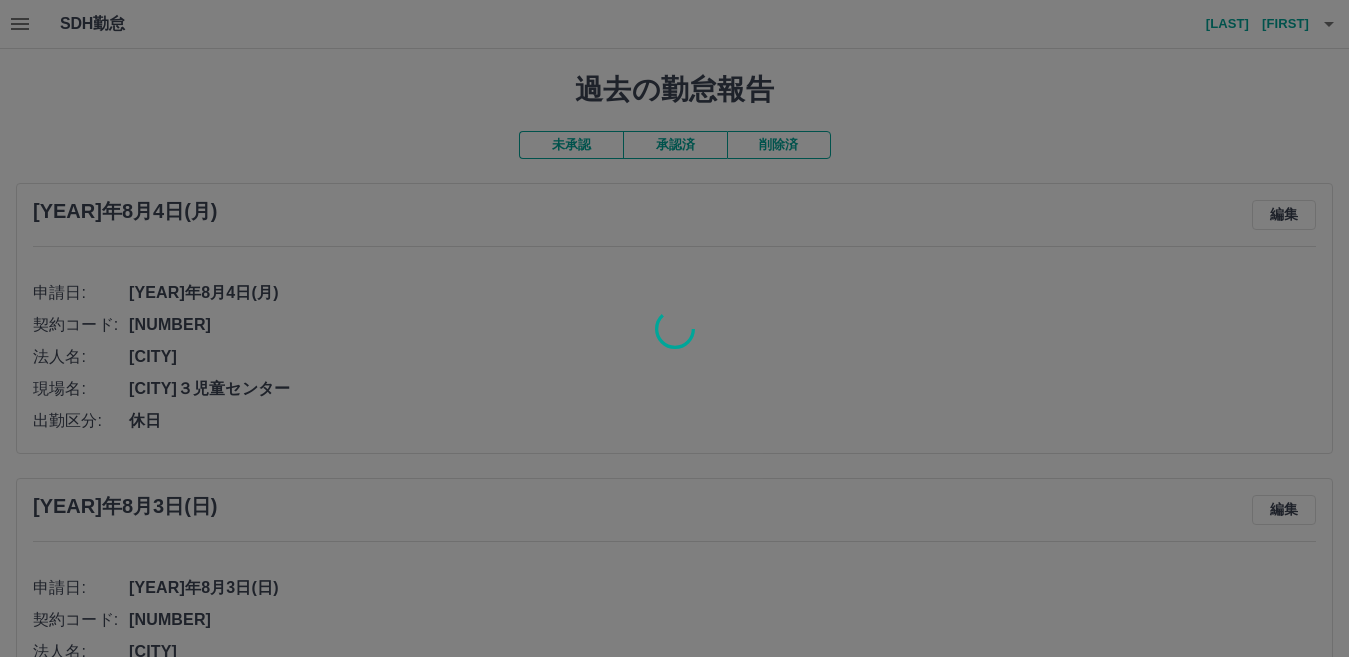 click at bounding box center (674, 328) 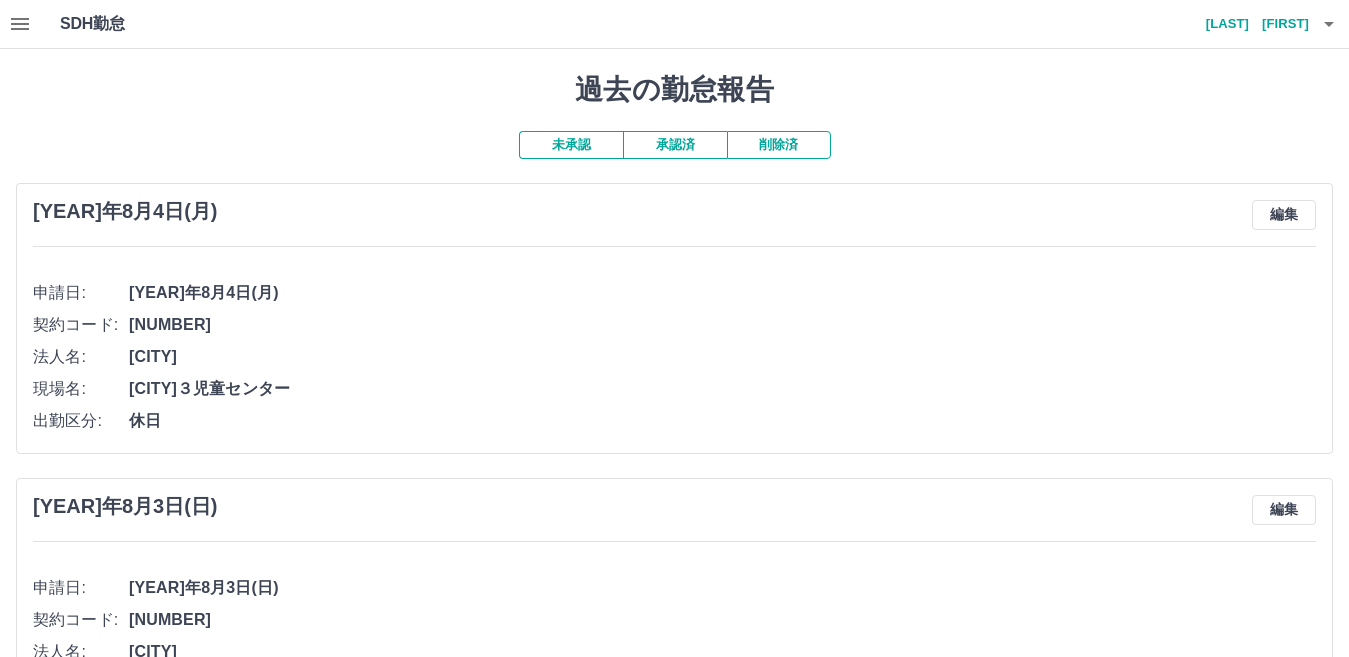 click on "承認済" at bounding box center [675, 145] 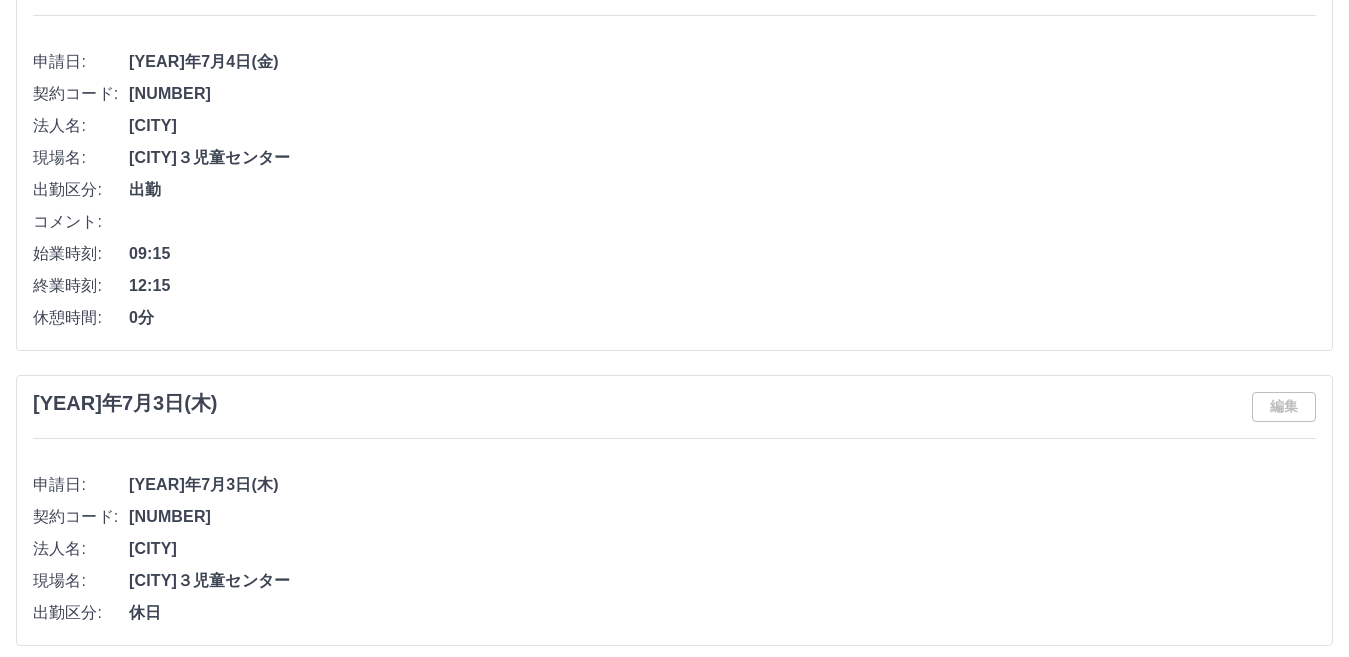 scroll, scrollTop: 7489, scrollLeft: 0, axis: vertical 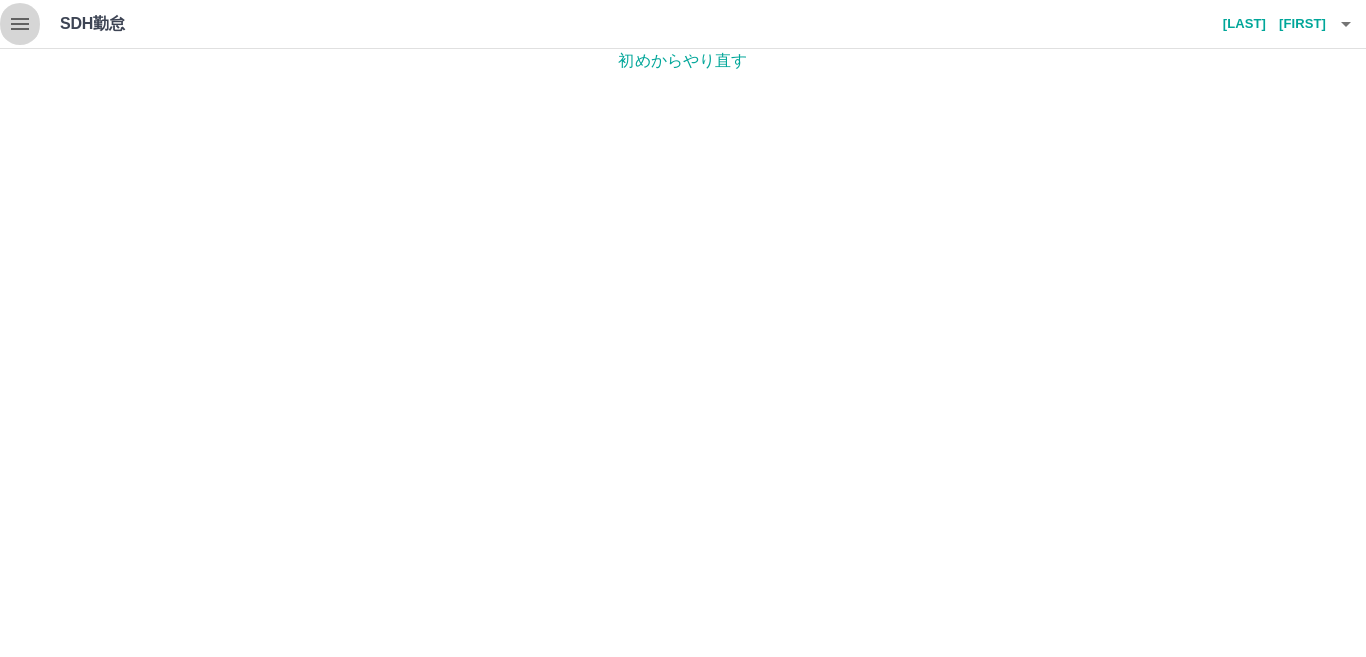 click 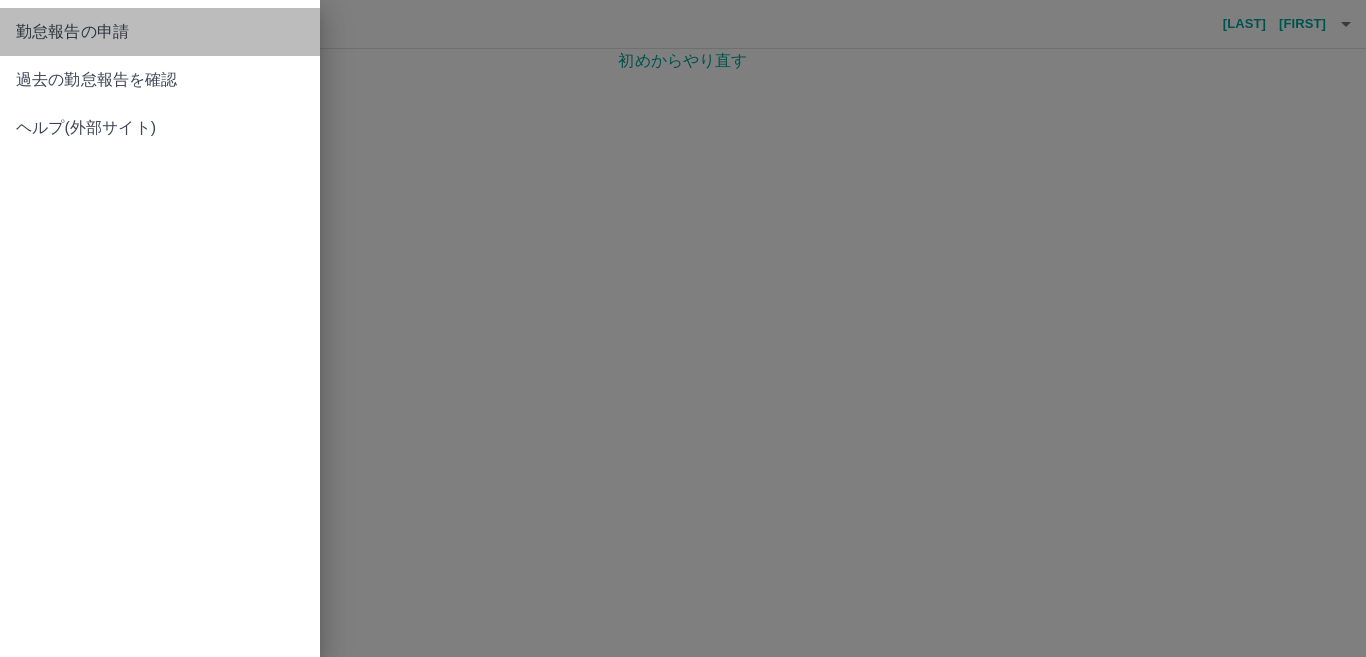 click on "勤怠報告の申請" at bounding box center (160, 32) 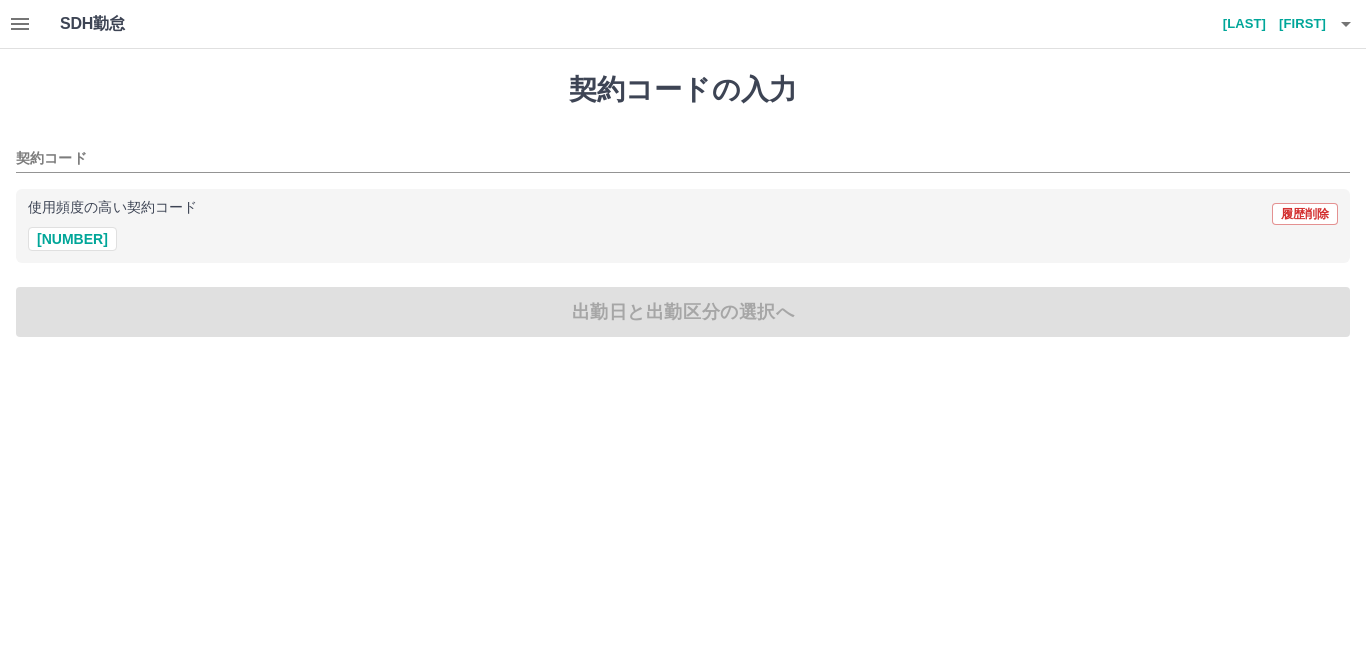 click on "契約コードの入力" at bounding box center [683, 90] 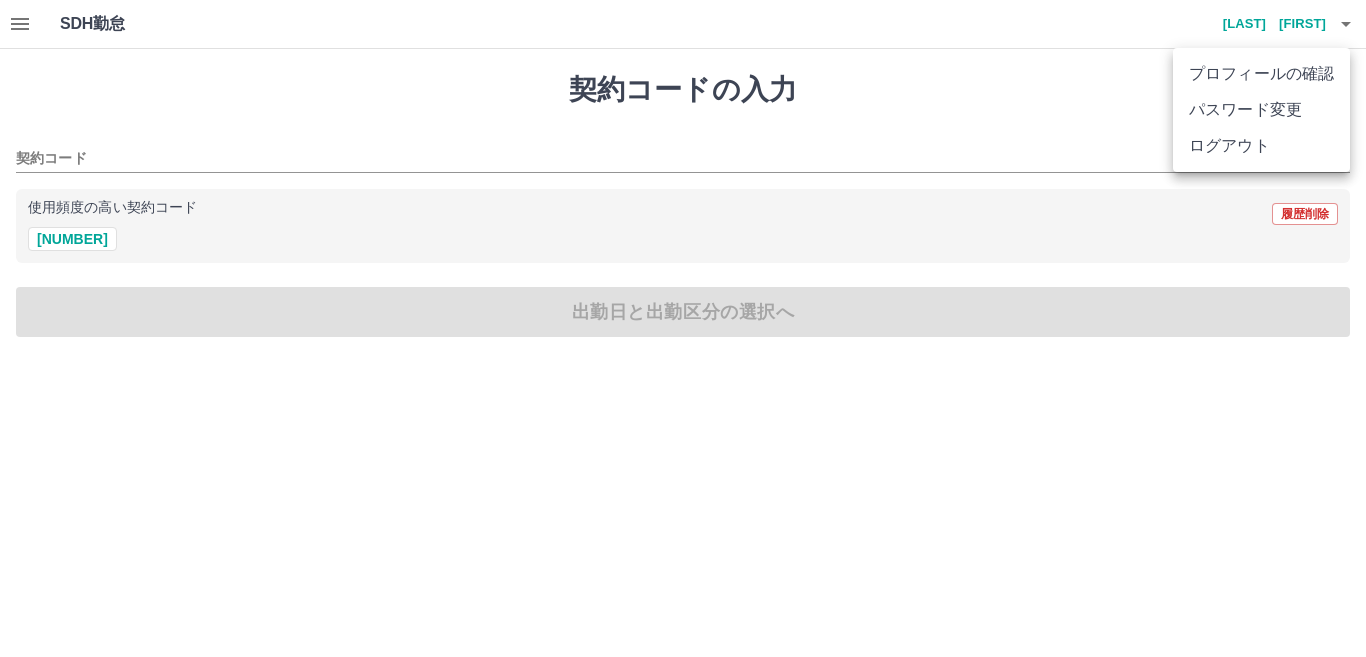 click on "ログアウト" at bounding box center [1261, 146] 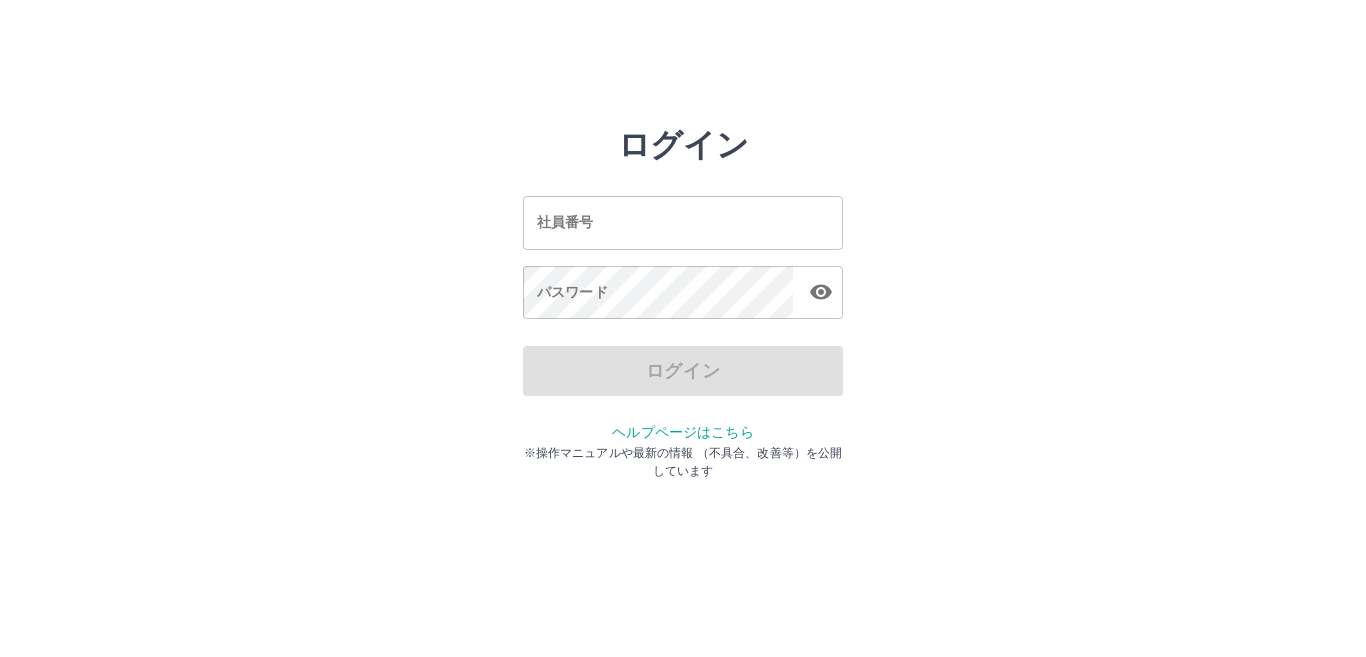 scroll, scrollTop: 0, scrollLeft: 0, axis: both 